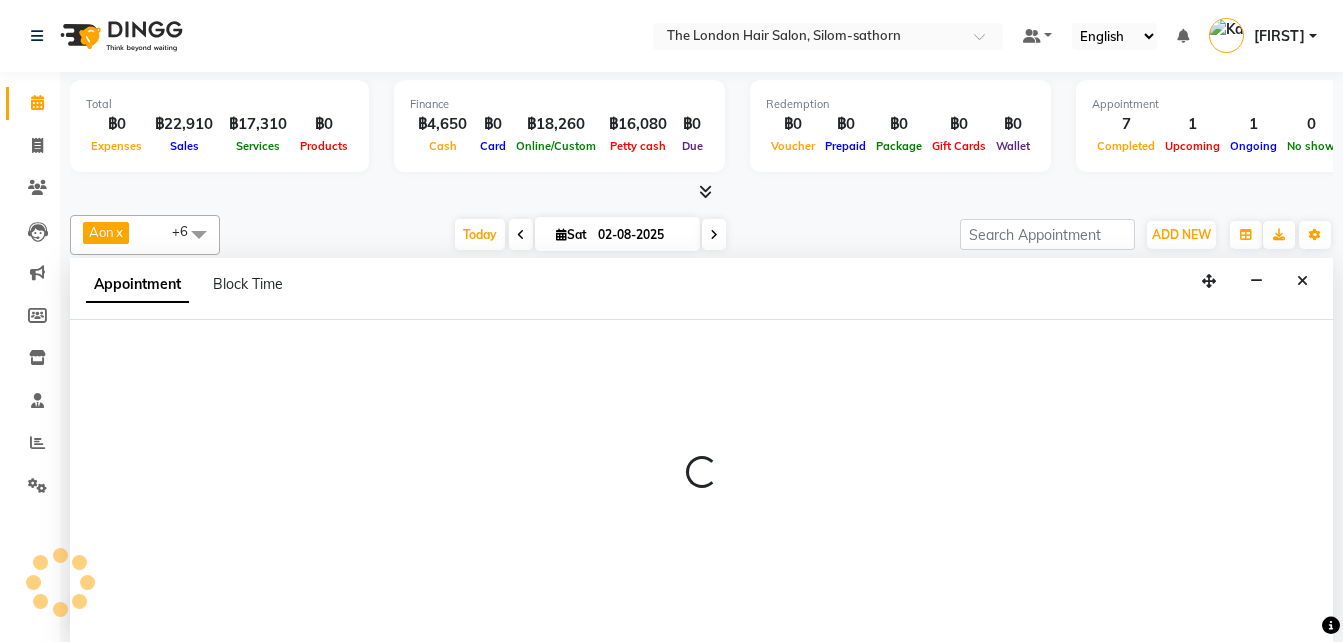 scroll, scrollTop: 1, scrollLeft: 0, axis: vertical 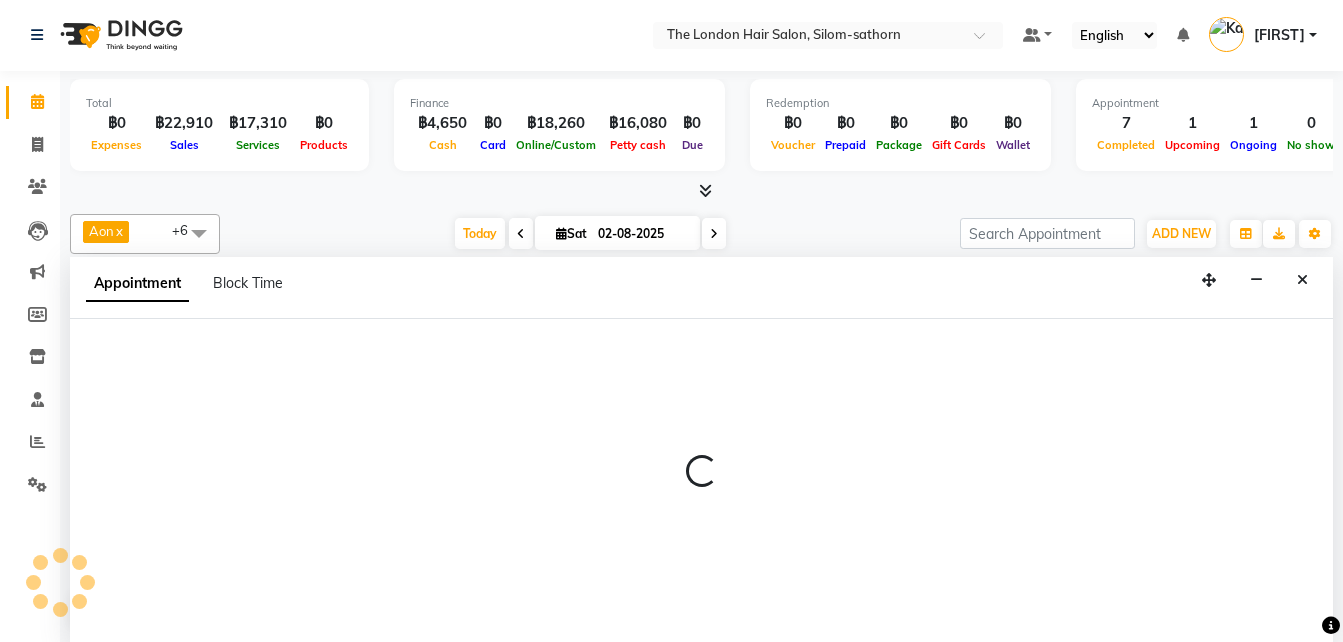 select on "56708" 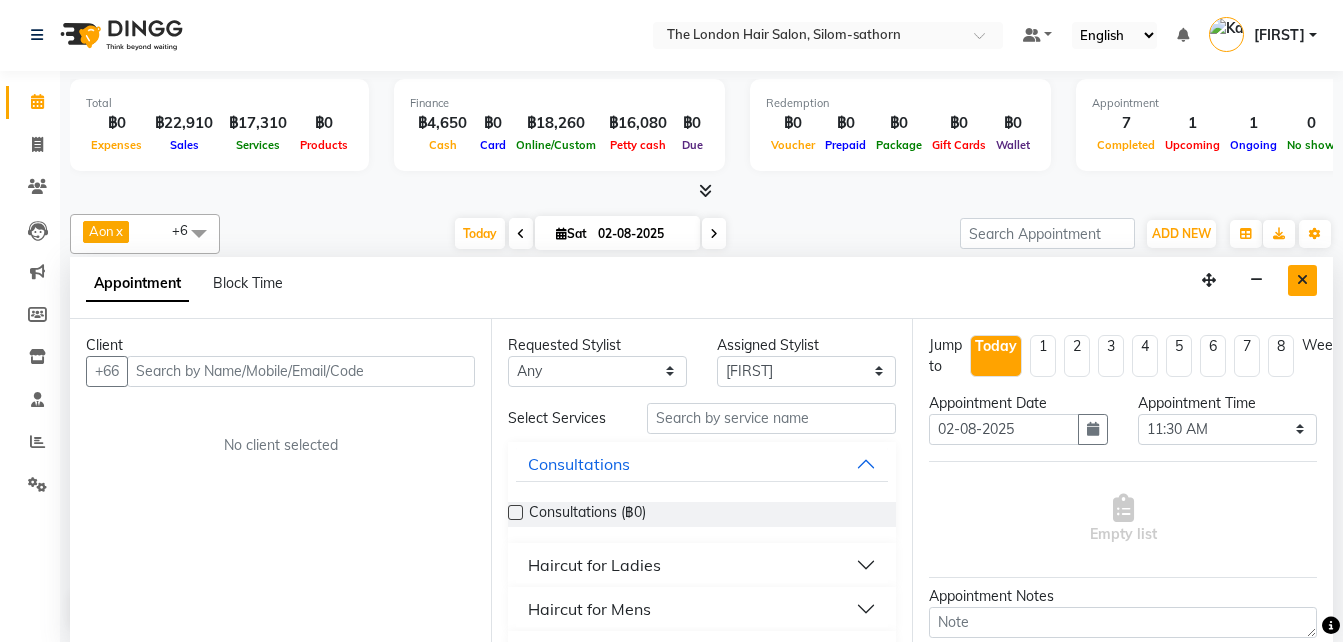 click at bounding box center [1302, 280] 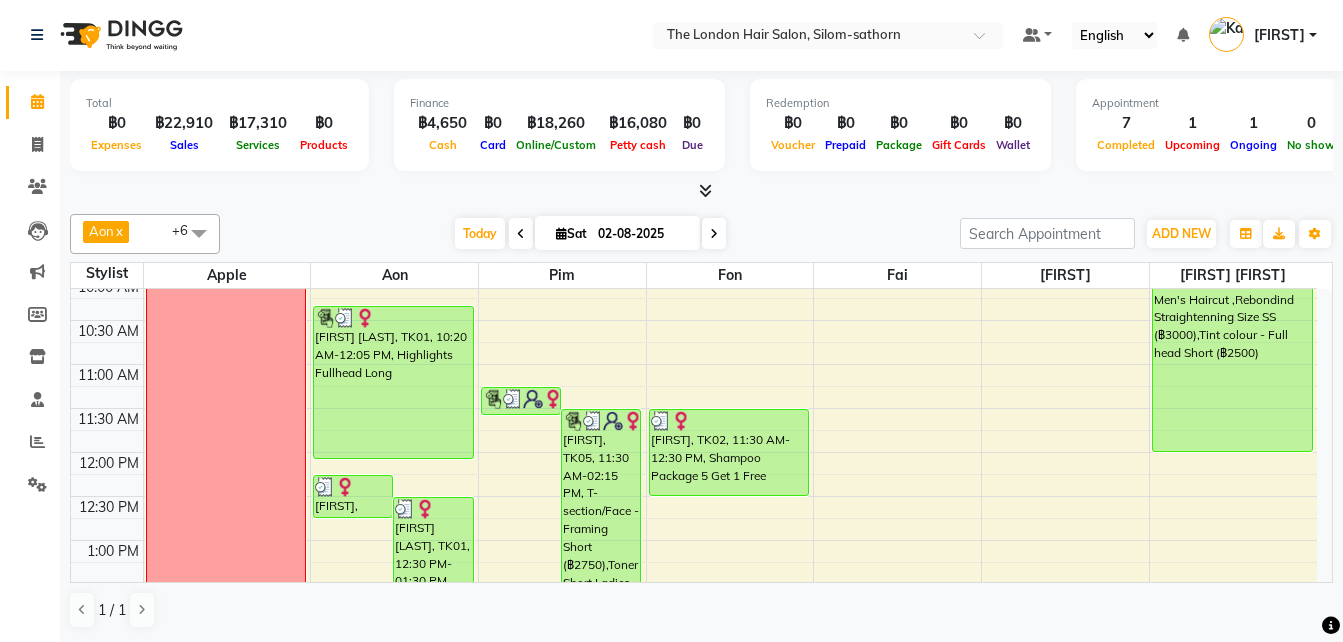 scroll, scrollTop: 99, scrollLeft: 0, axis: vertical 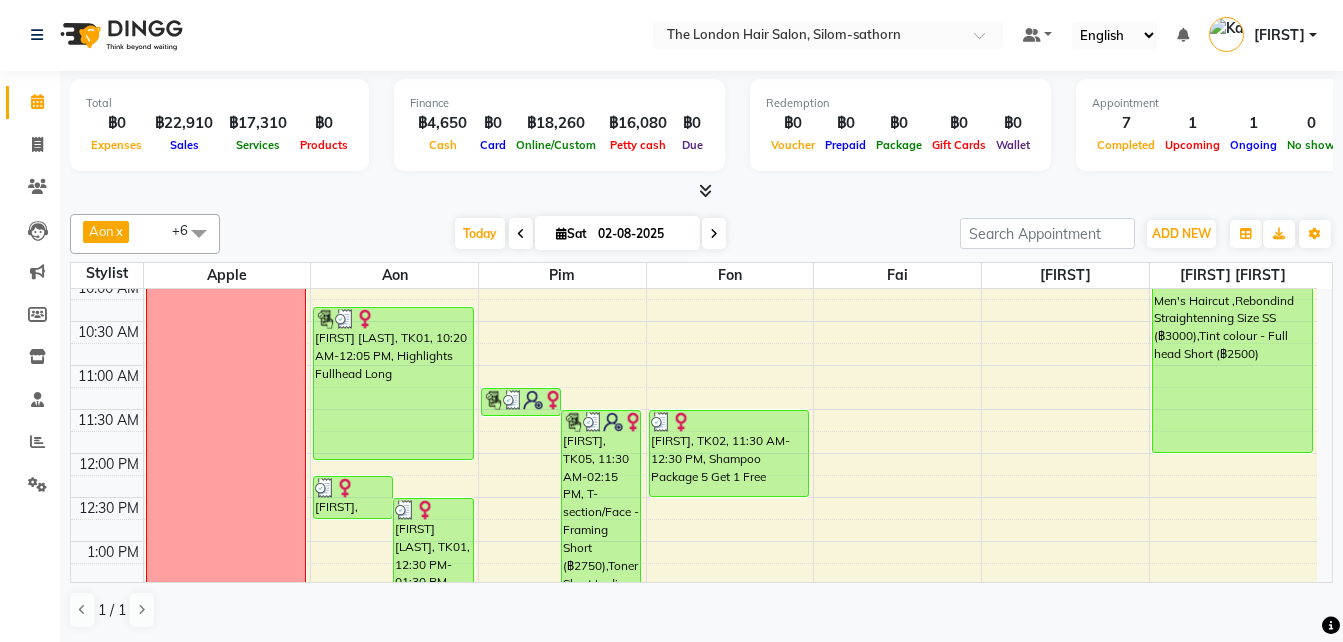 click on "02-08-2025" at bounding box center (642, 234) 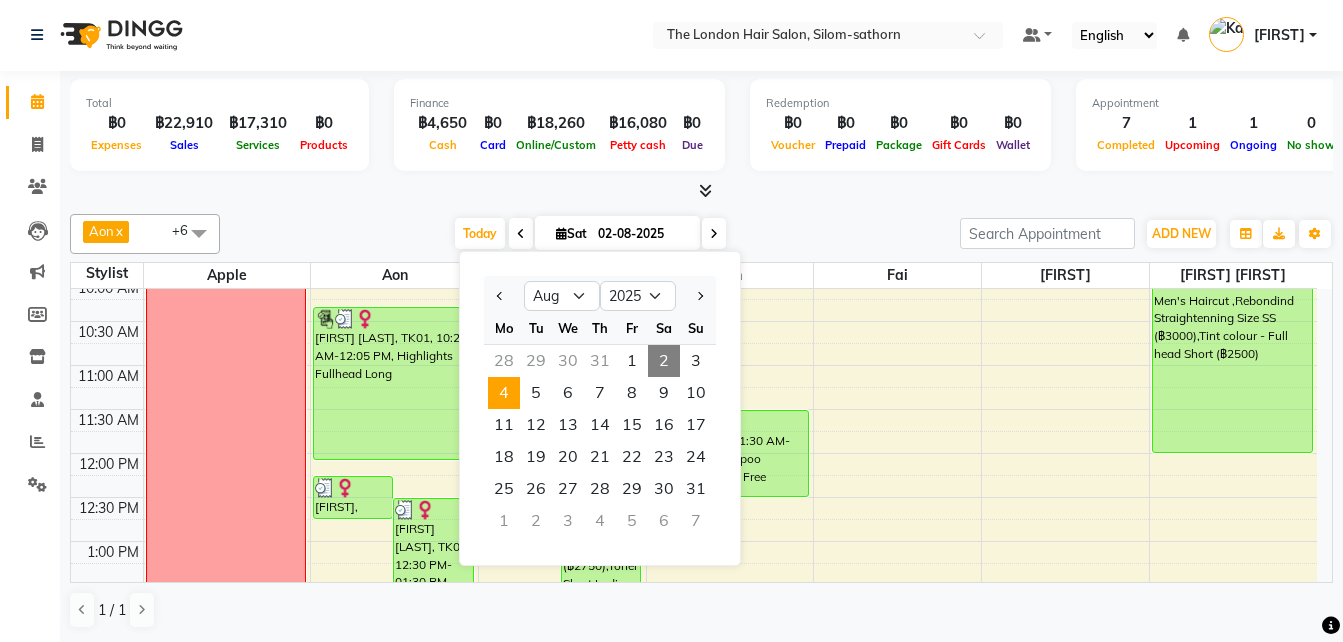 click on "4" at bounding box center (504, 393) 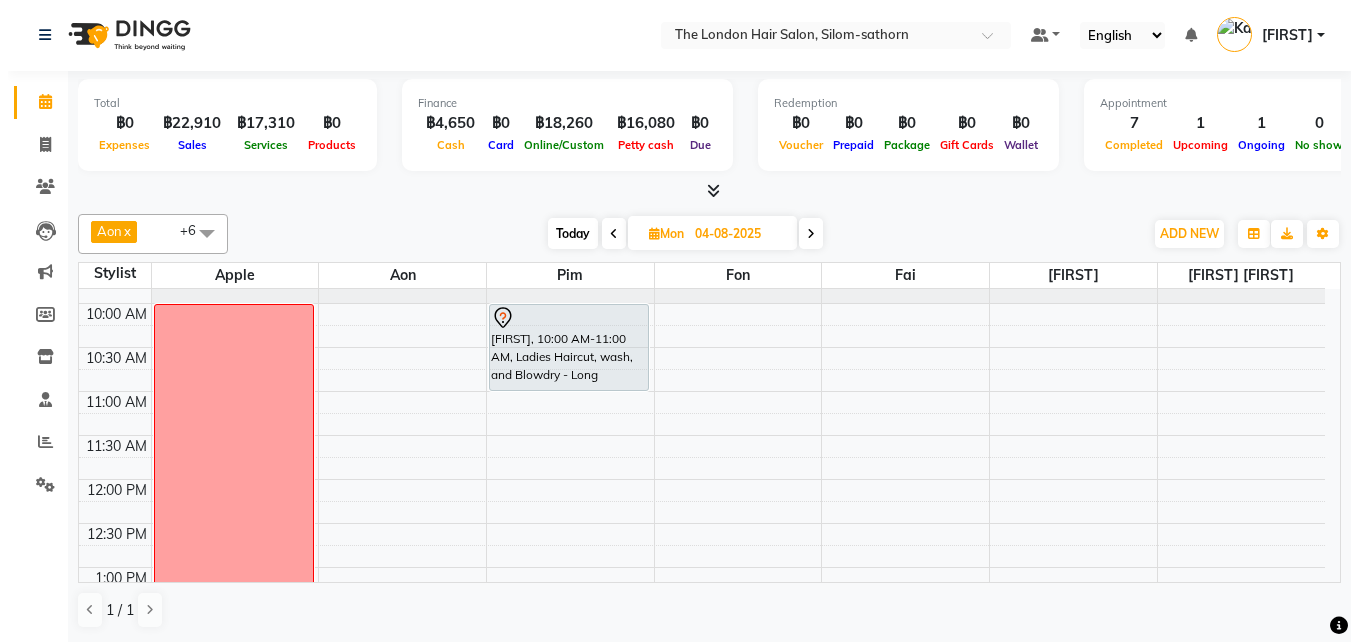 scroll, scrollTop: 0, scrollLeft: 0, axis: both 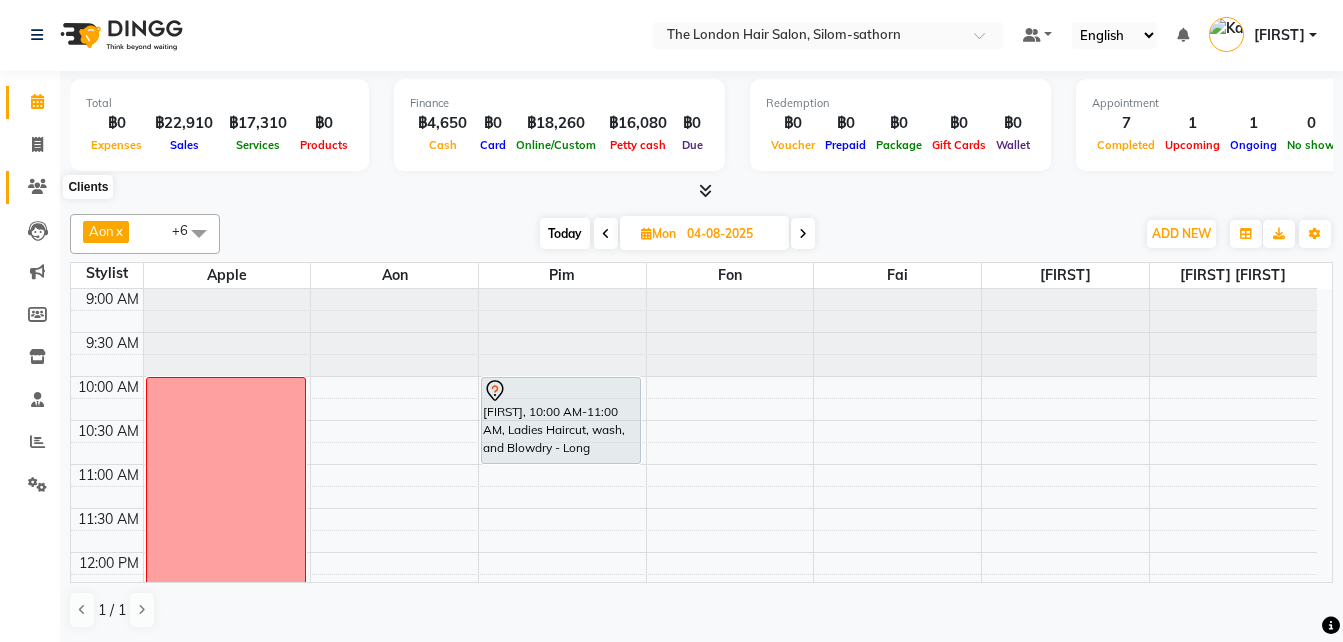 click 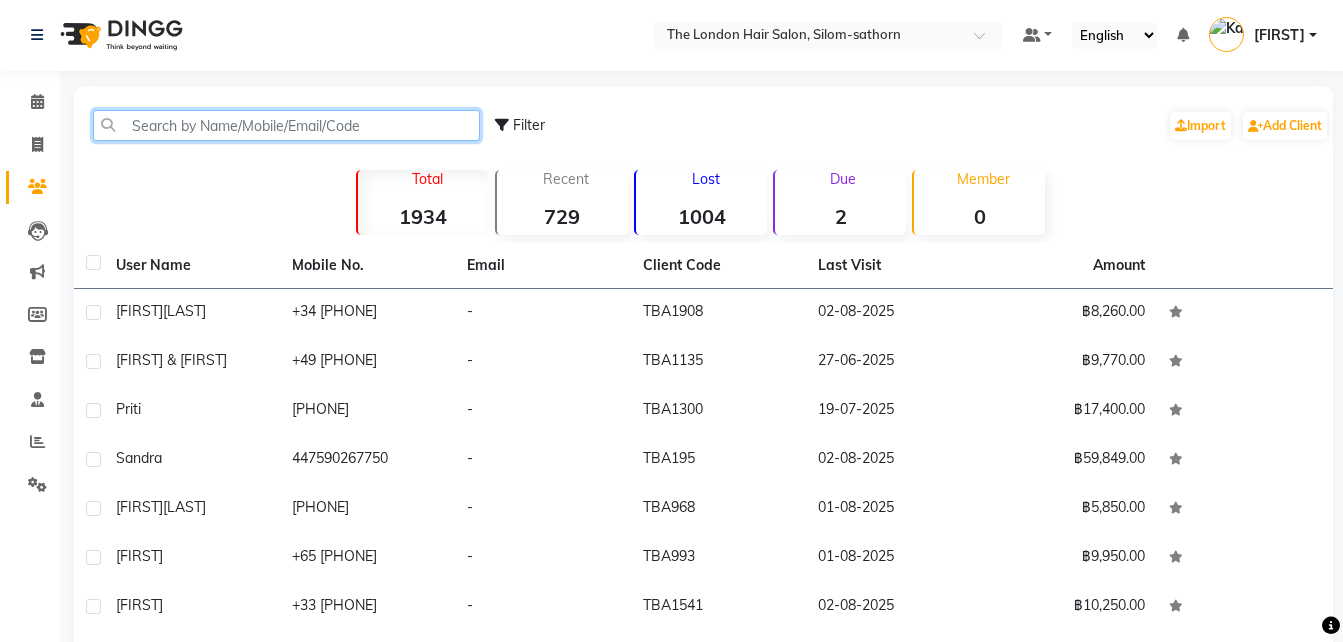 click 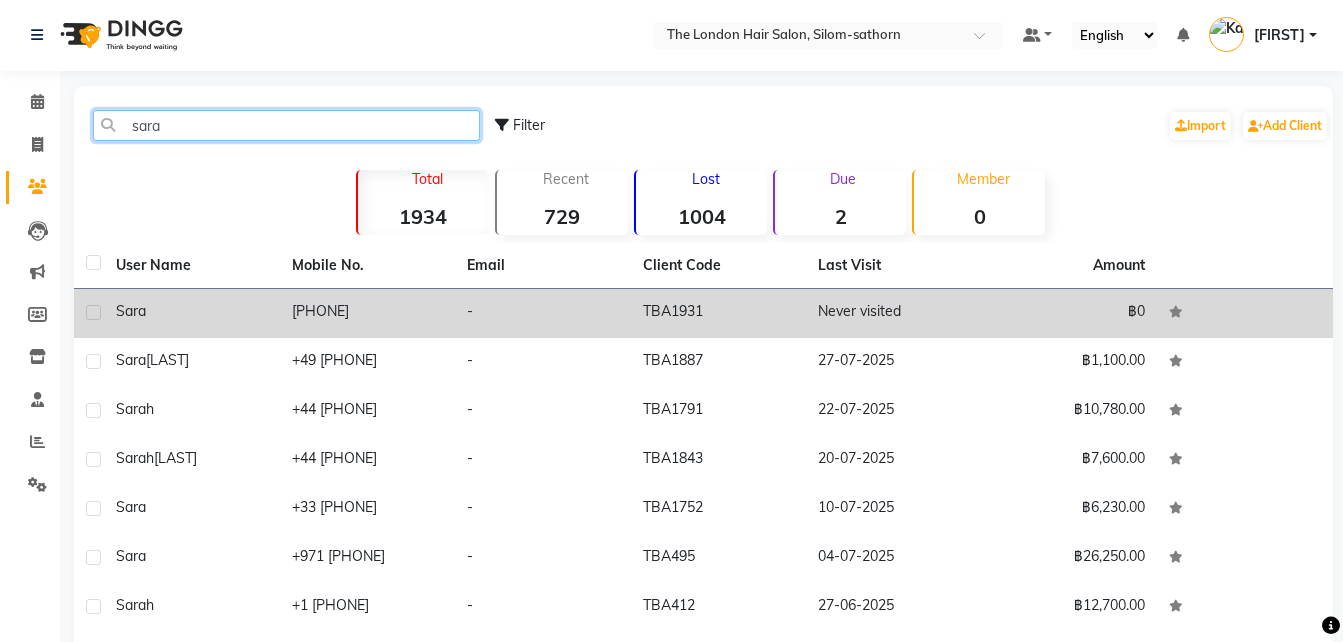 type on "sara" 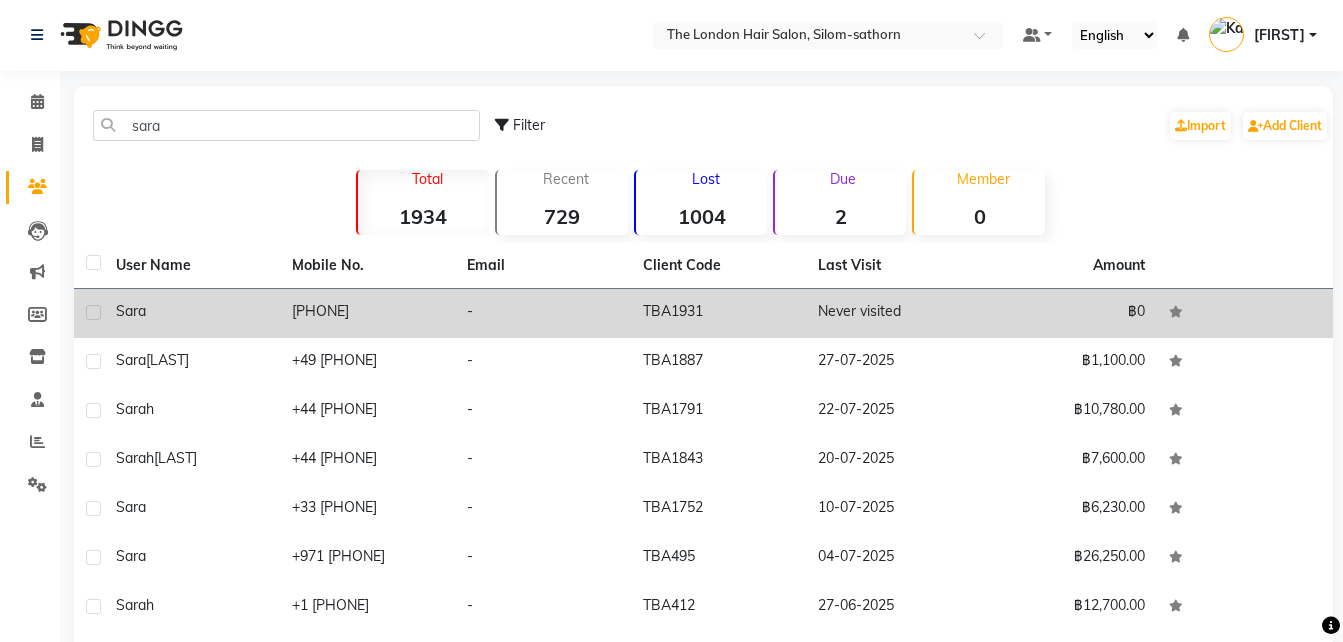 click on "813270805" 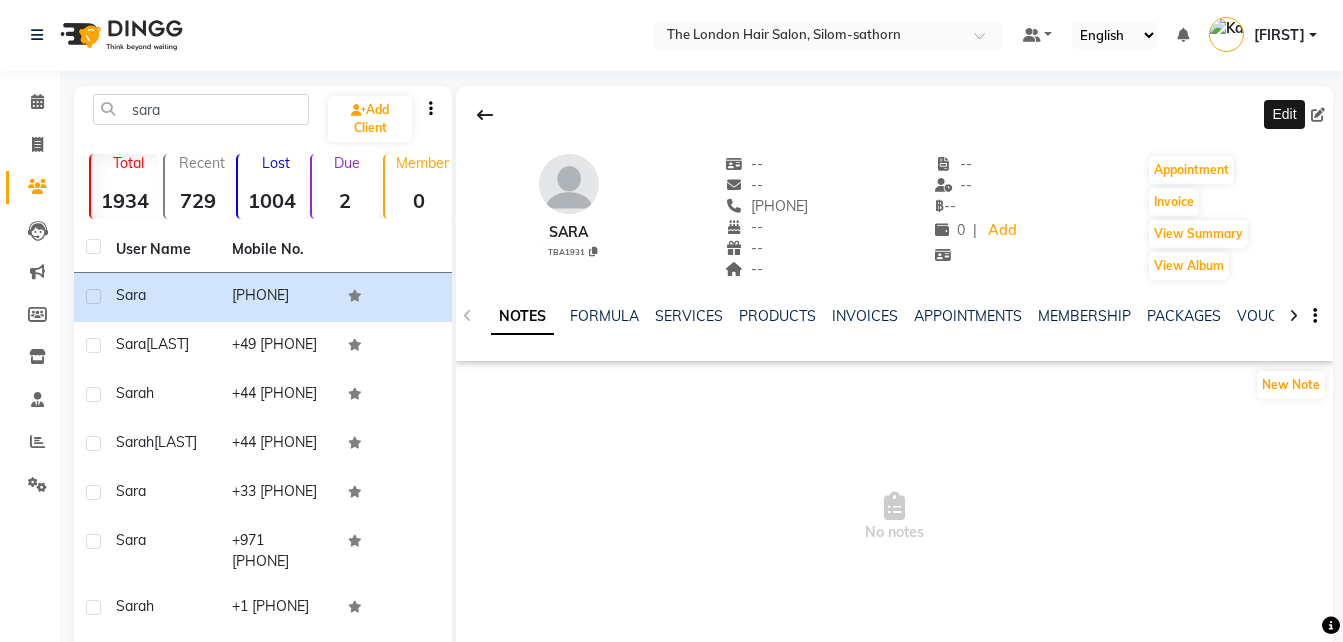 click 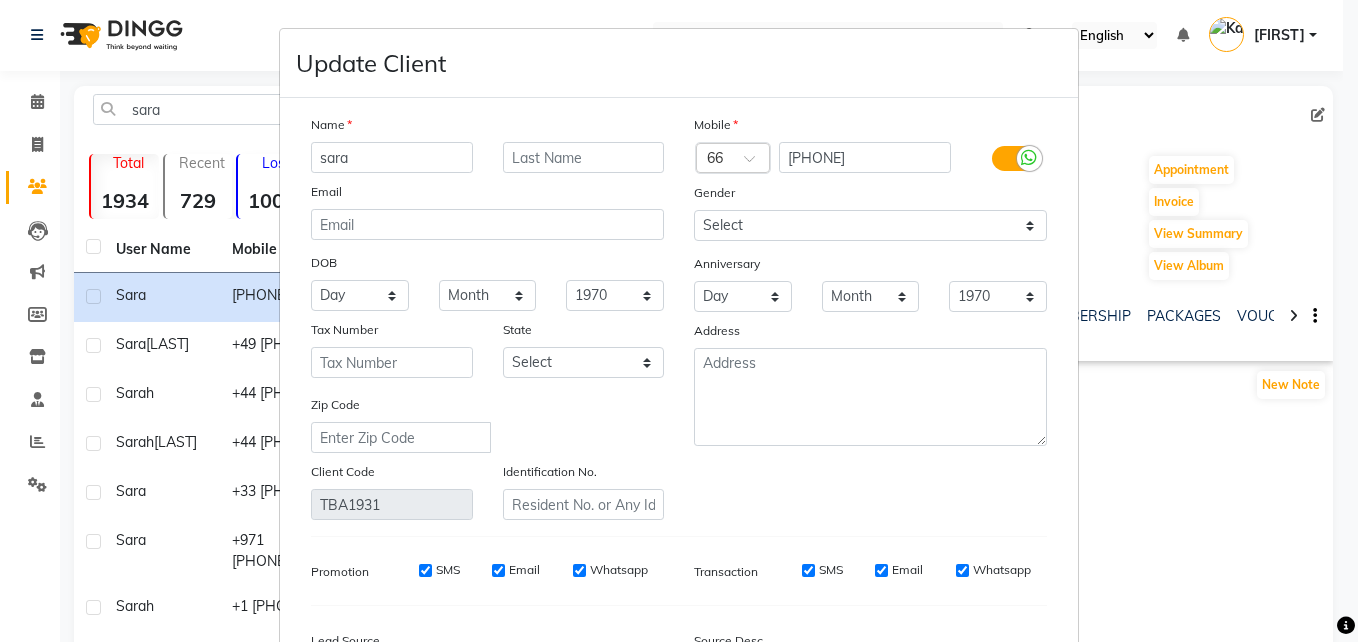 click on "sara" at bounding box center (392, 157) 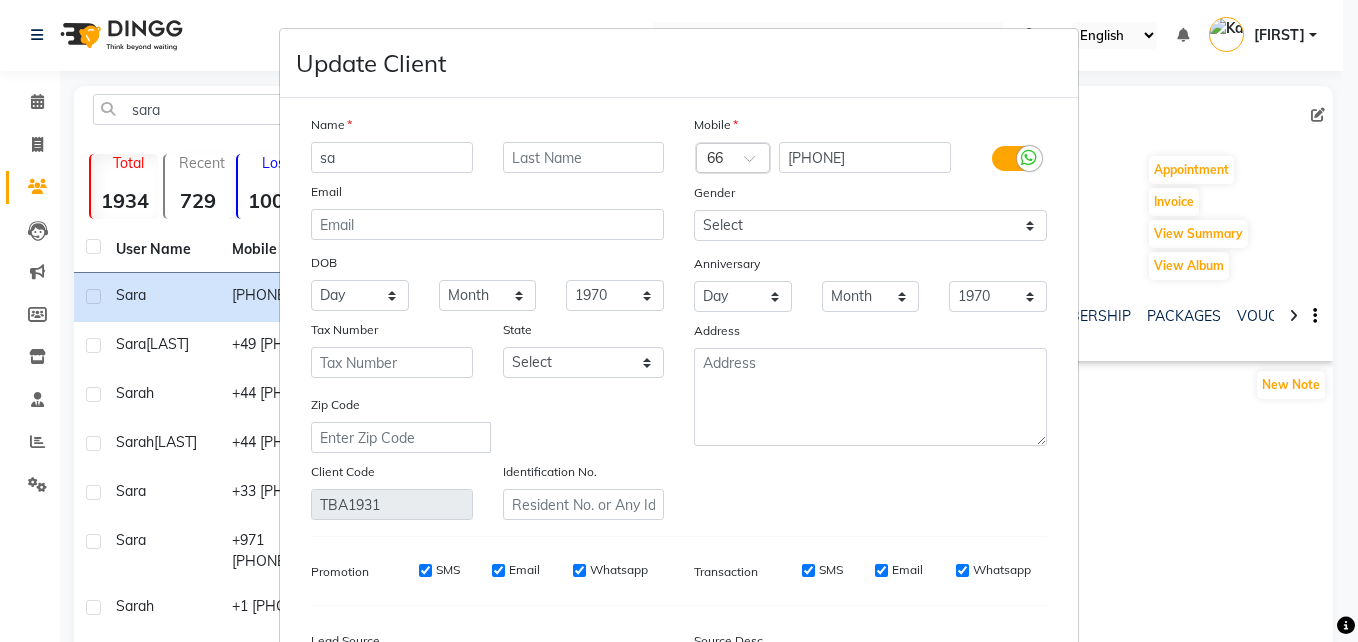 type on "s" 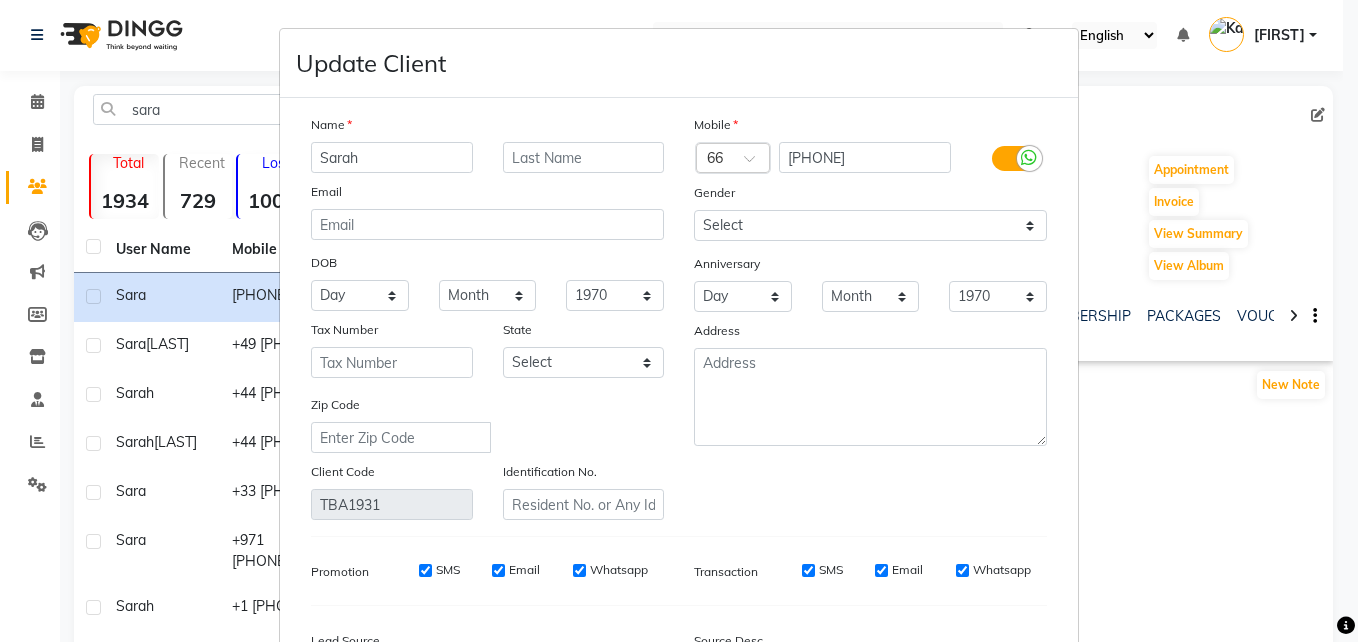 type on "Sarah" 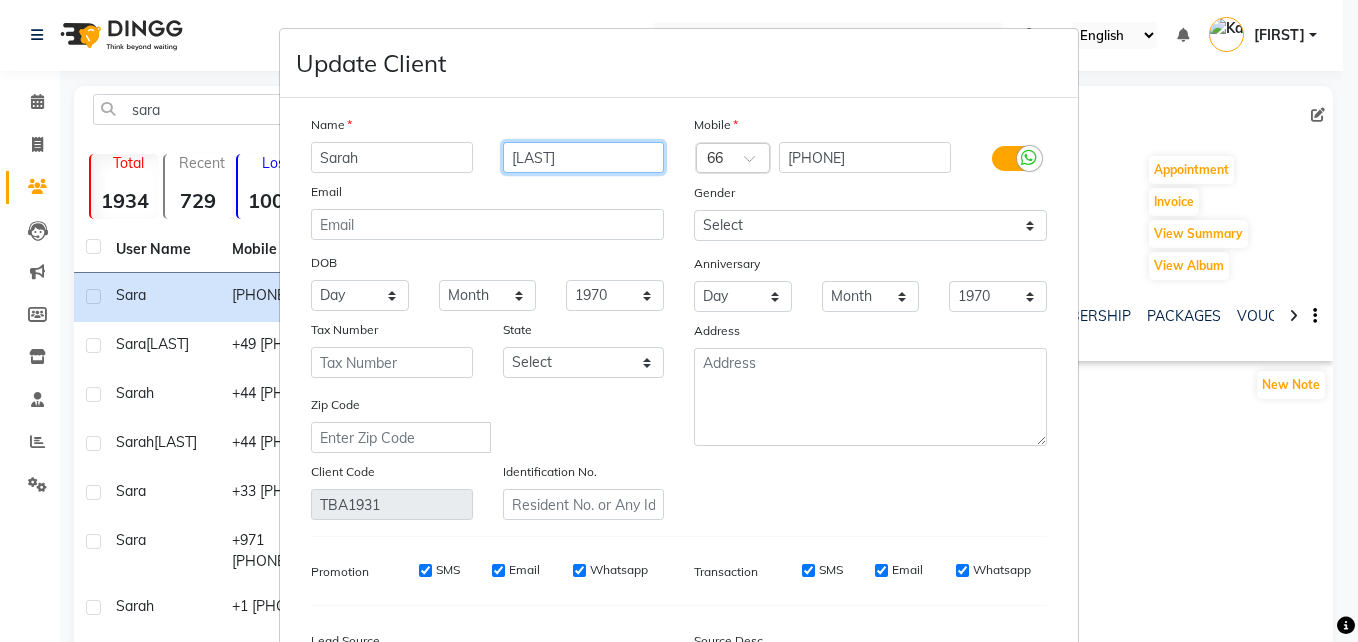 type on "Floriani" 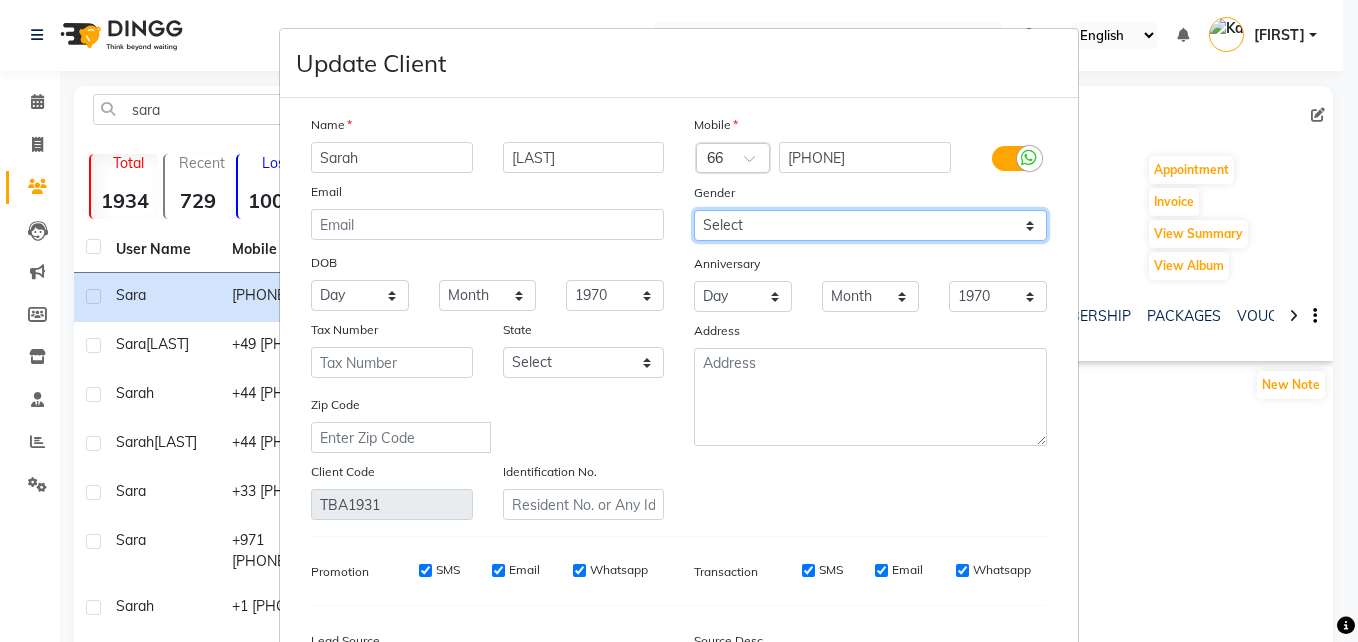 click on "Select Male Female Other Prefer Not To Say" at bounding box center [870, 225] 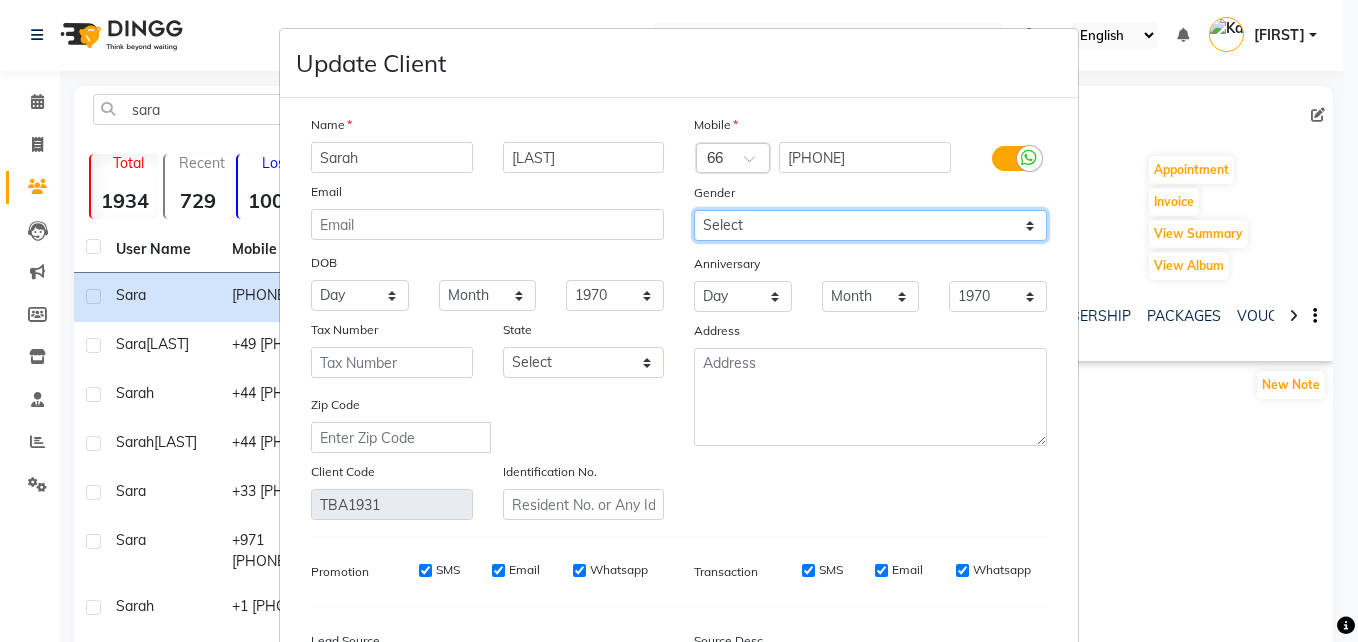 select on "female" 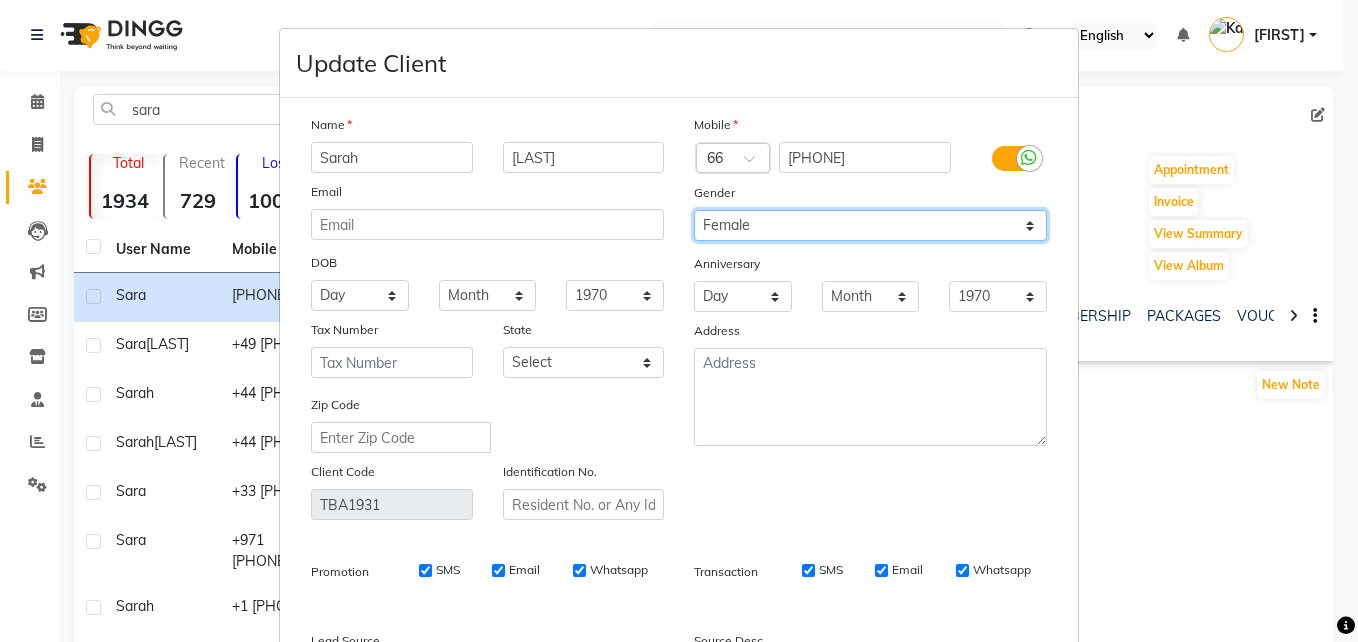 click on "Select Male Female Other Prefer Not To Say" at bounding box center [870, 225] 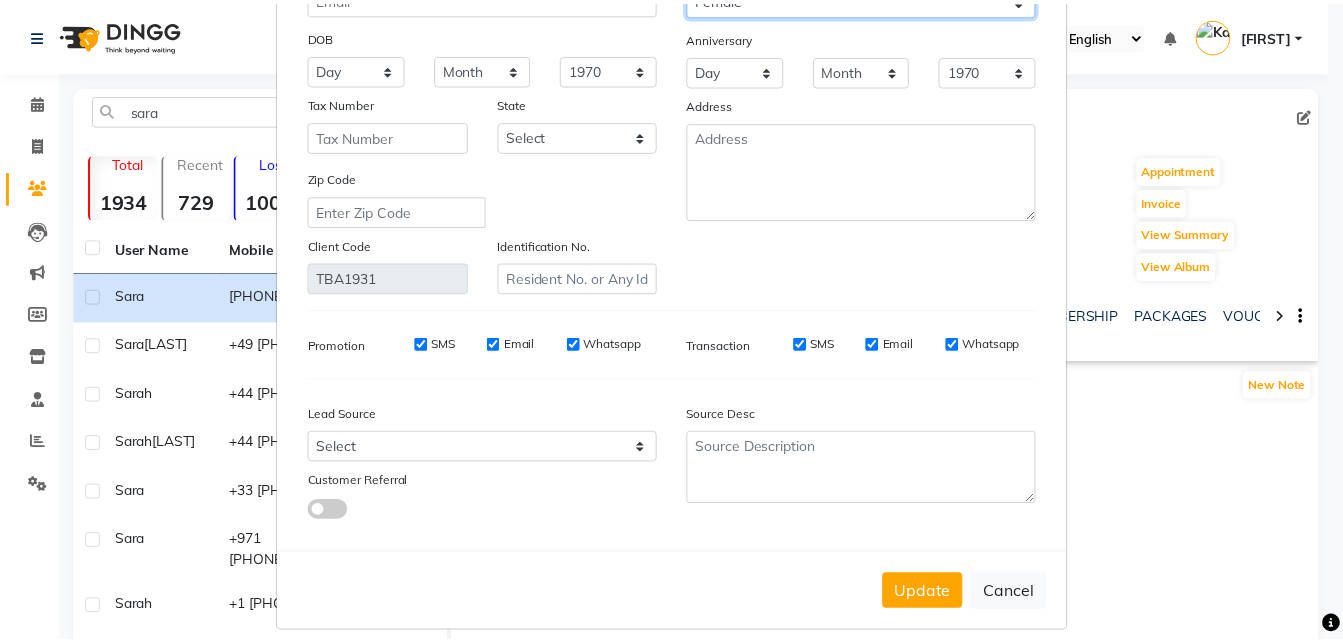 scroll, scrollTop: 245, scrollLeft: 0, axis: vertical 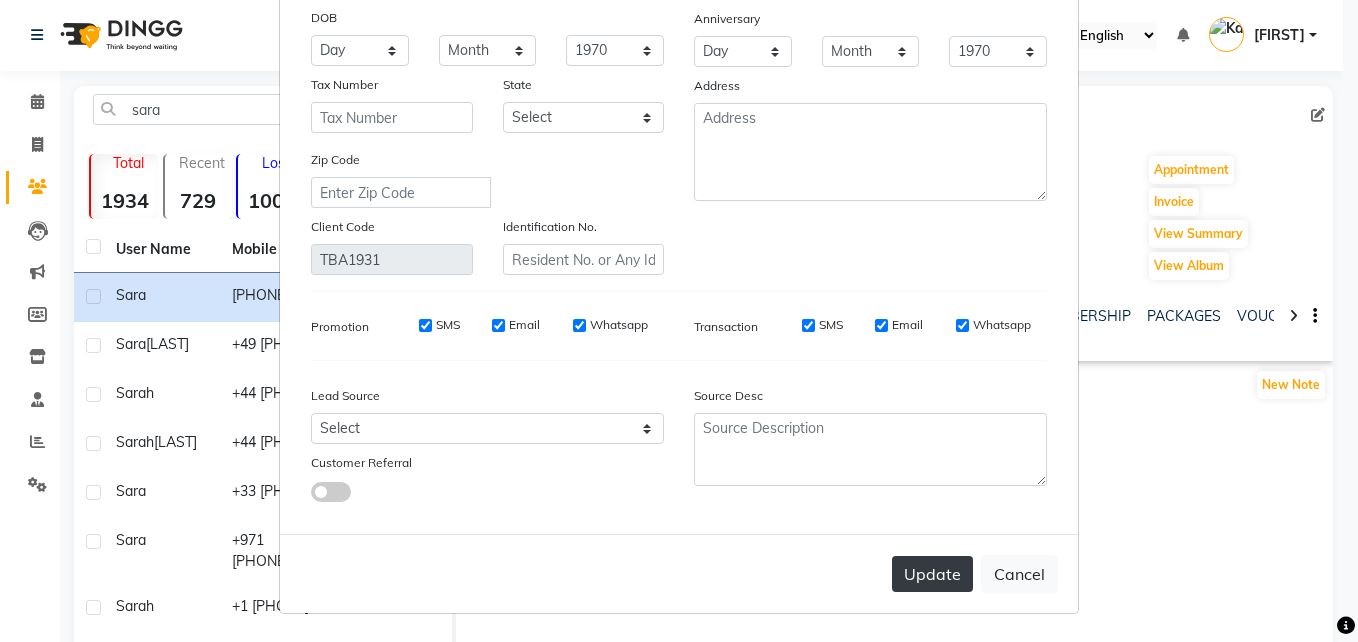 click on "Update" at bounding box center (932, 574) 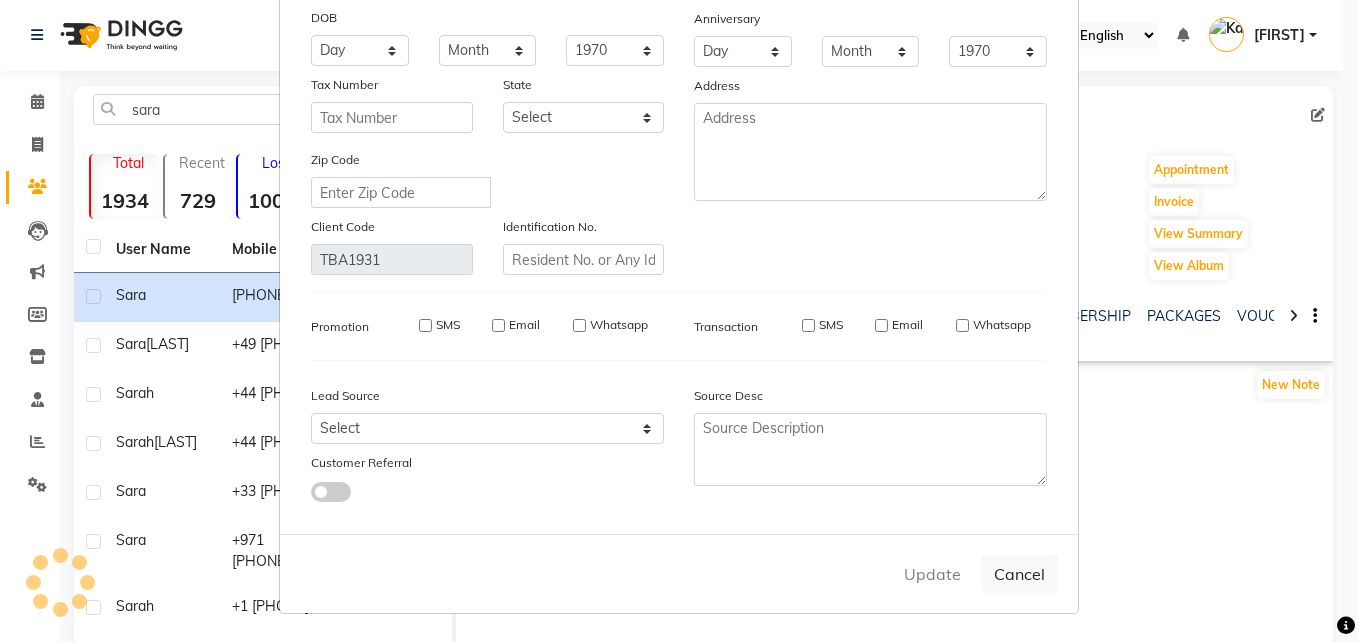type 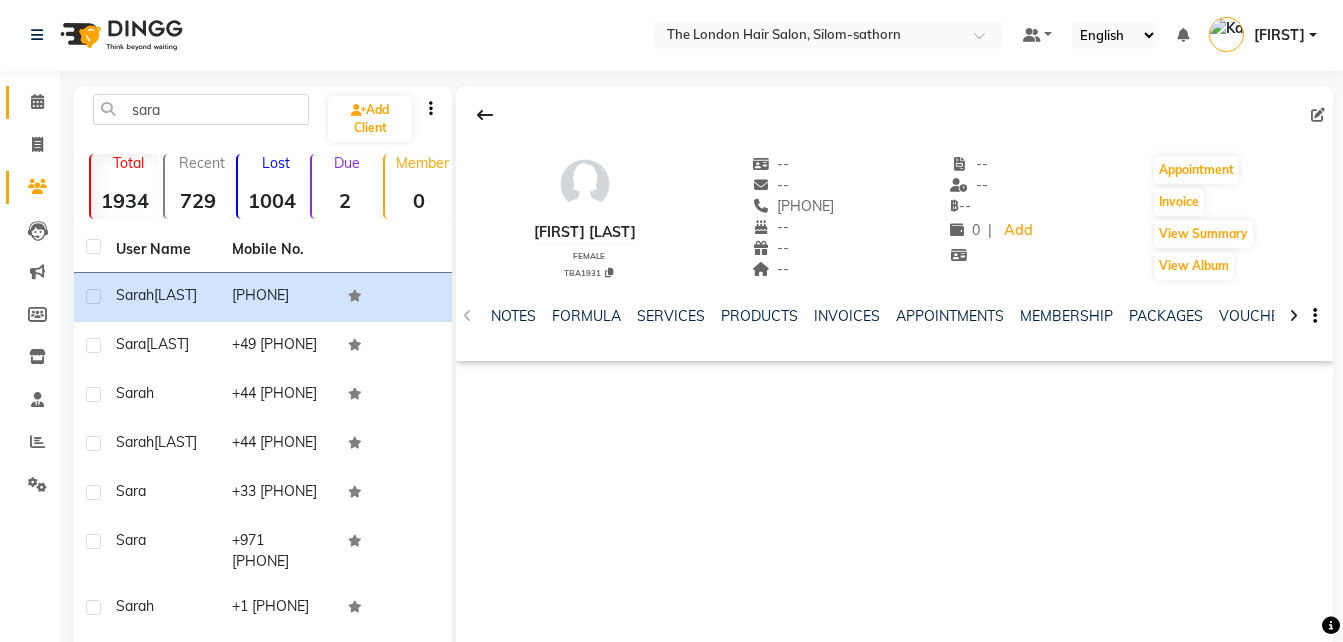 click 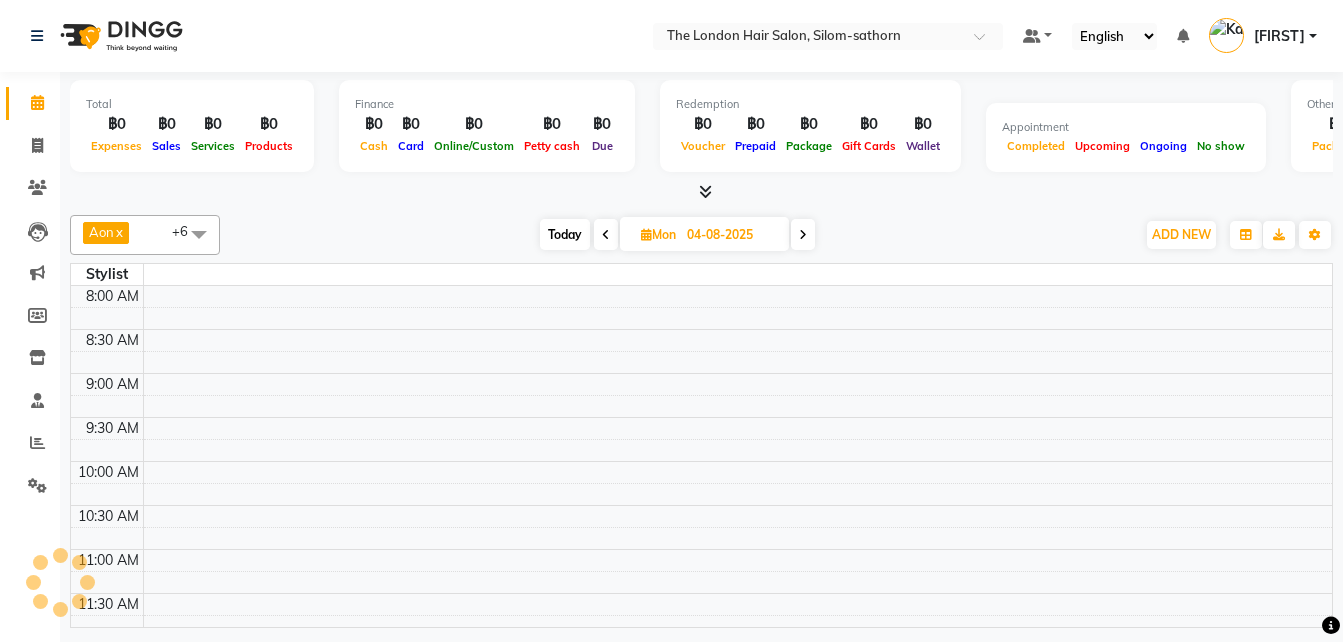 scroll, scrollTop: 0, scrollLeft: 0, axis: both 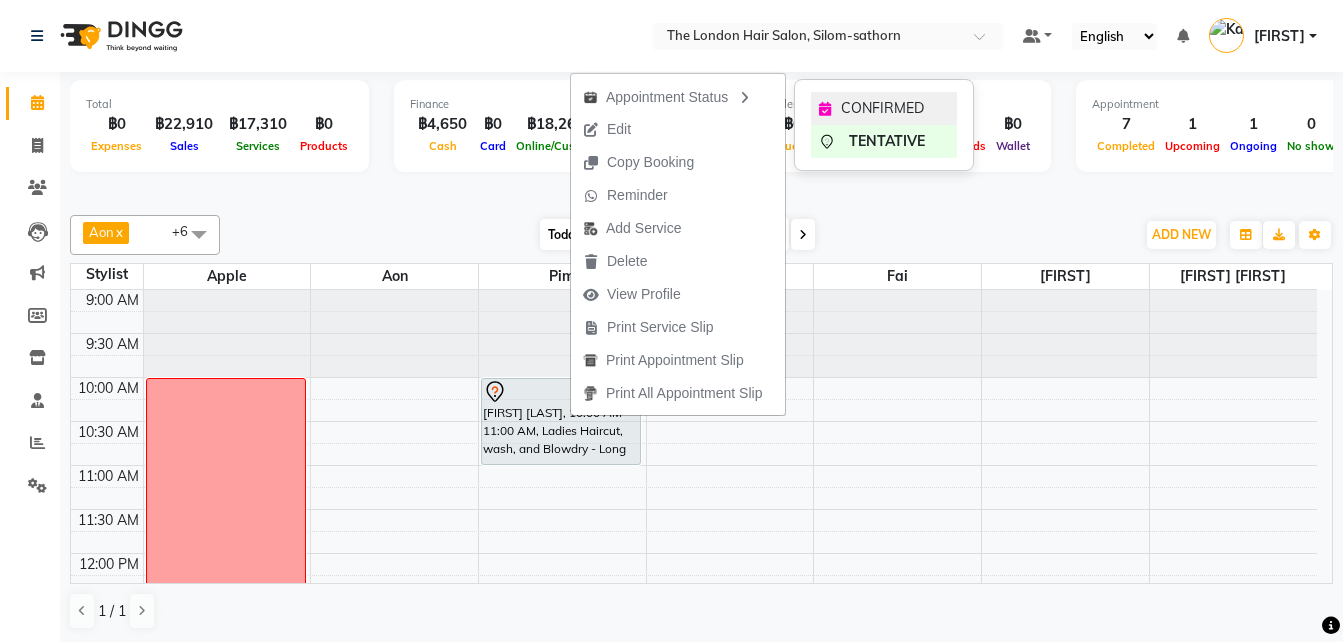 click on "CONFIRMED" 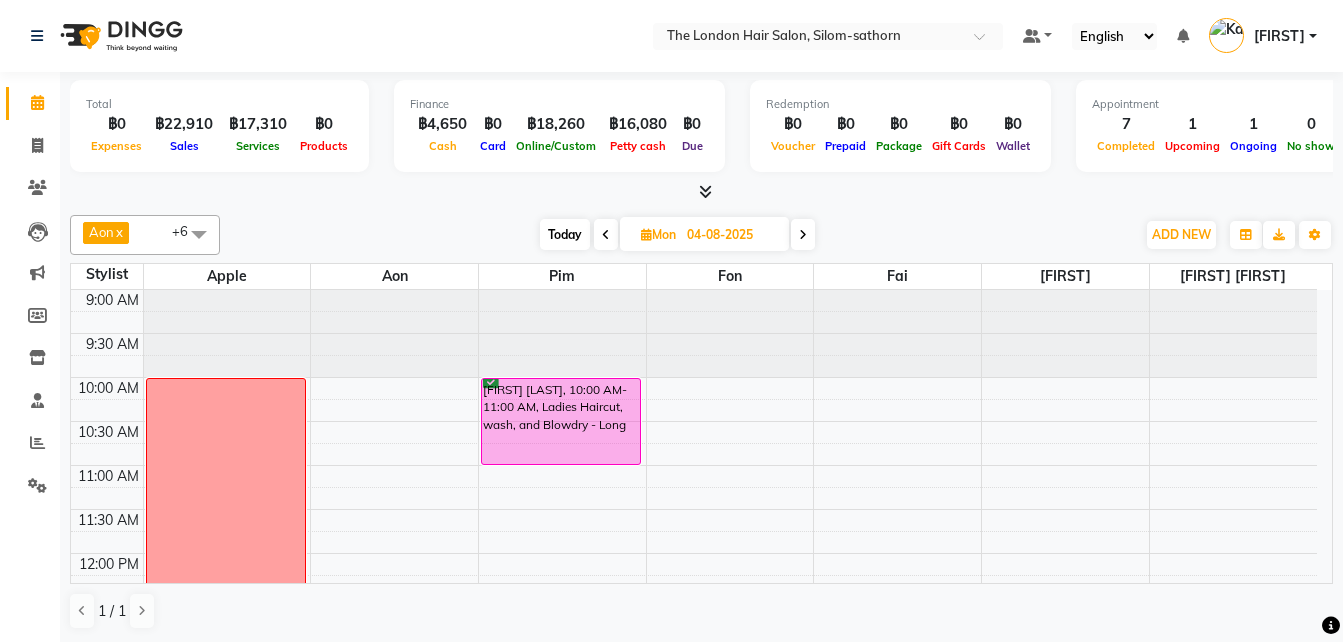 click on "Today" at bounding box center (565, 234) 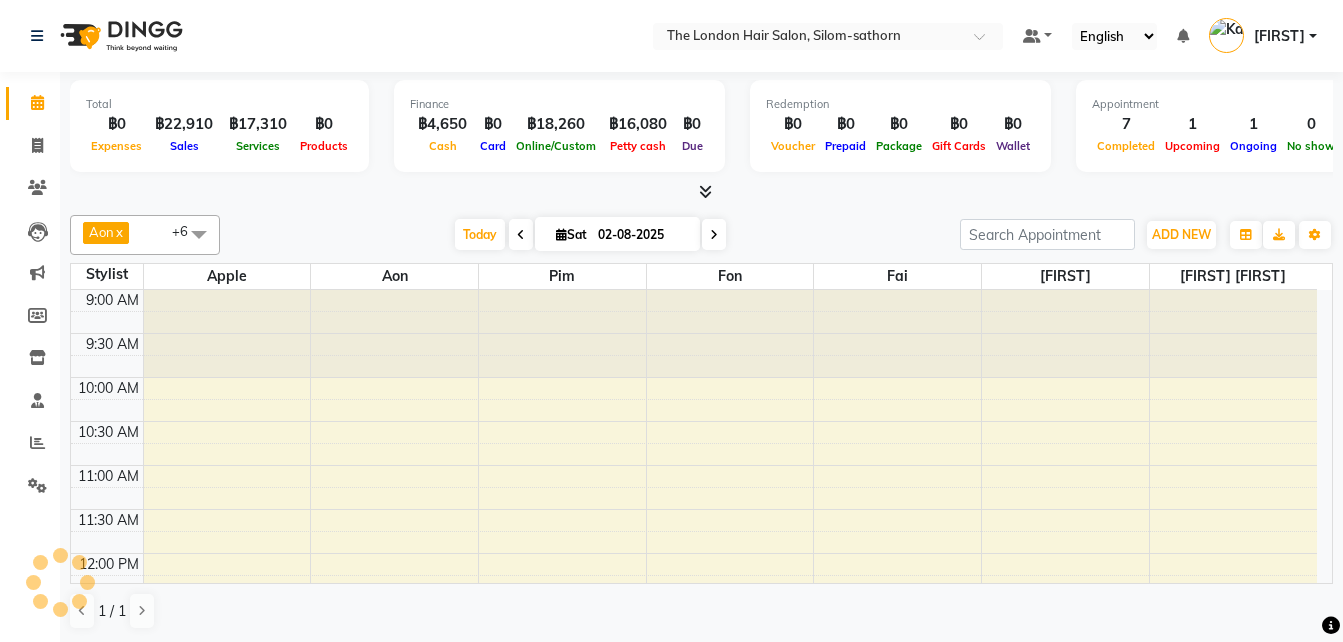 scroll, scrollTop: 441, scrollLeft: 0, axis: vertical 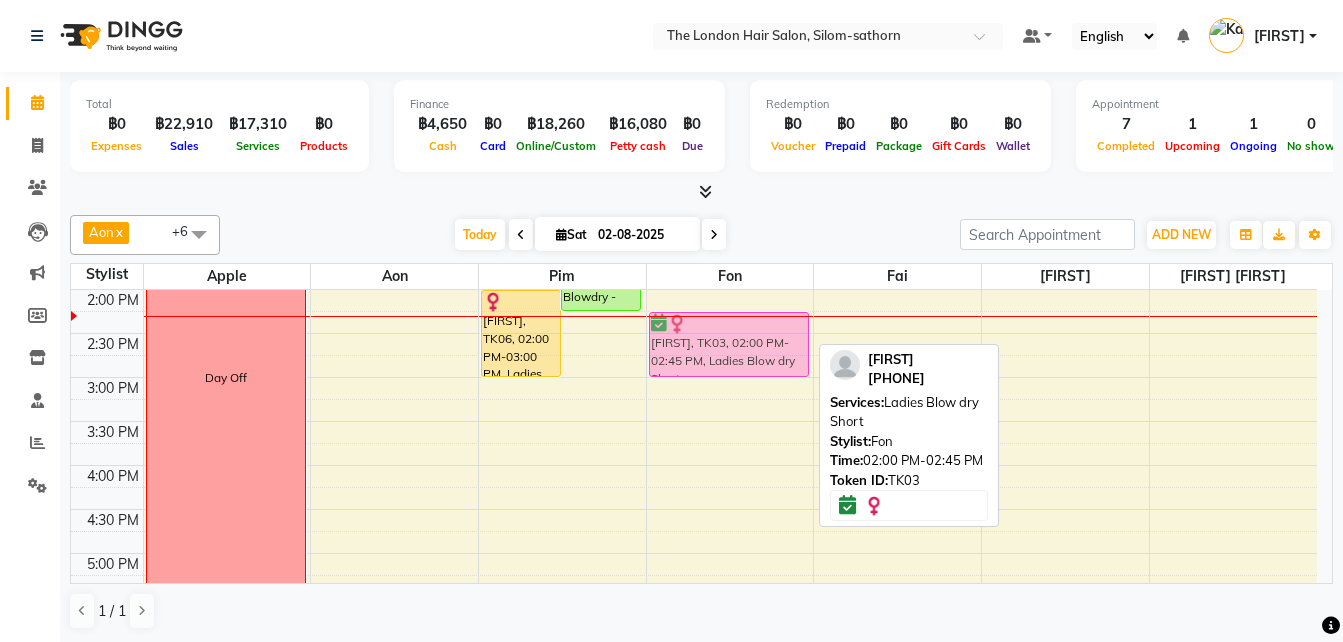 drag, startPoint x: 706, startPoint y: 330, endPoint x: 706, endPoint y: 346, distance: 16 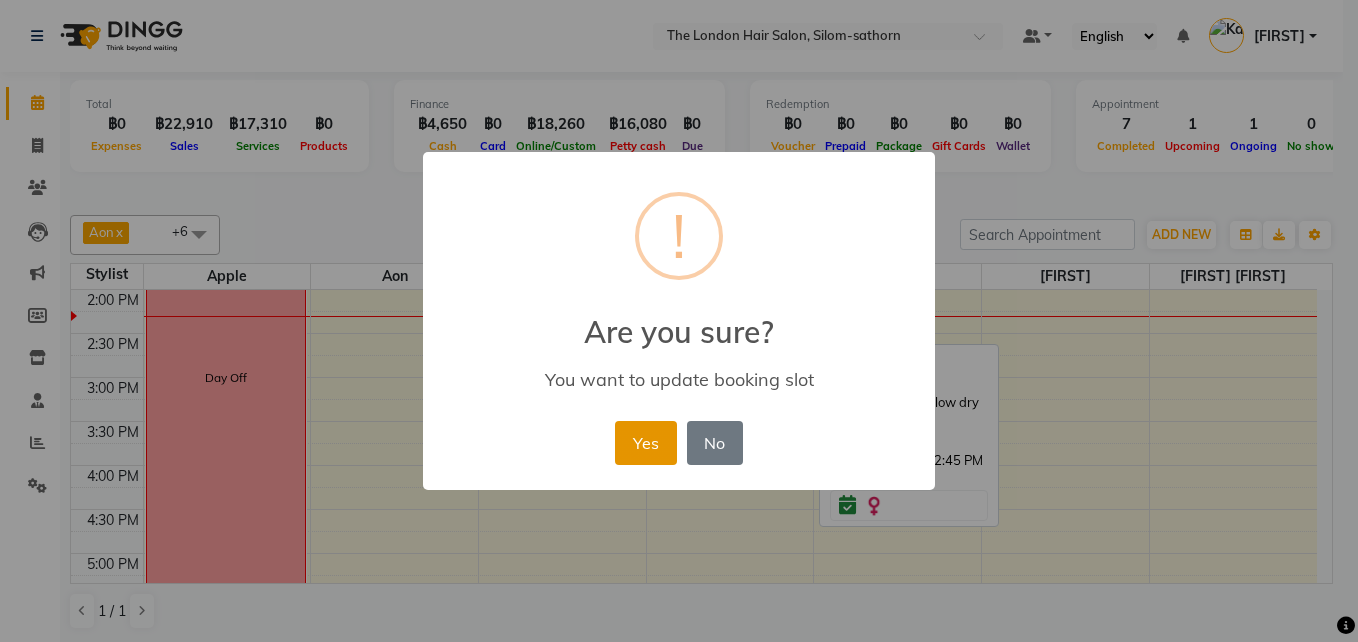 click on "Yes" at bounding box center [645, 443] 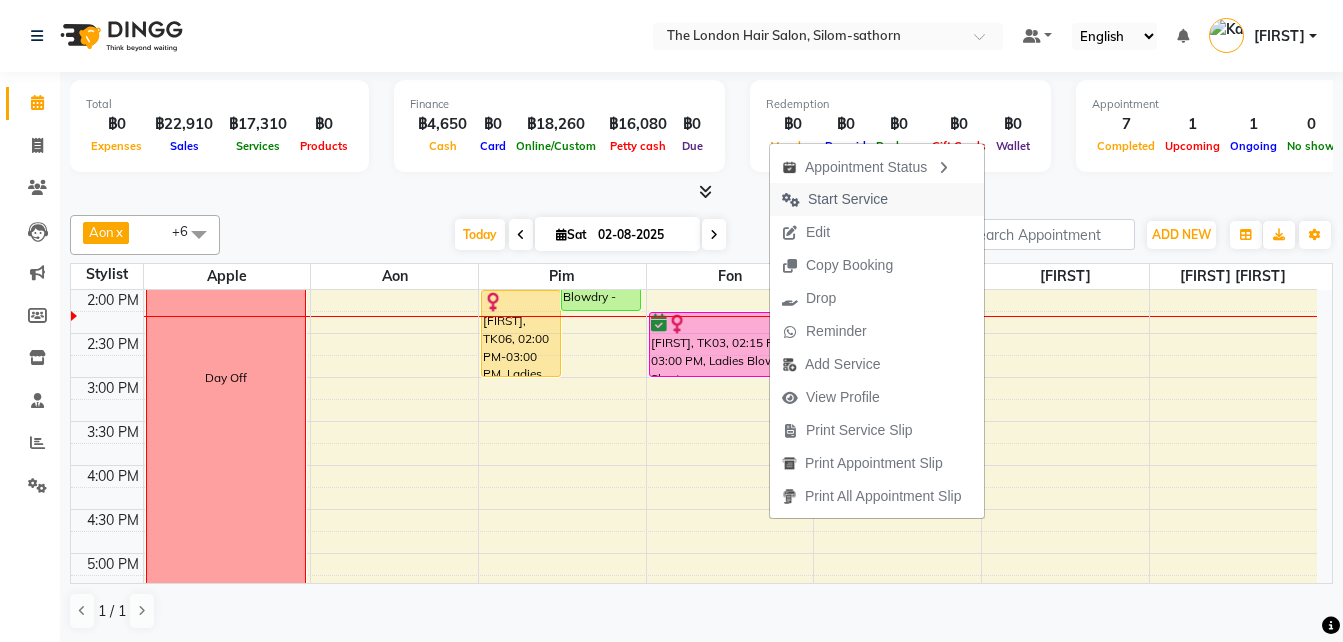 click on "Start Service" at bounding box center (848, 199) 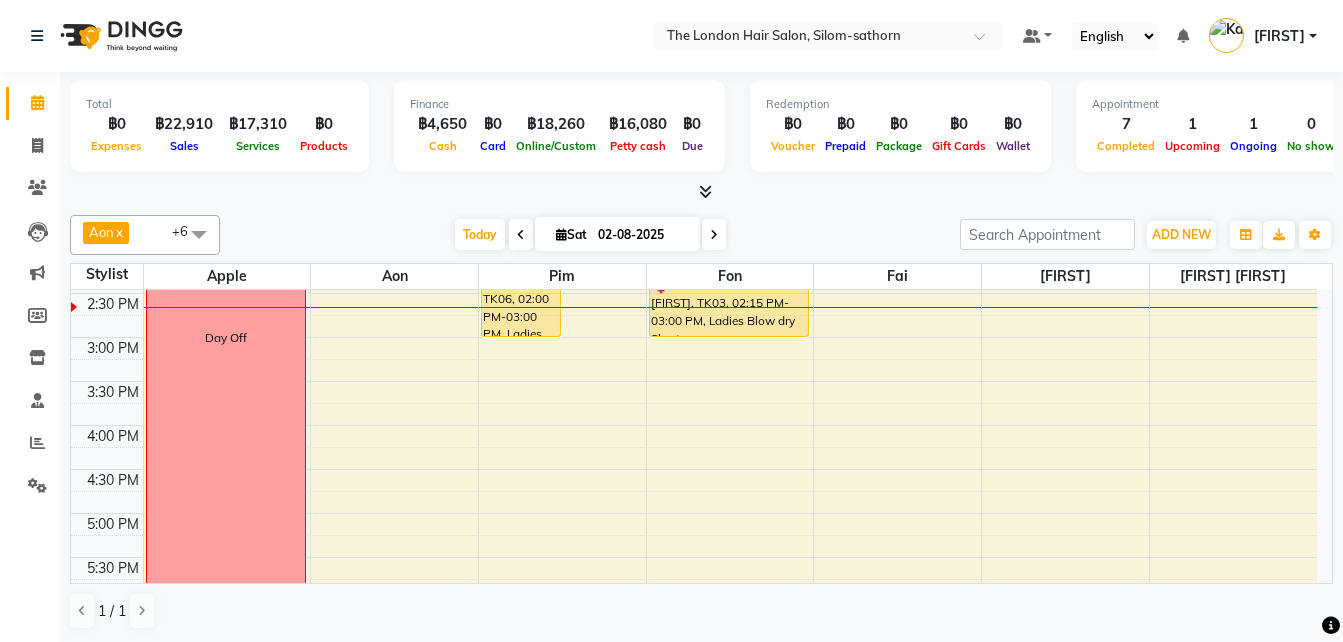 scroll, scrollTop: 445, scrollLeft: 0, axis: vertical 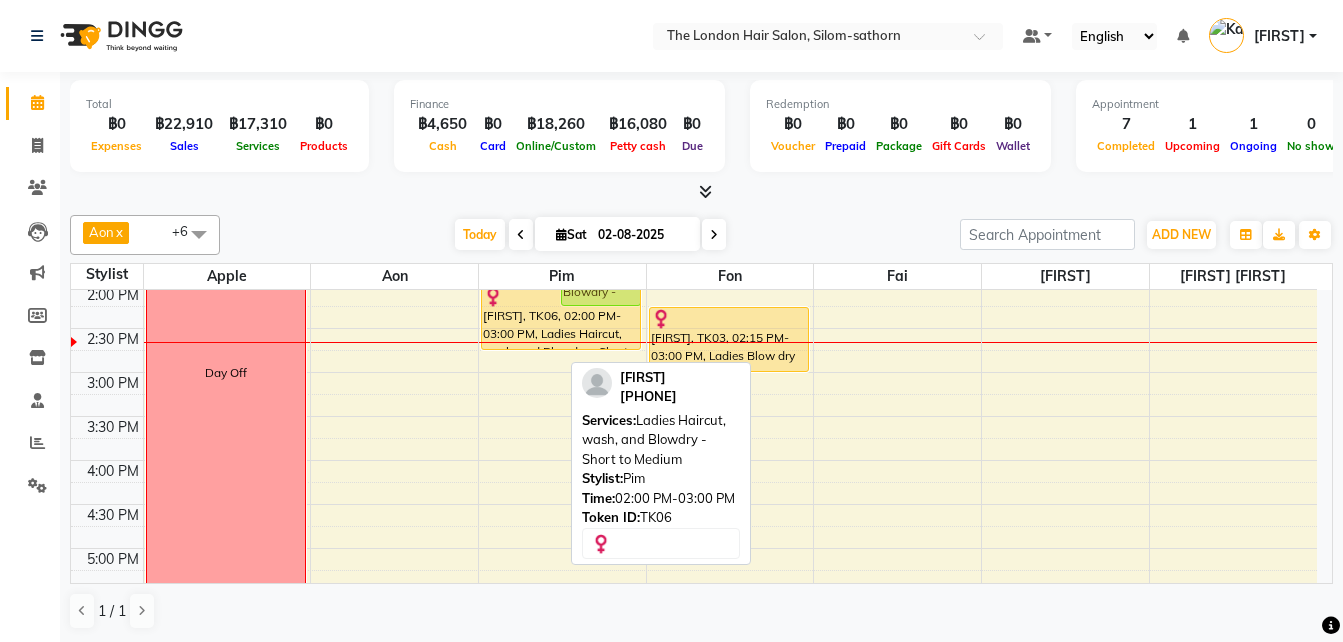 drag, startPoint x: 515, startPoint y: 371, endPoint x: 514, endPoint y: 346, distance: 25.019993 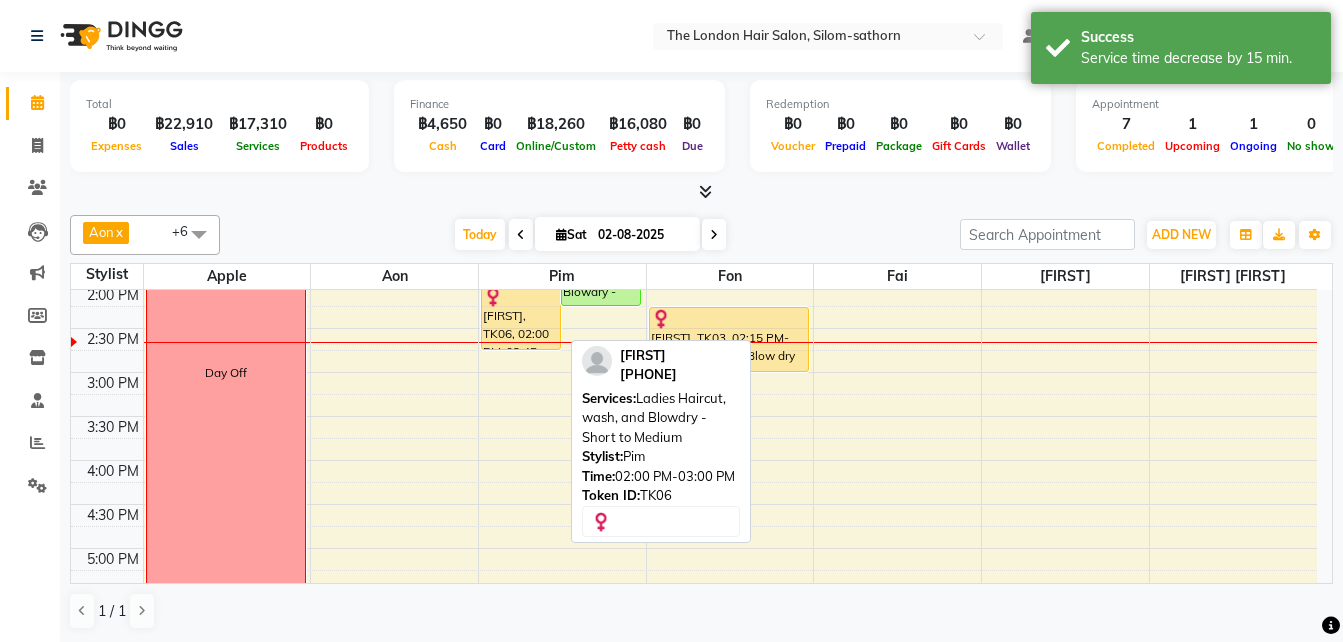 click on "[FIRST], TK06, [TIME] - [TIME], [SERVICE]" at bounding box center (521, 317) 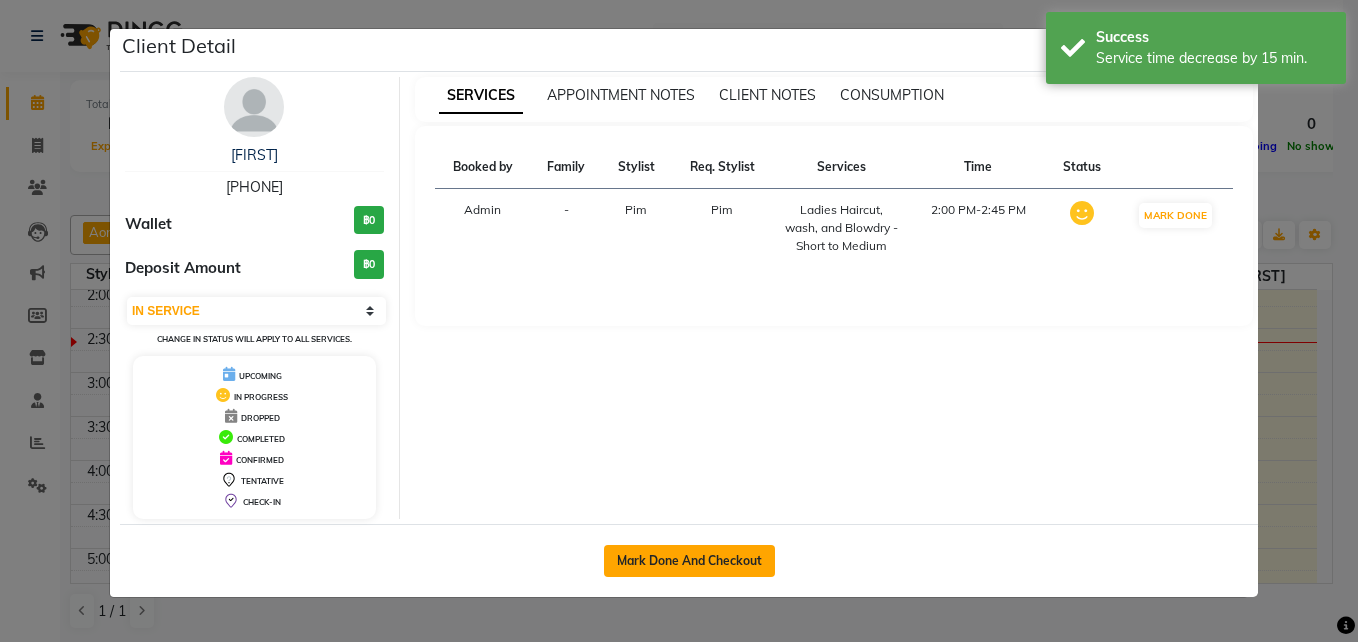 click on "Mark Done And Checkout" 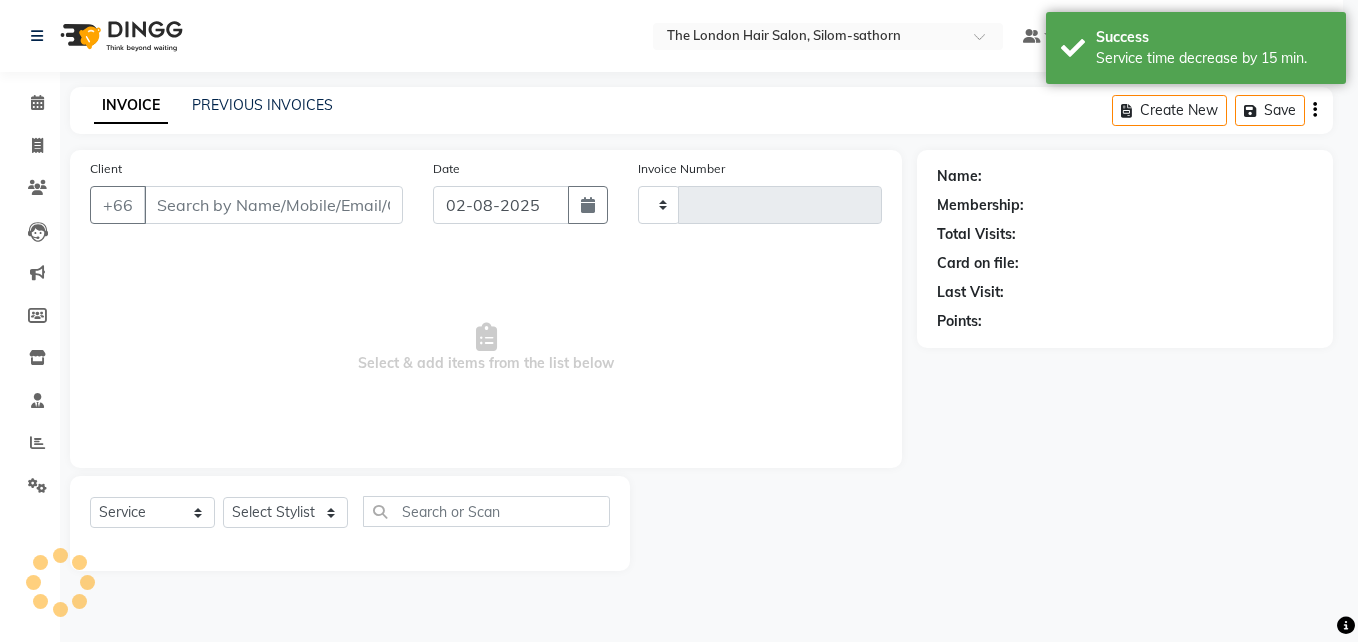 type on "1204" 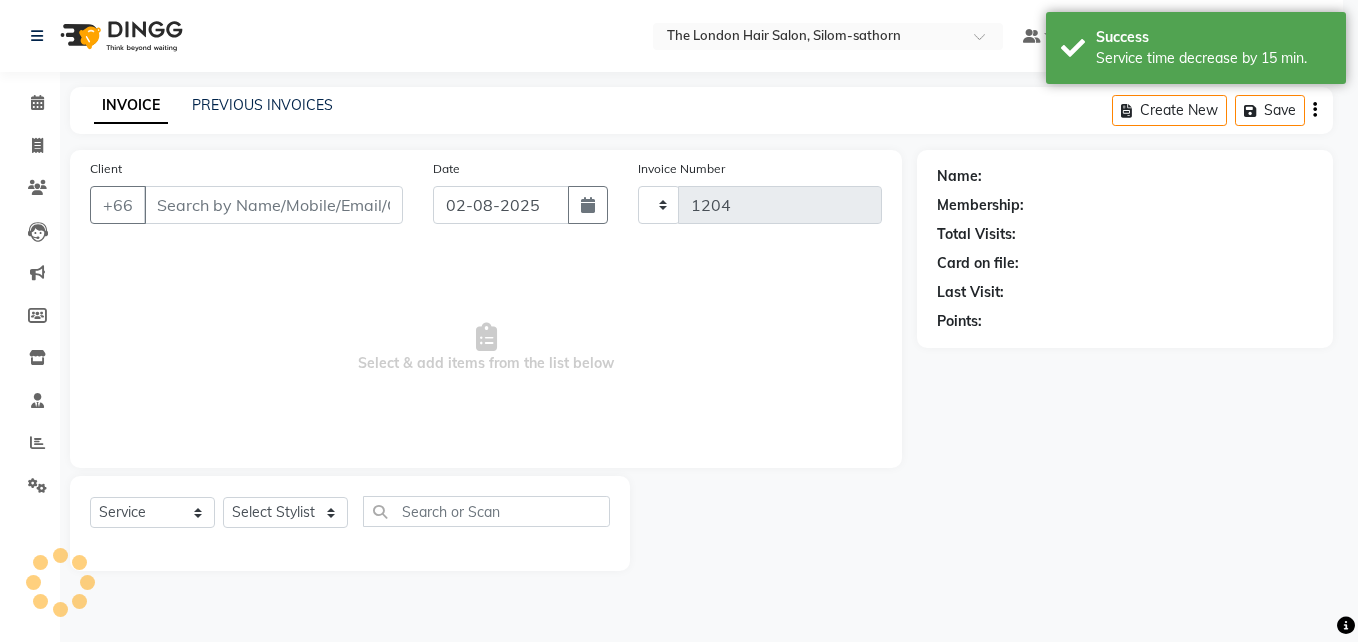 select on "6977" 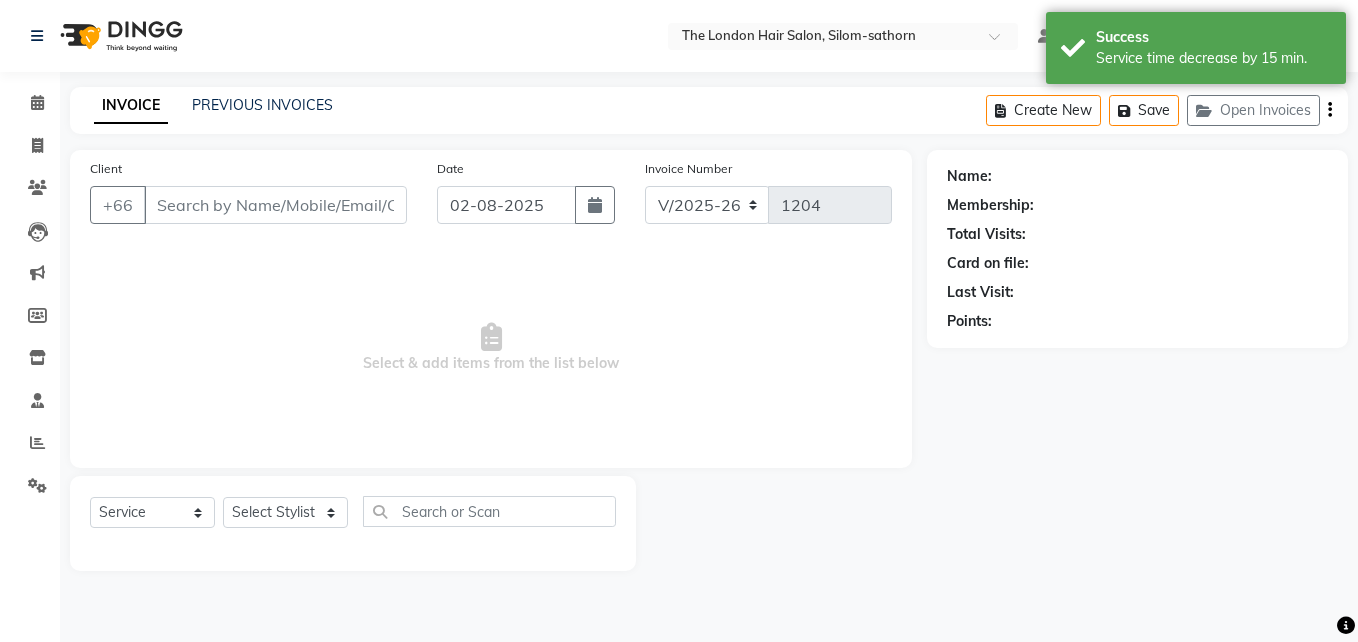 type on "[PHONE]" 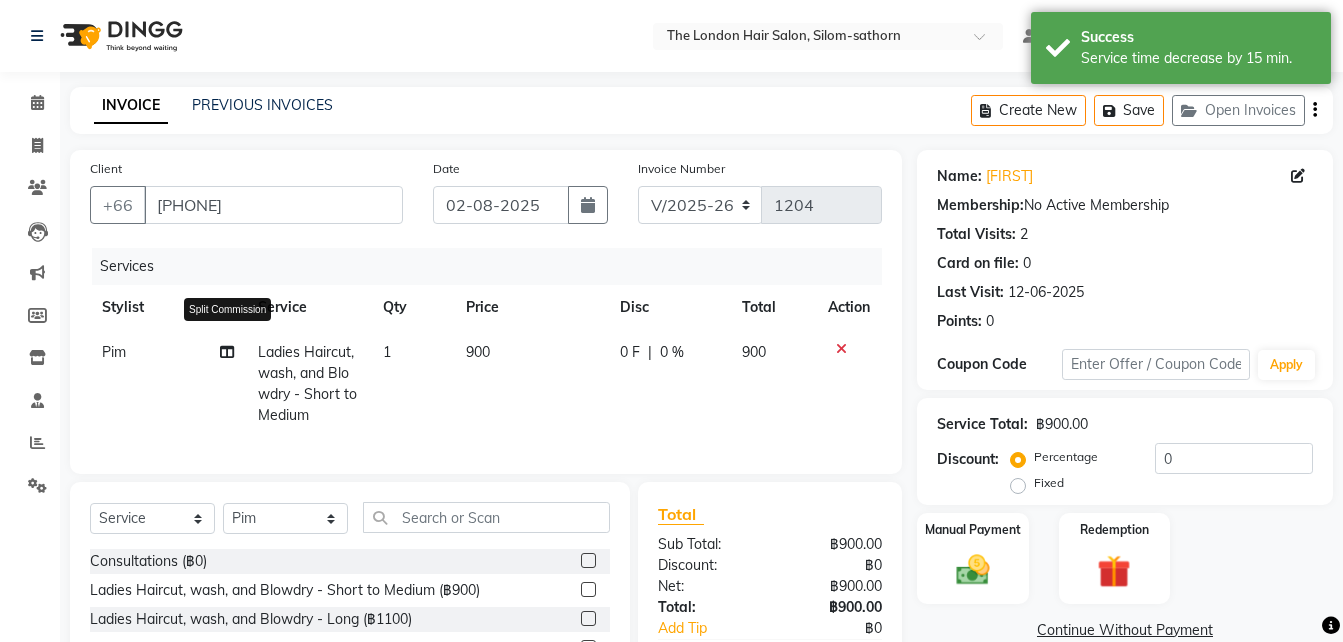 click 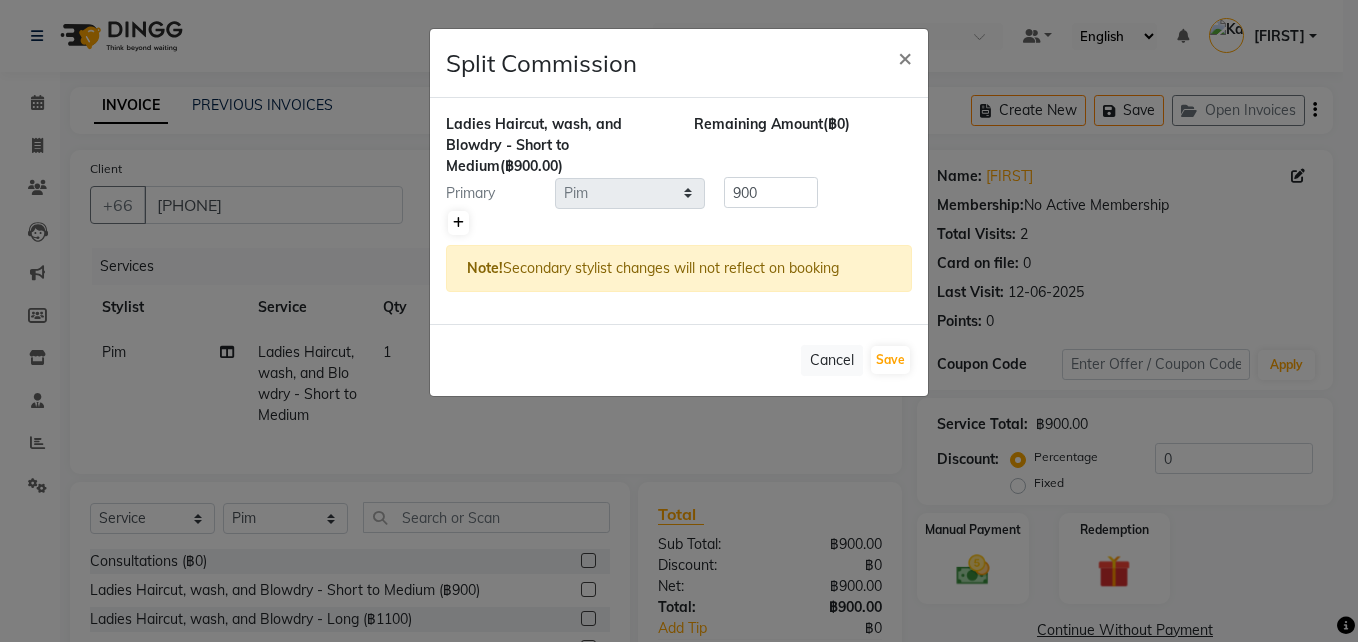 click 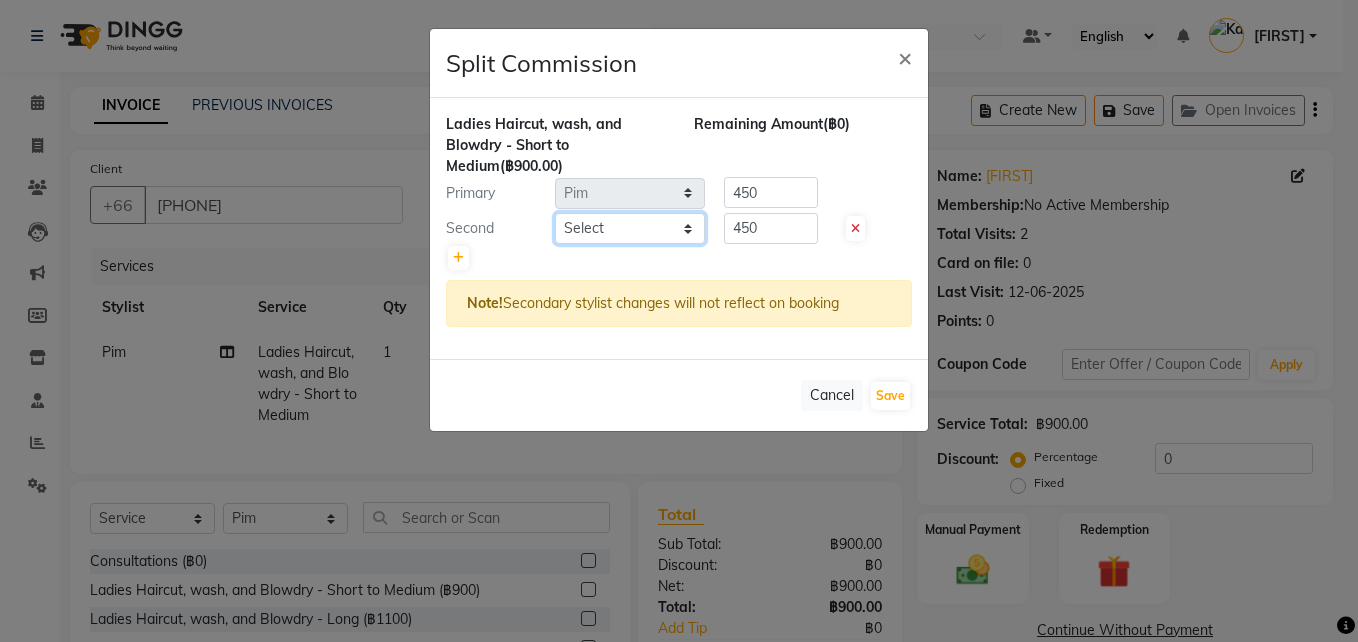 click on "Select  Aon   Apple     Boss Luke   Fai    Fon   Kate    Pim" 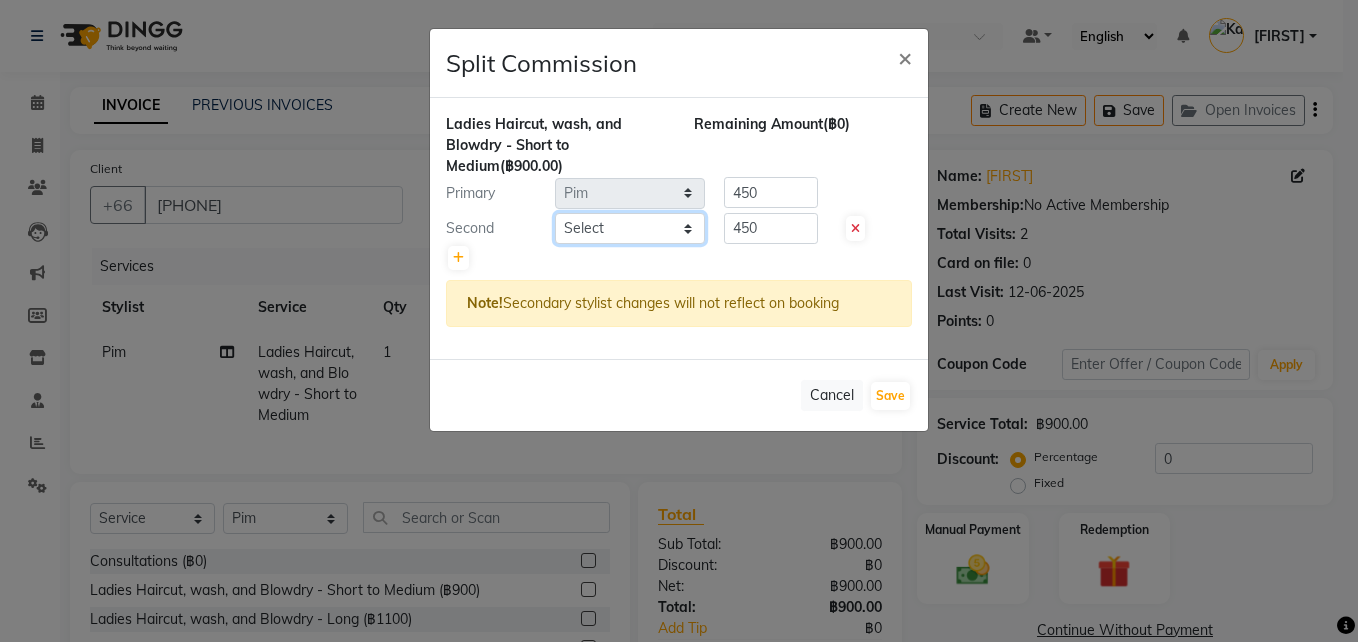 select on "83403" 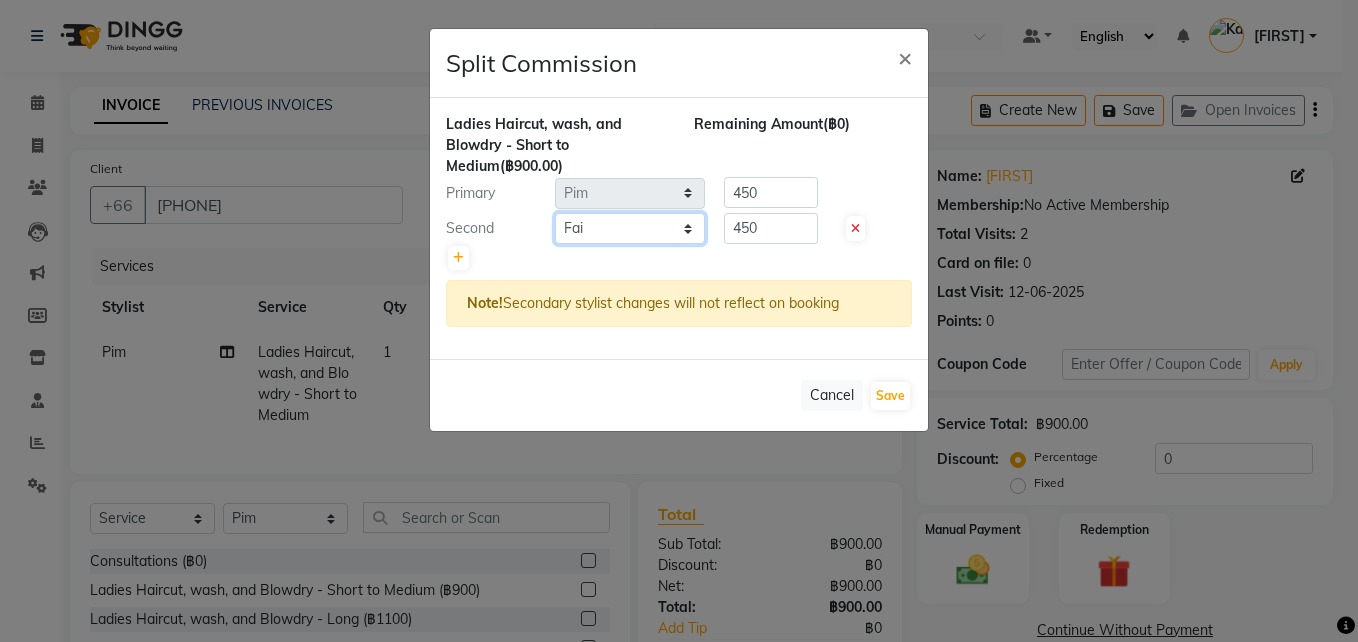 click on "Select  Aon   Apple     Boss Luke   Fai    Fon   Kate    Pim" 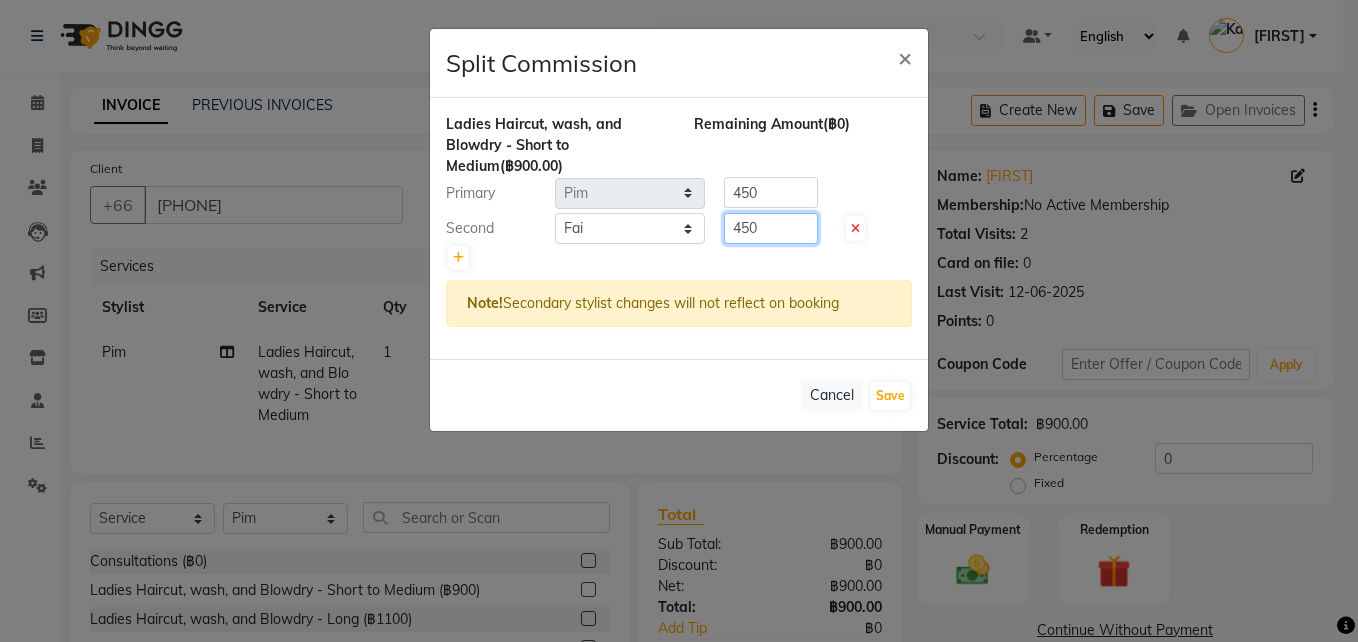 click on "450" 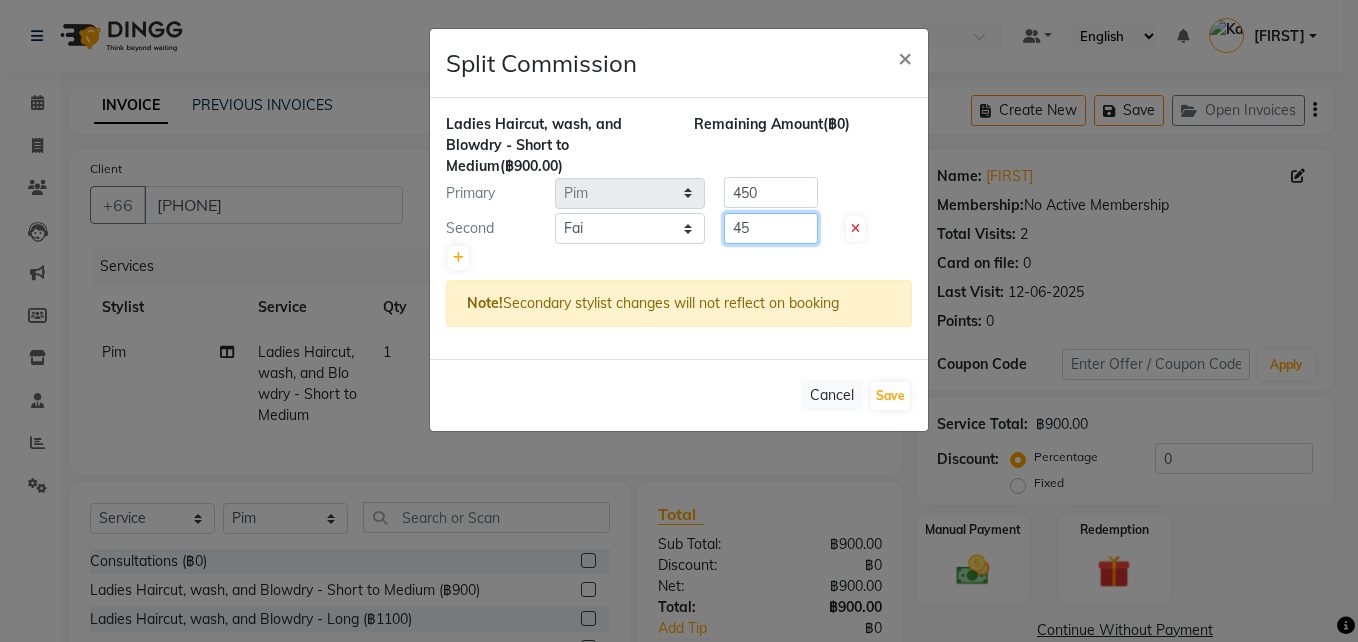 type on "4" 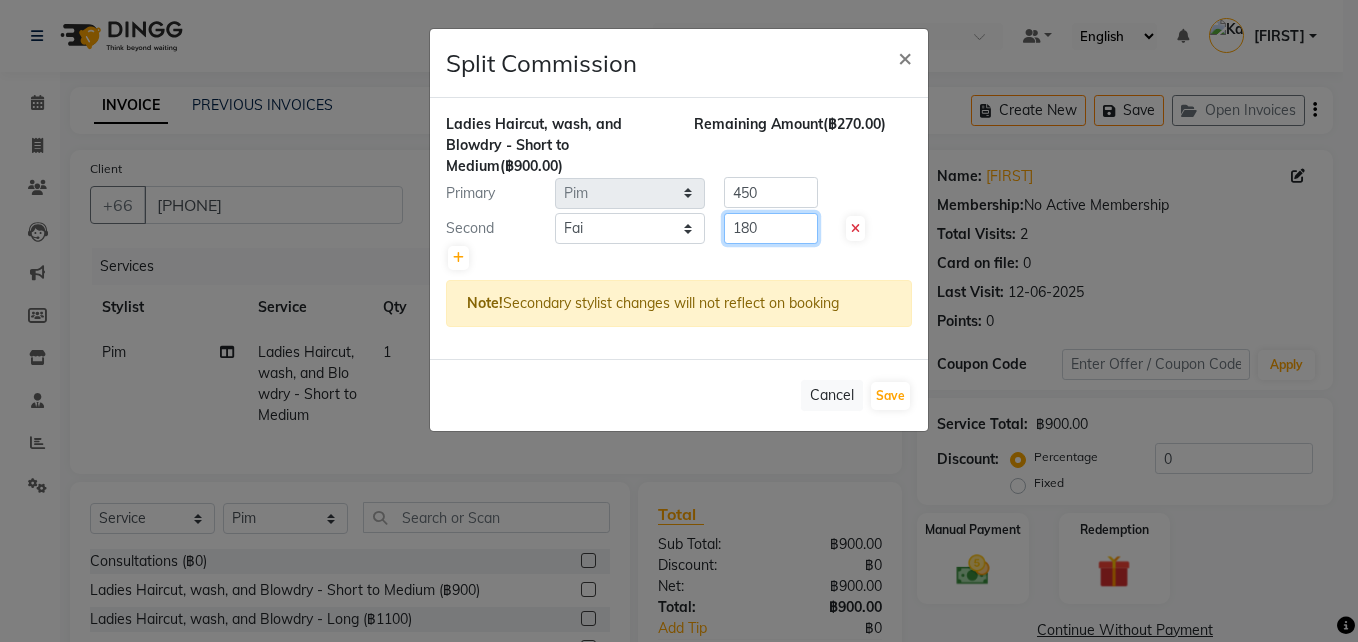 type on "180" 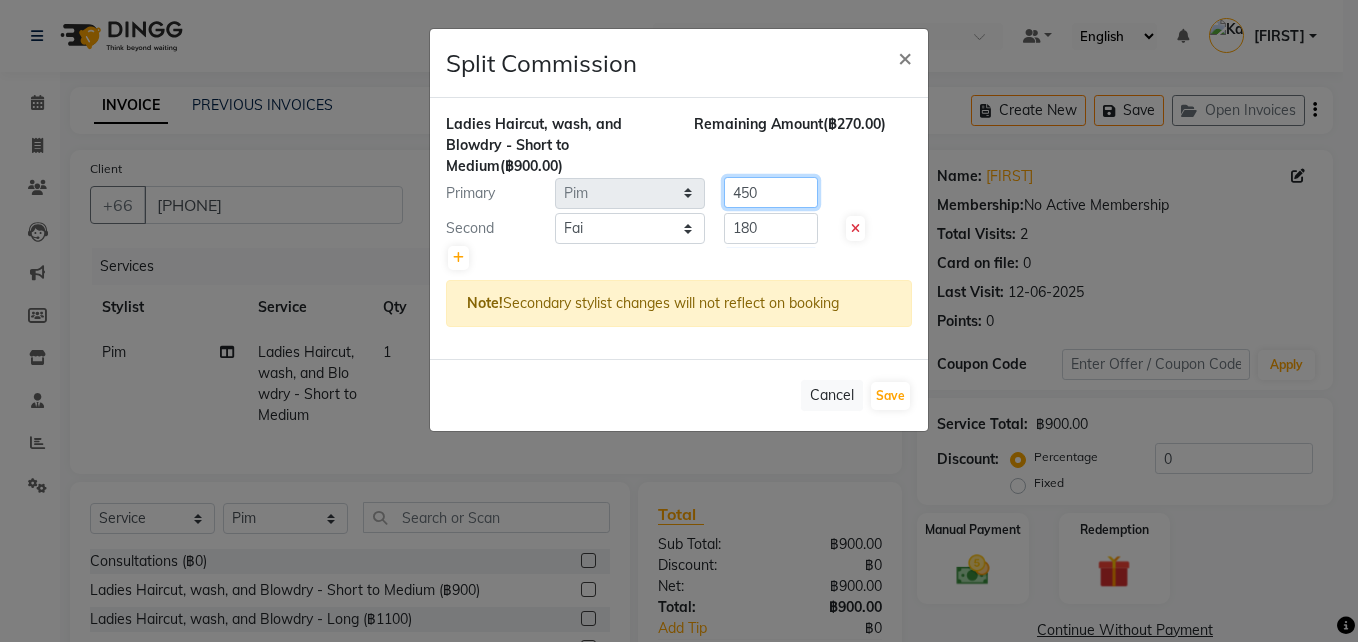 click on "450" 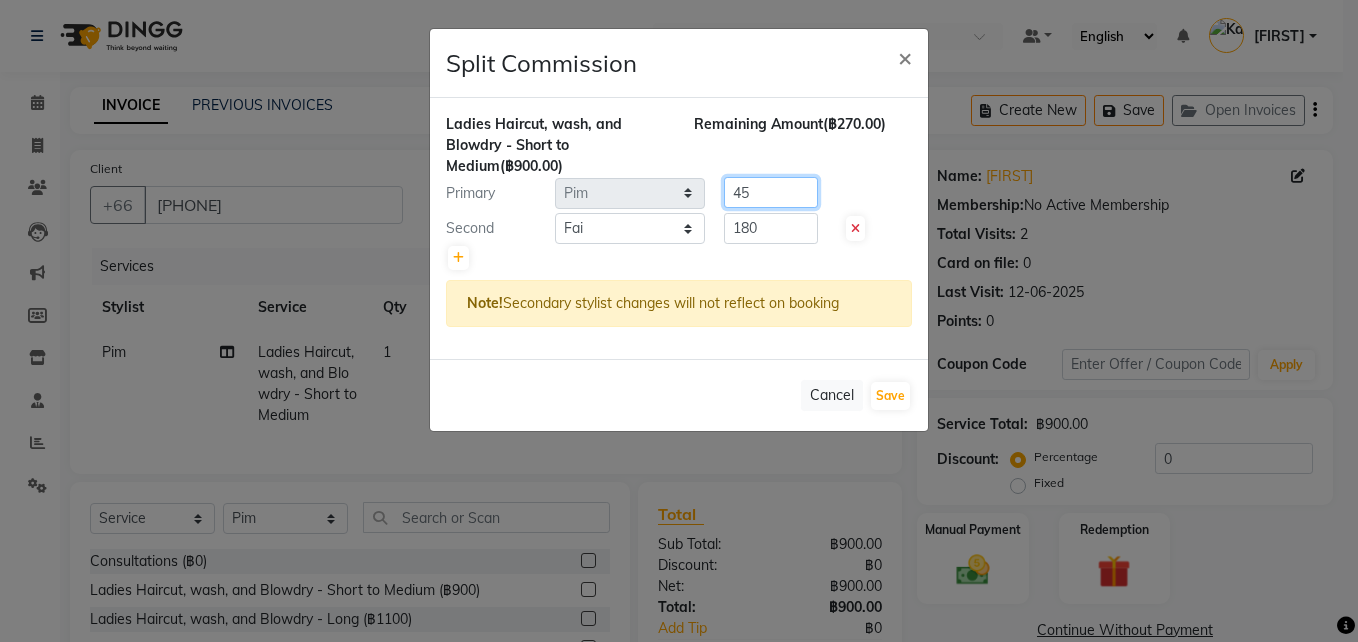 type on "4" 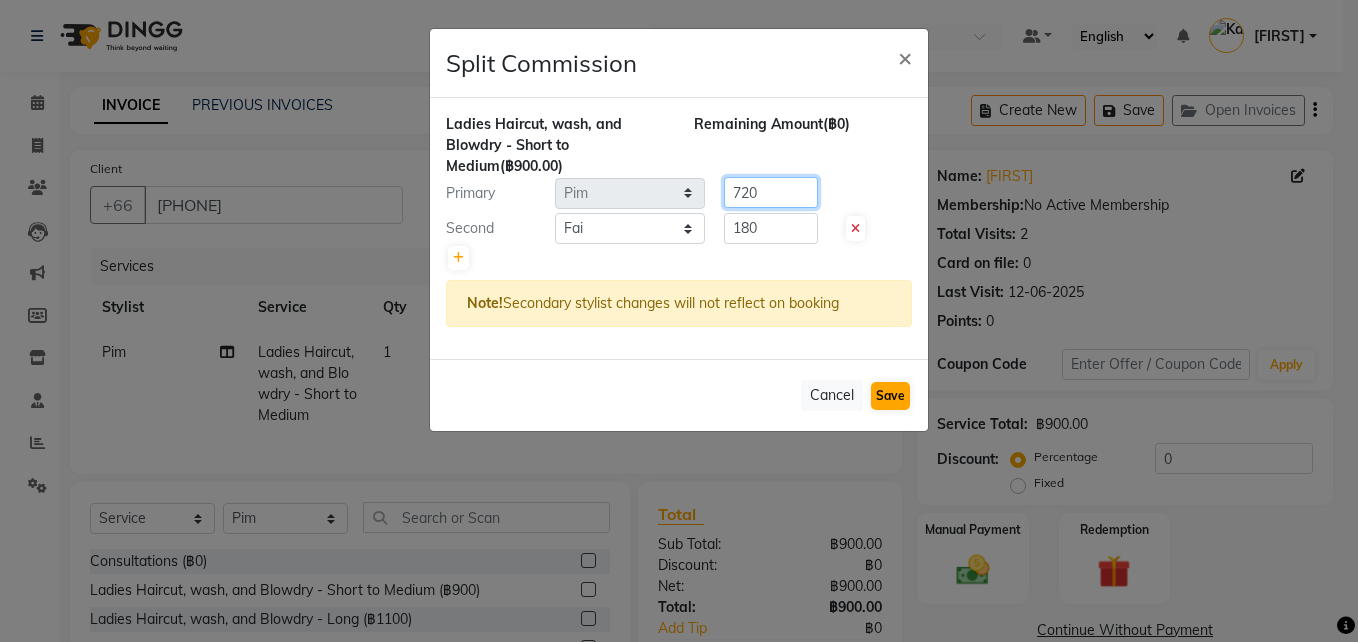type on "720" 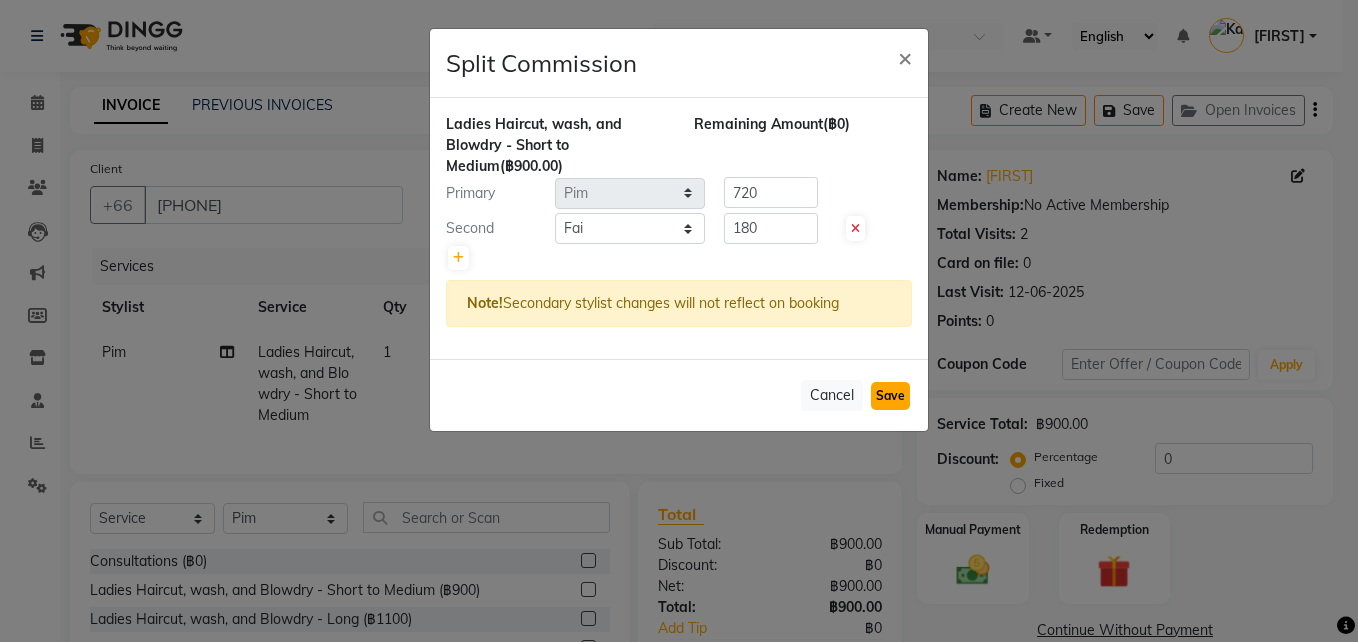 click on "Save" 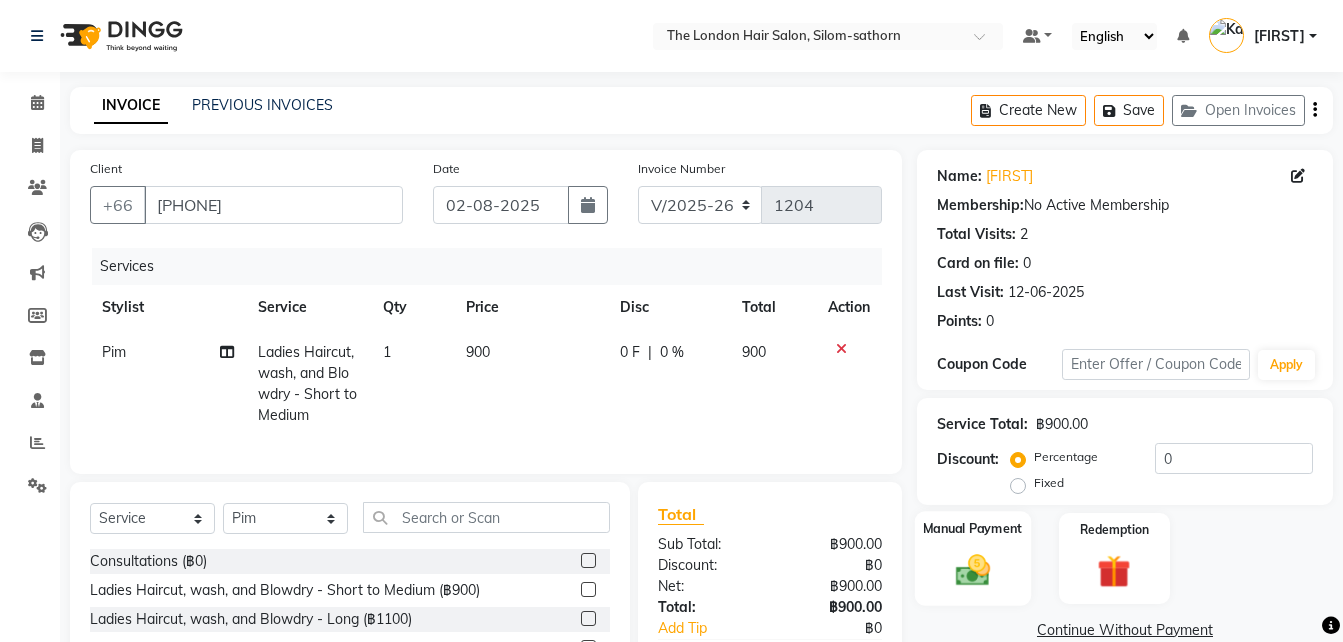 click 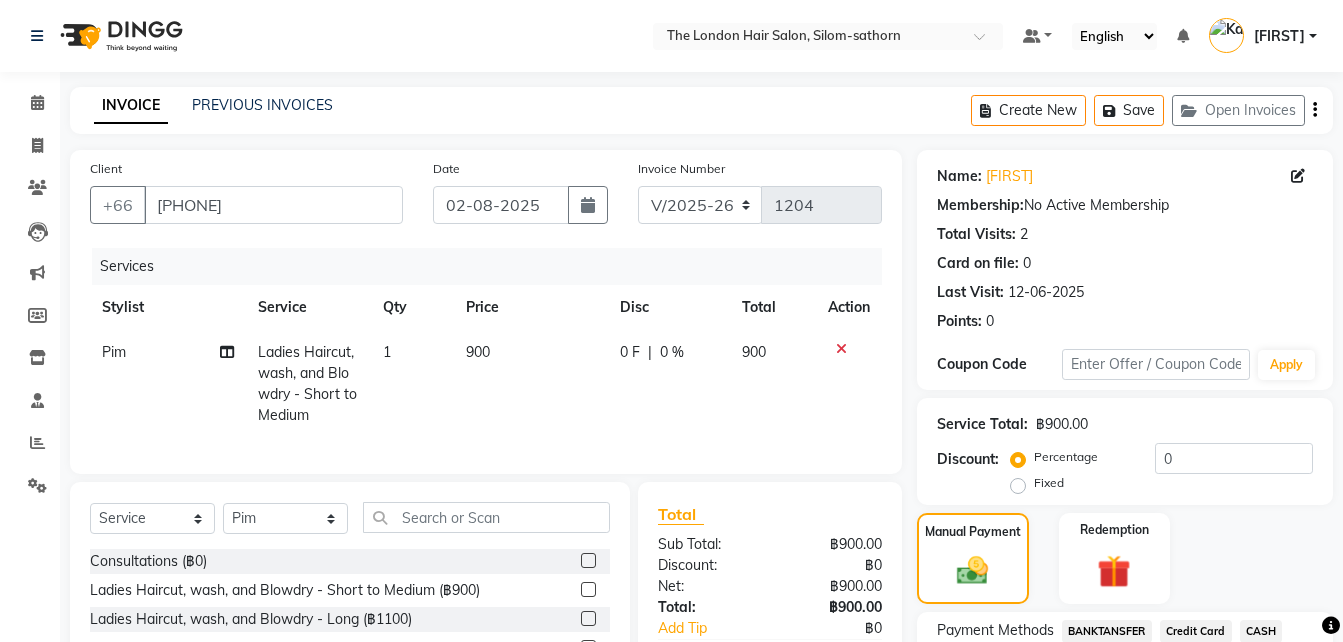 scroll, scrollTop: 180, scrollLeft: 0, axis: vertical 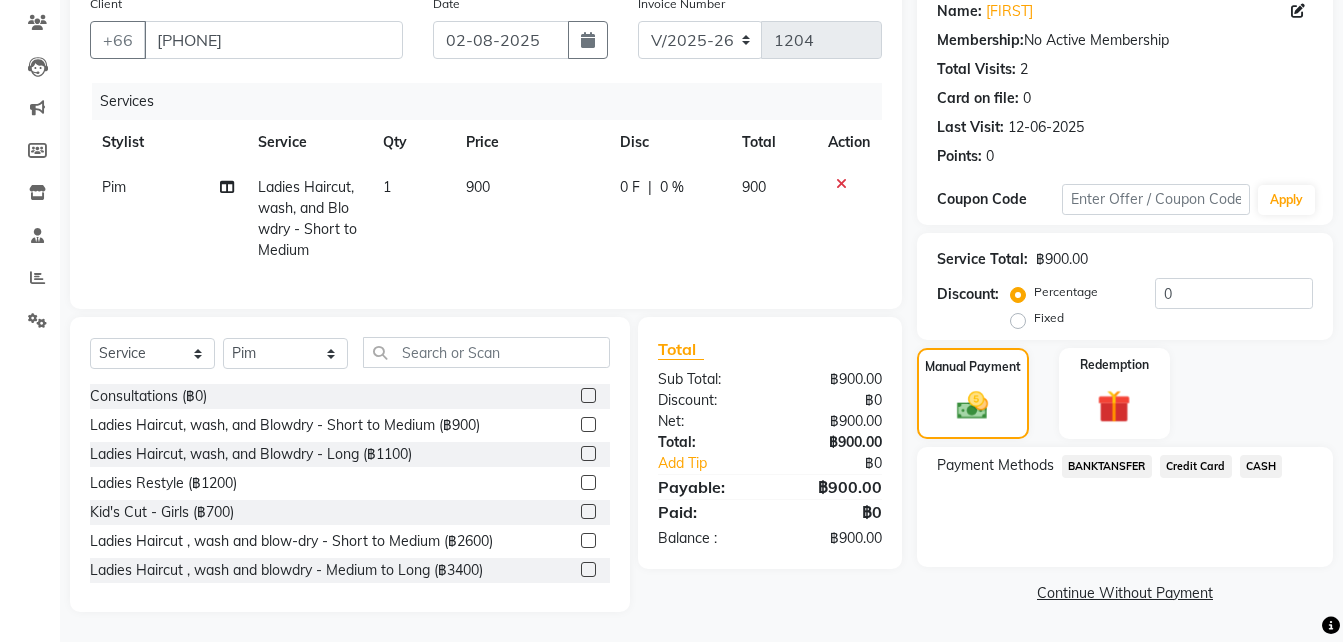 click on "BANKTANSFER" 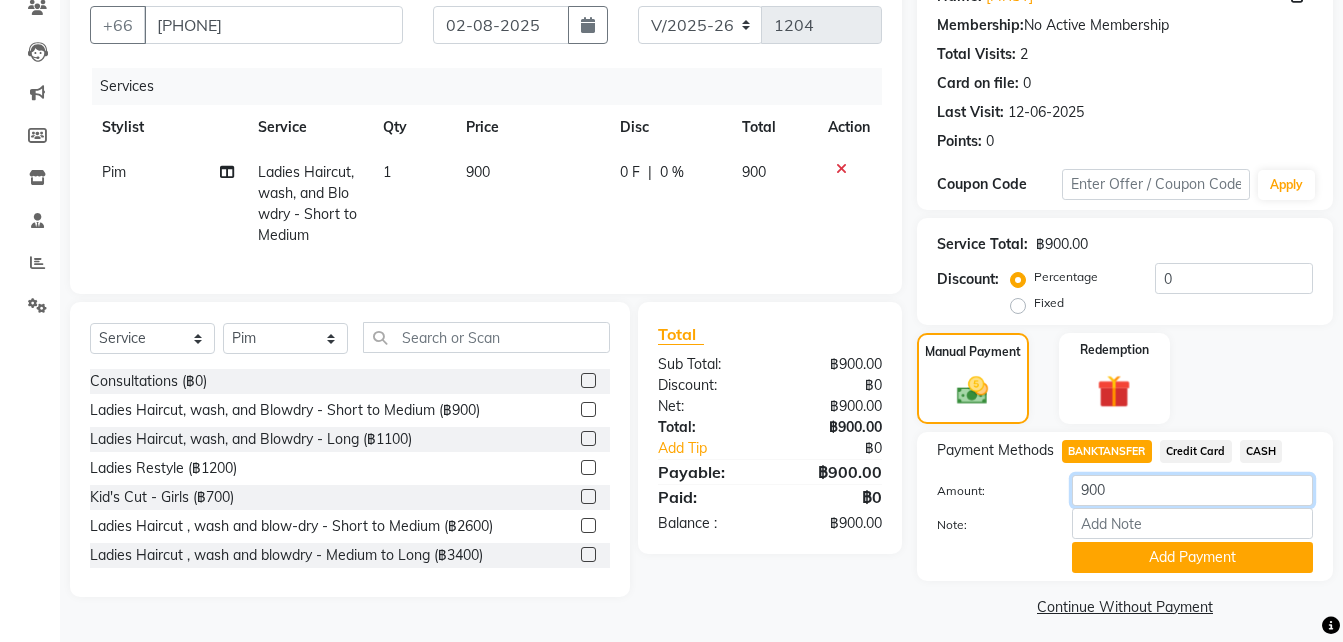 click on "900" 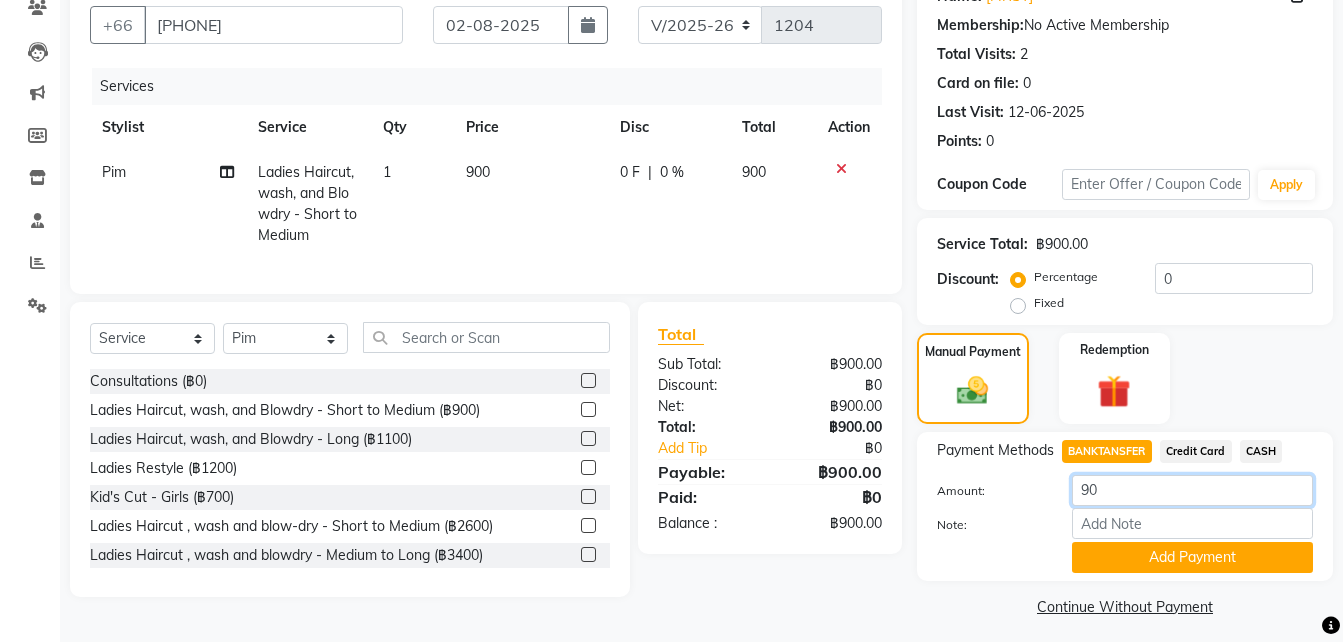 type on "9" 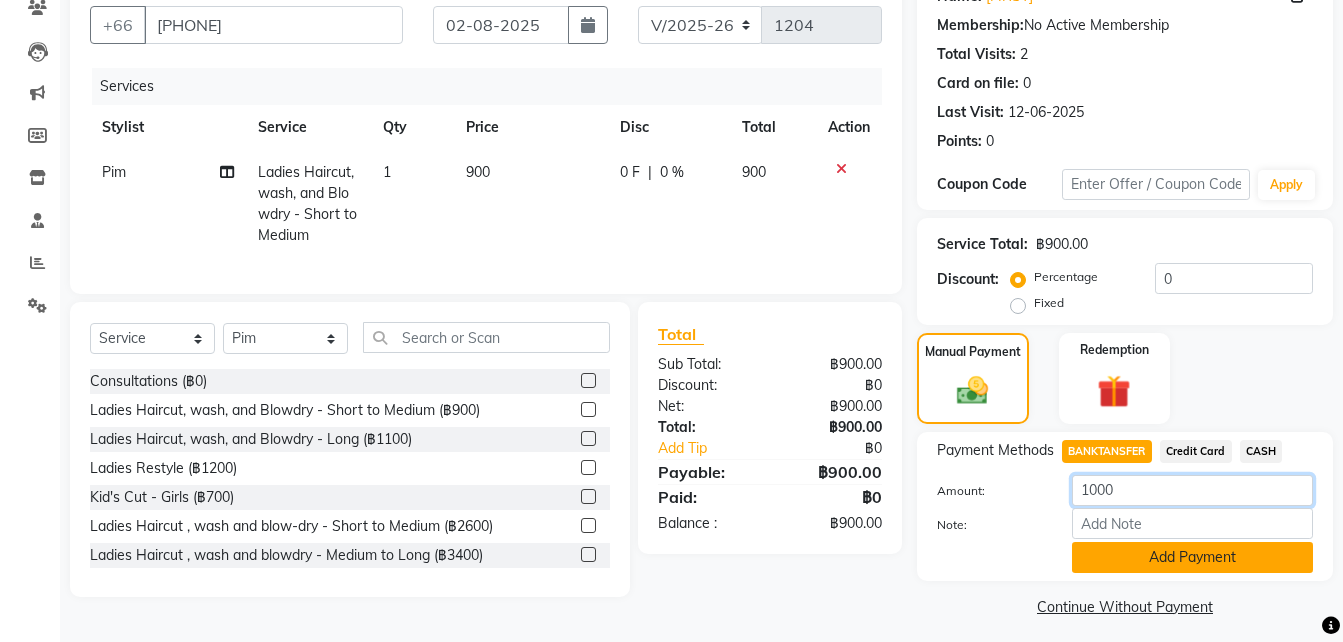 type on "1000" 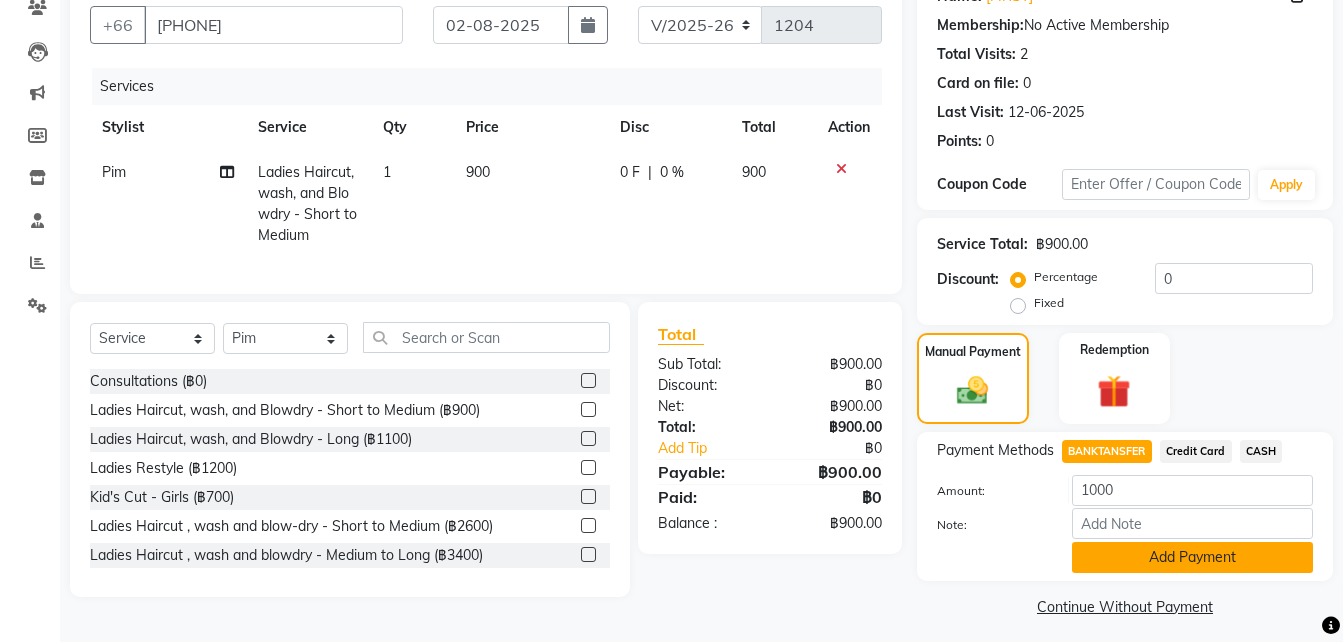 click on "Add Payment" 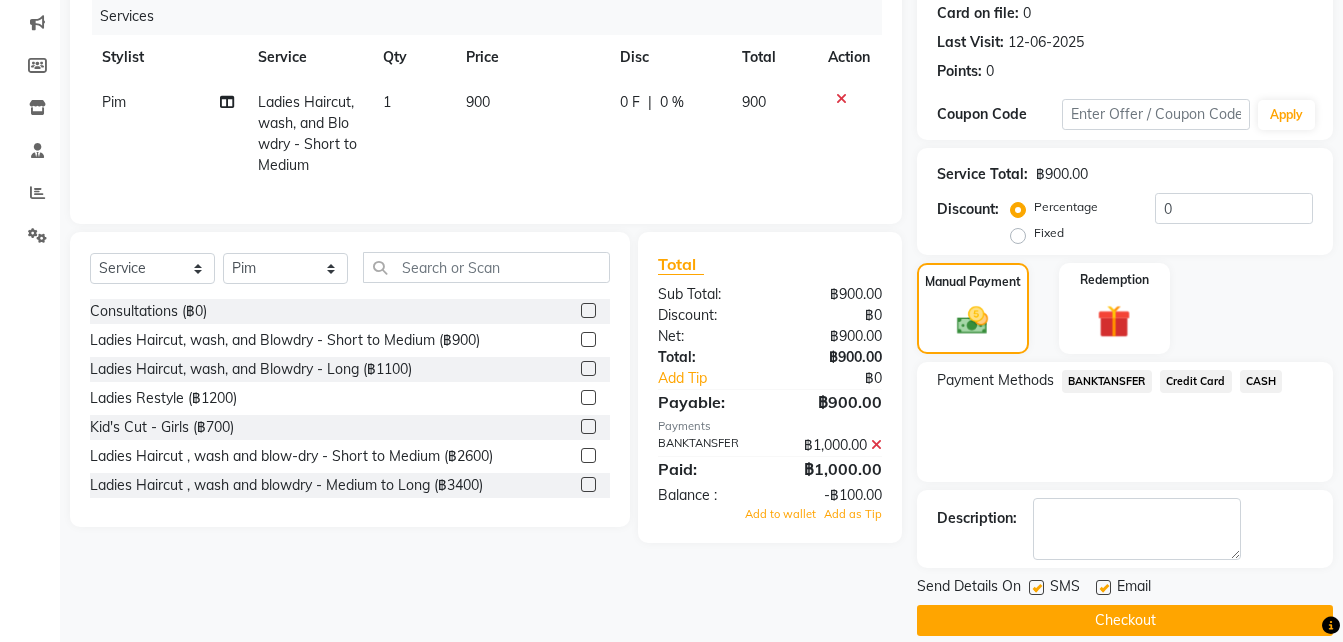 scroll, scrollTop: 252, scrollLeft: 0, axis: vertical 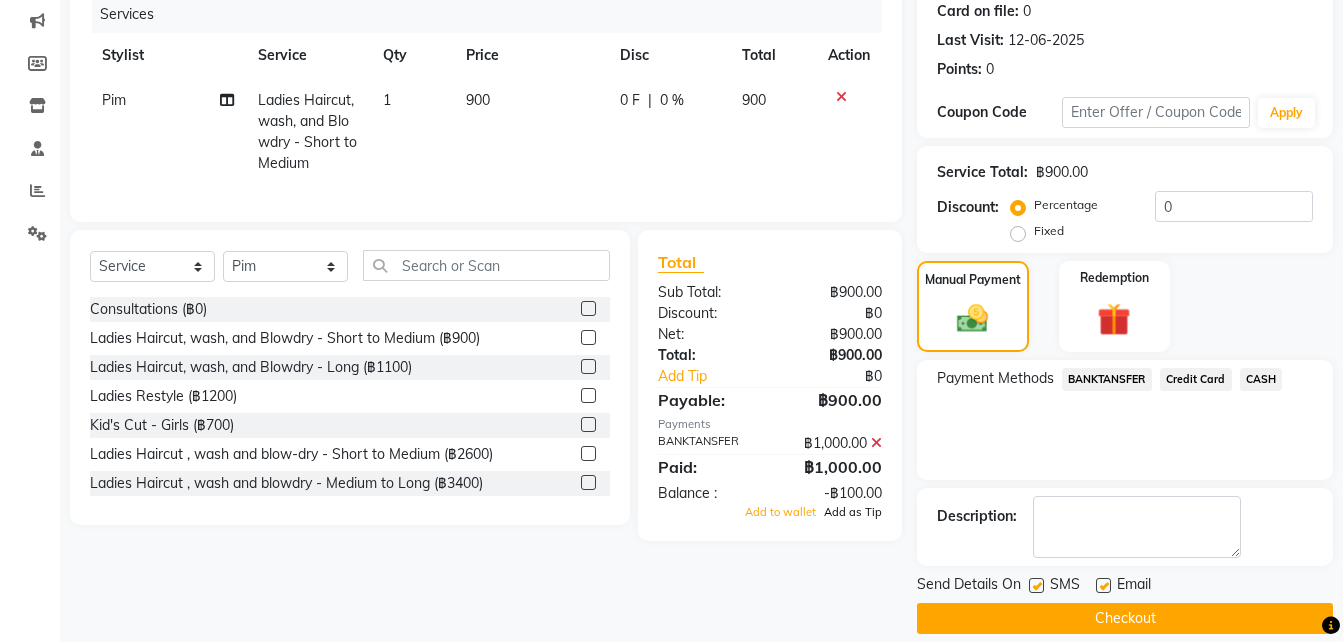 click on "Add as Tip" 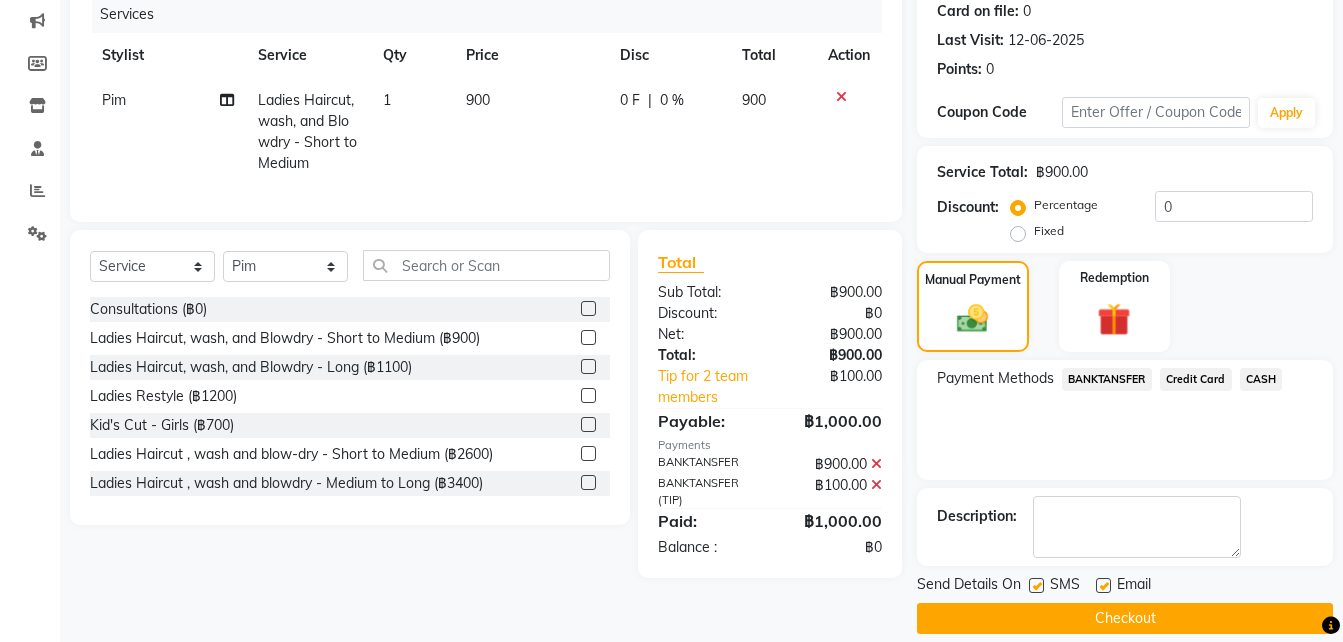click on "Checkout" 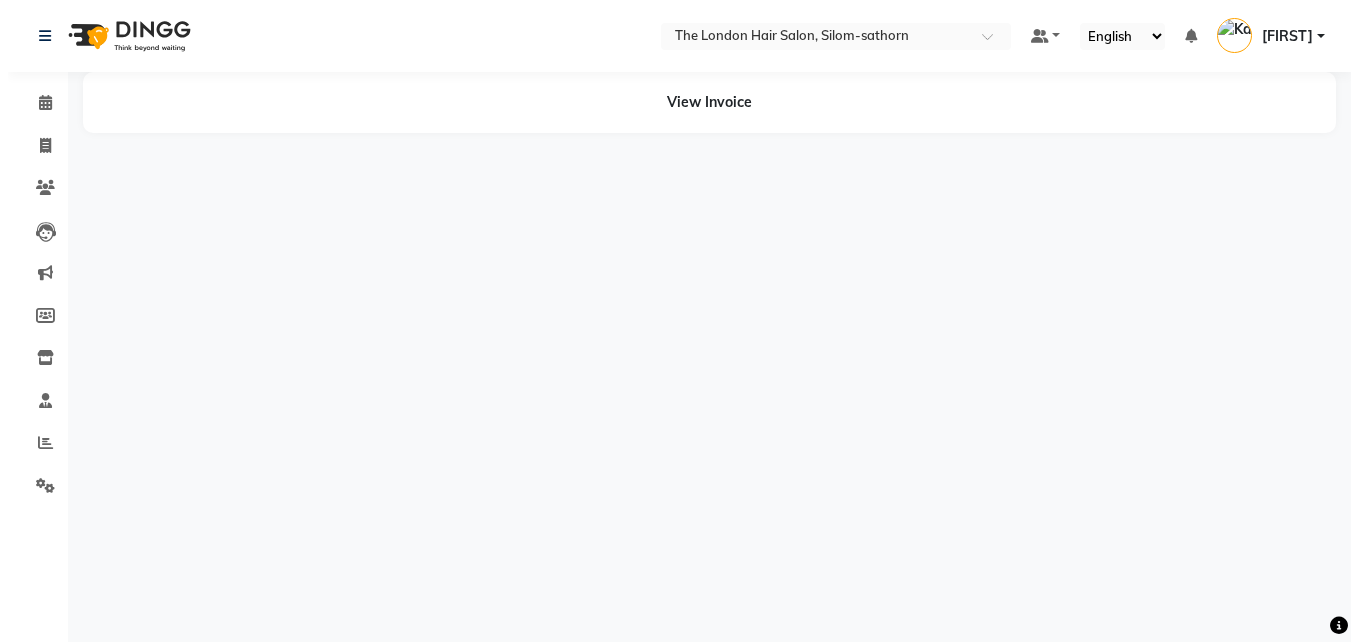 scroll, scrollTop: 0, scrollLeft: 0, axis: both 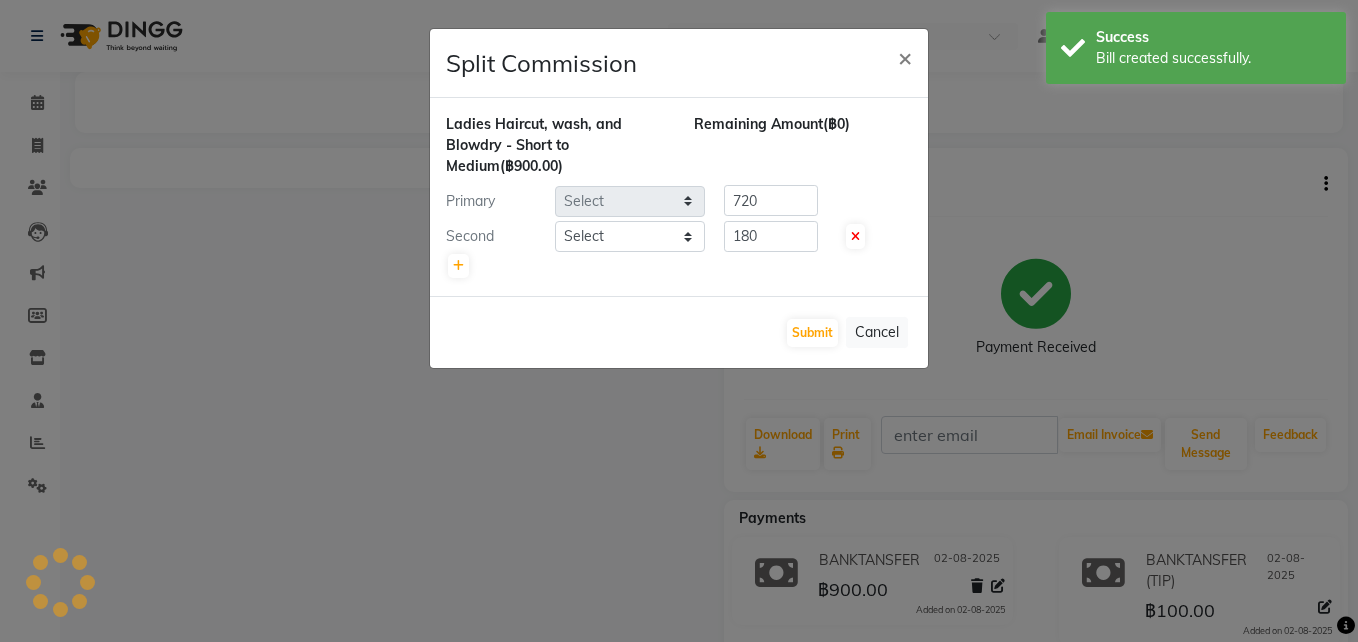 select on "65351" 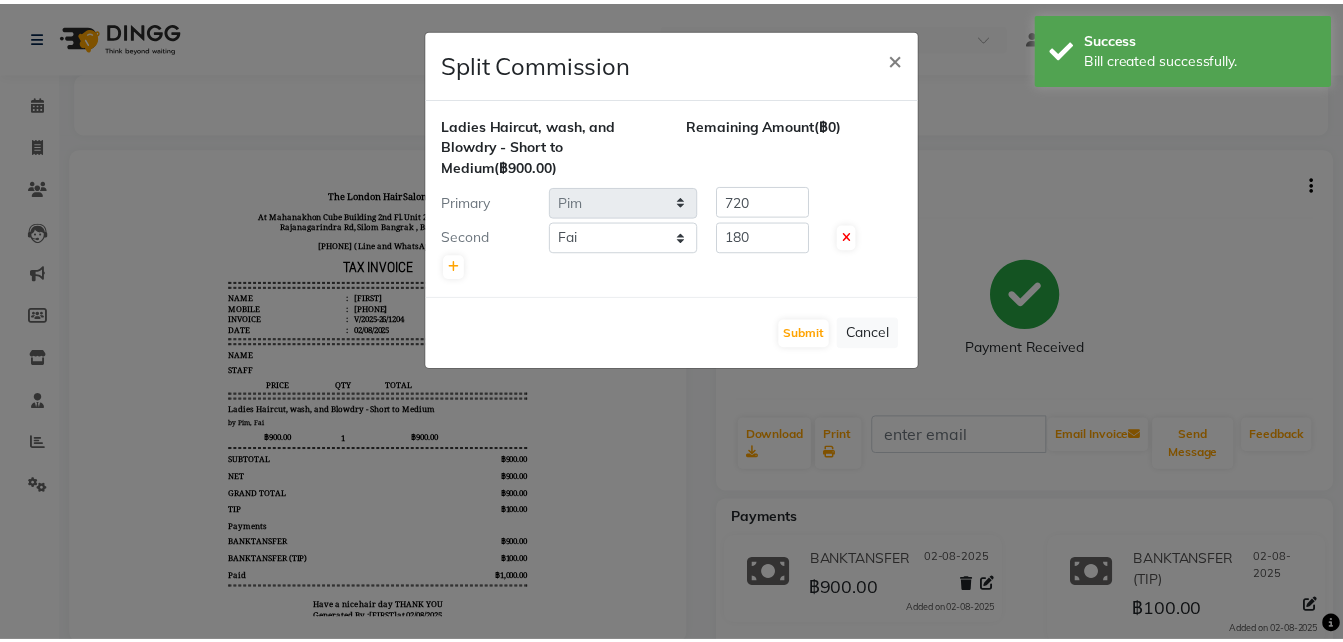 scroll, scrollTop: 0, scrollLeft: 0, axis: both 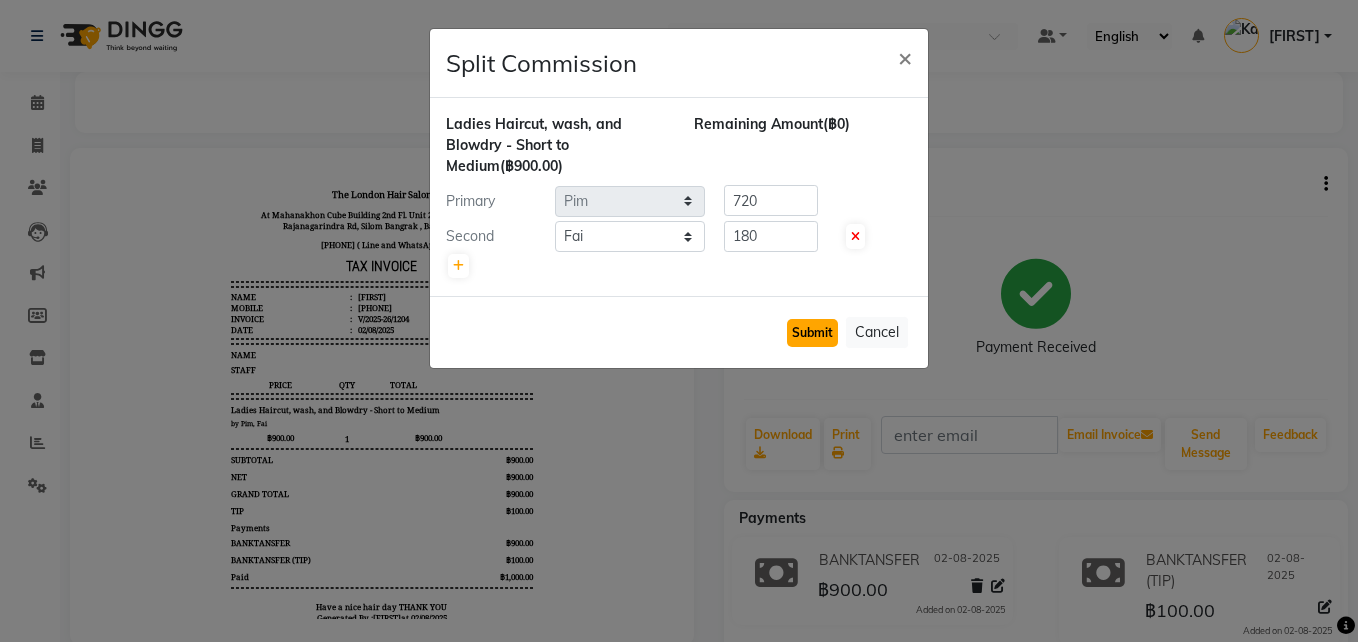 click on "Submit" 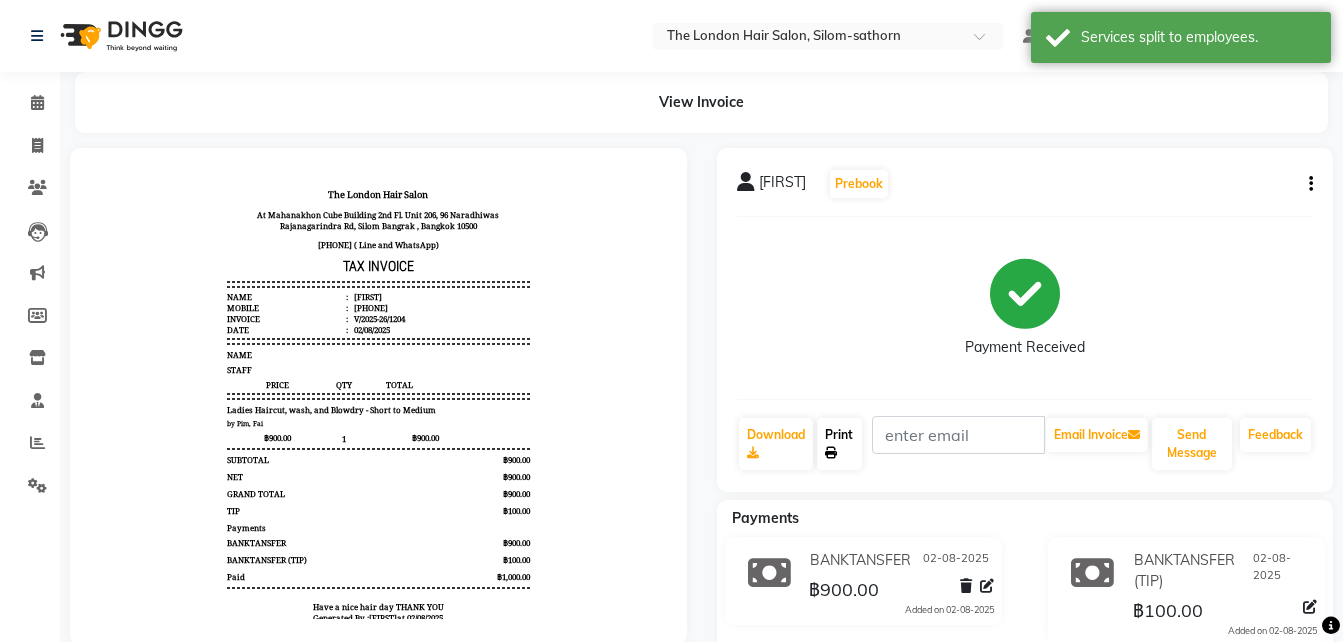click on "Print" 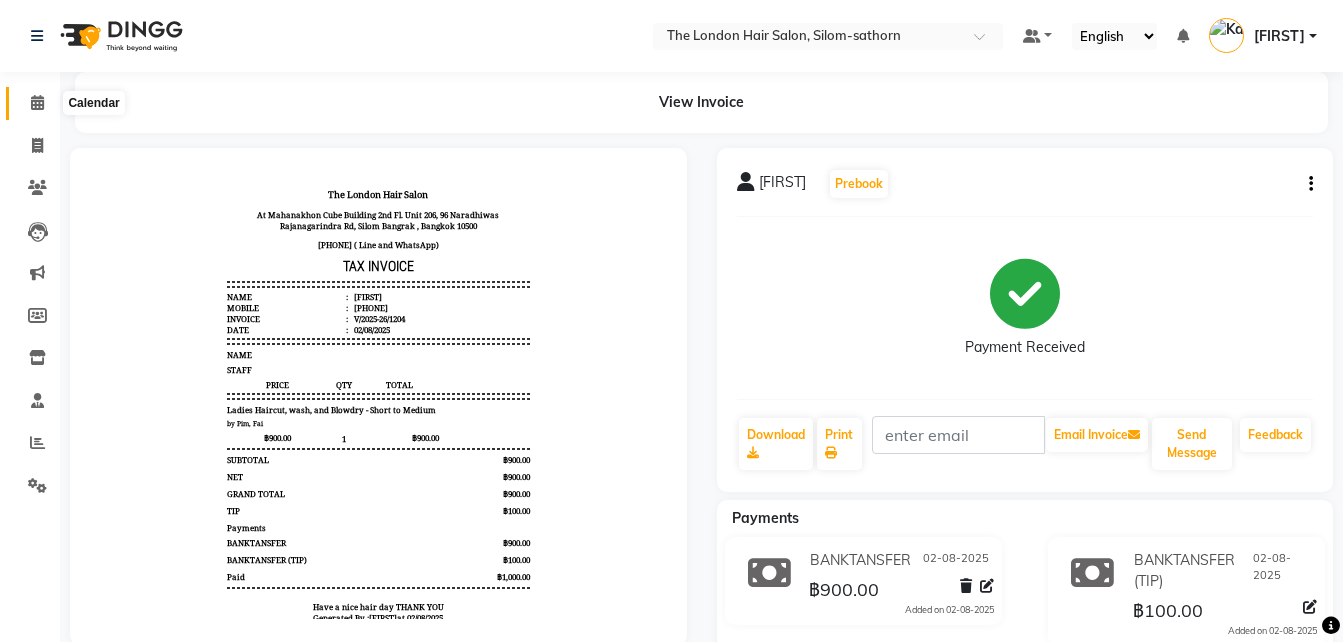 click 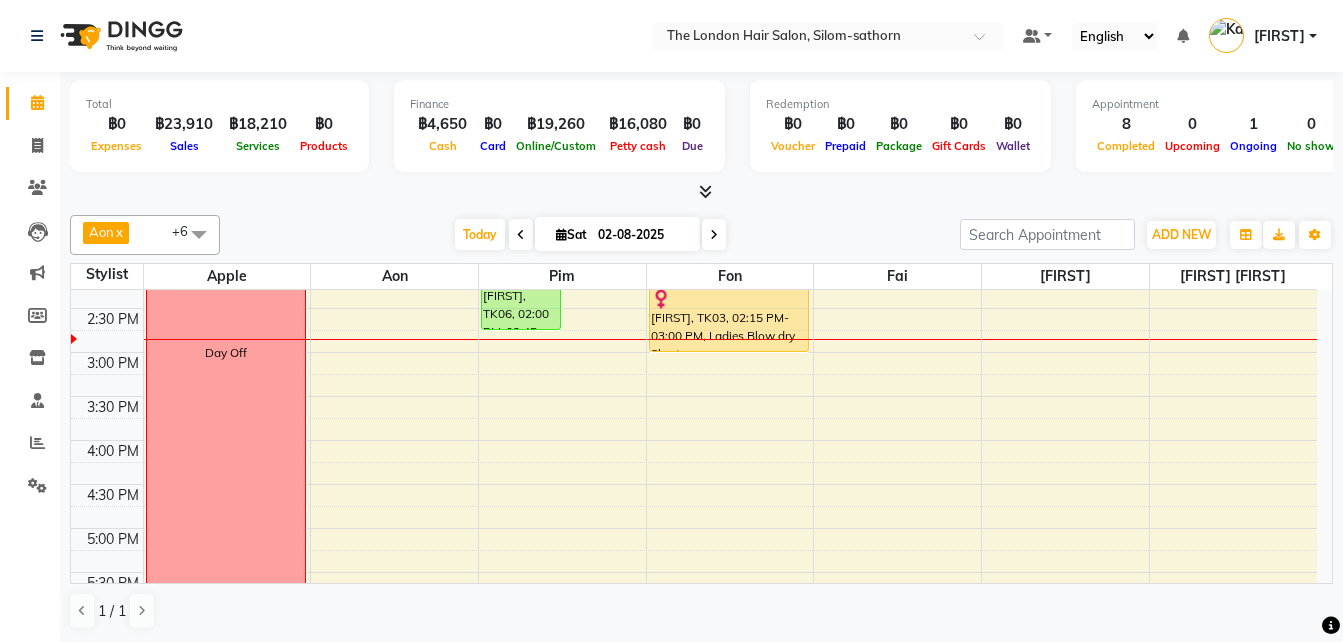 scroll, scrollTop: 346, scrollLeft: 0, axis: vertical 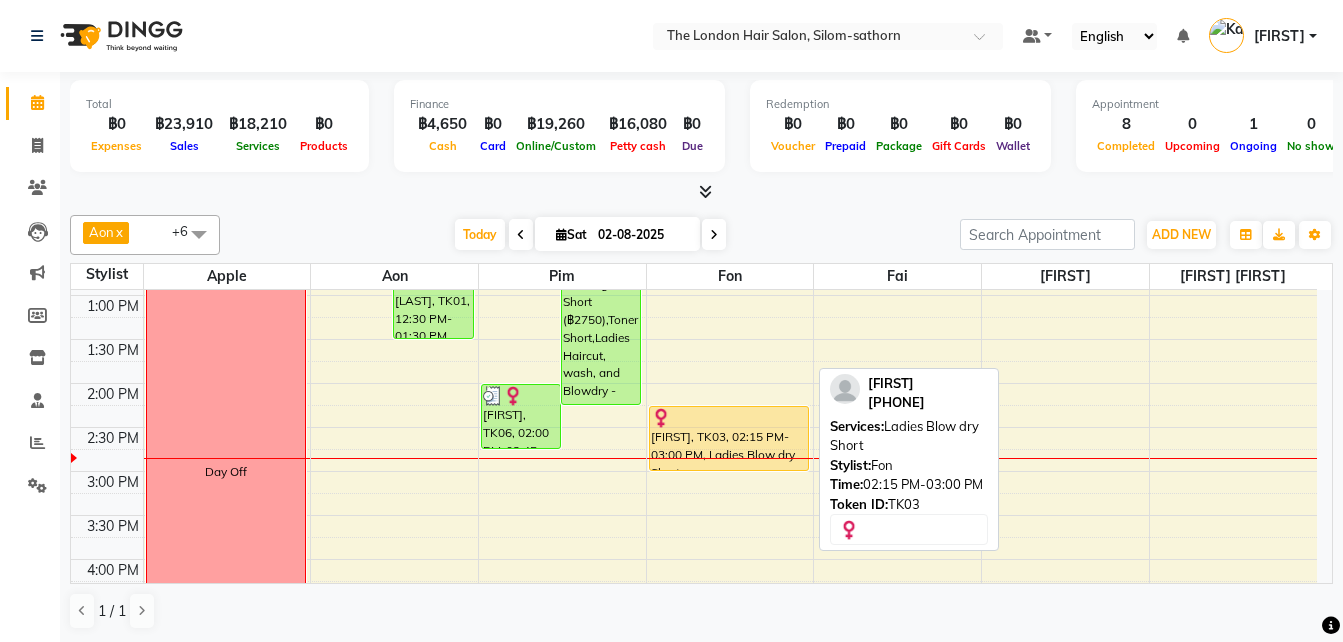 click at bounding box center [729, 418] 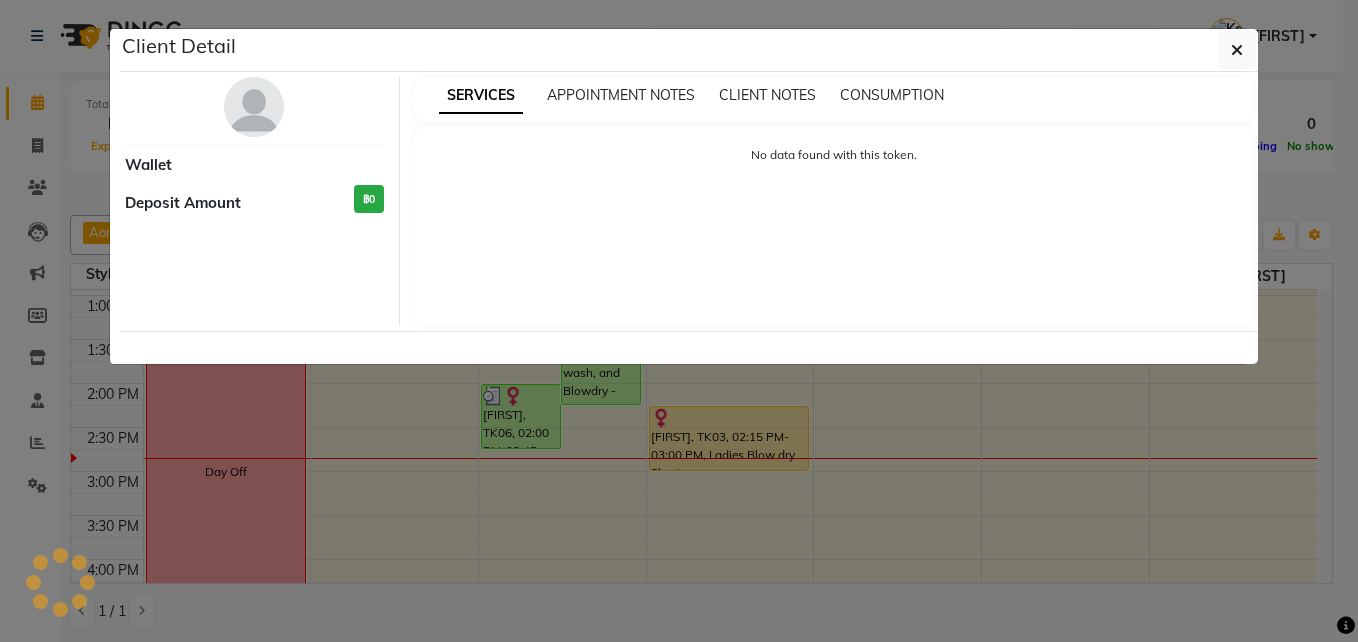 select on "1" 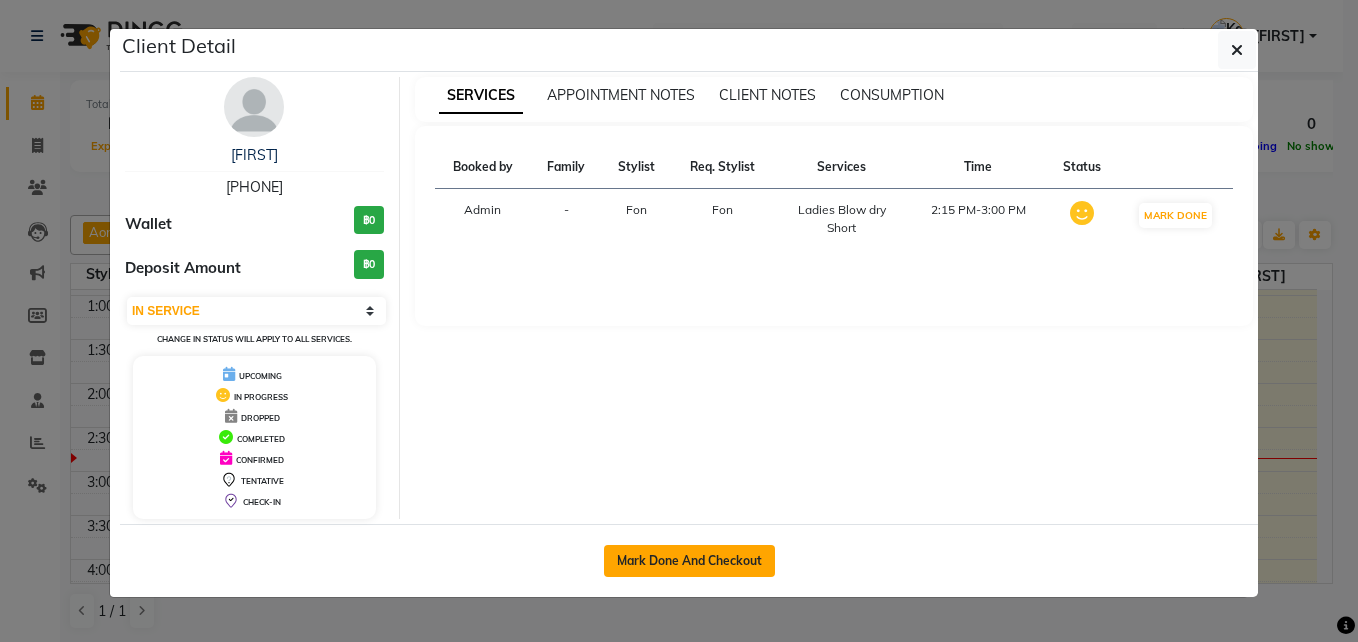 drag, startPoint x: 683, startPoint y: 559, endPoint x: 666, endPoint y: 551, distance: 18.788294 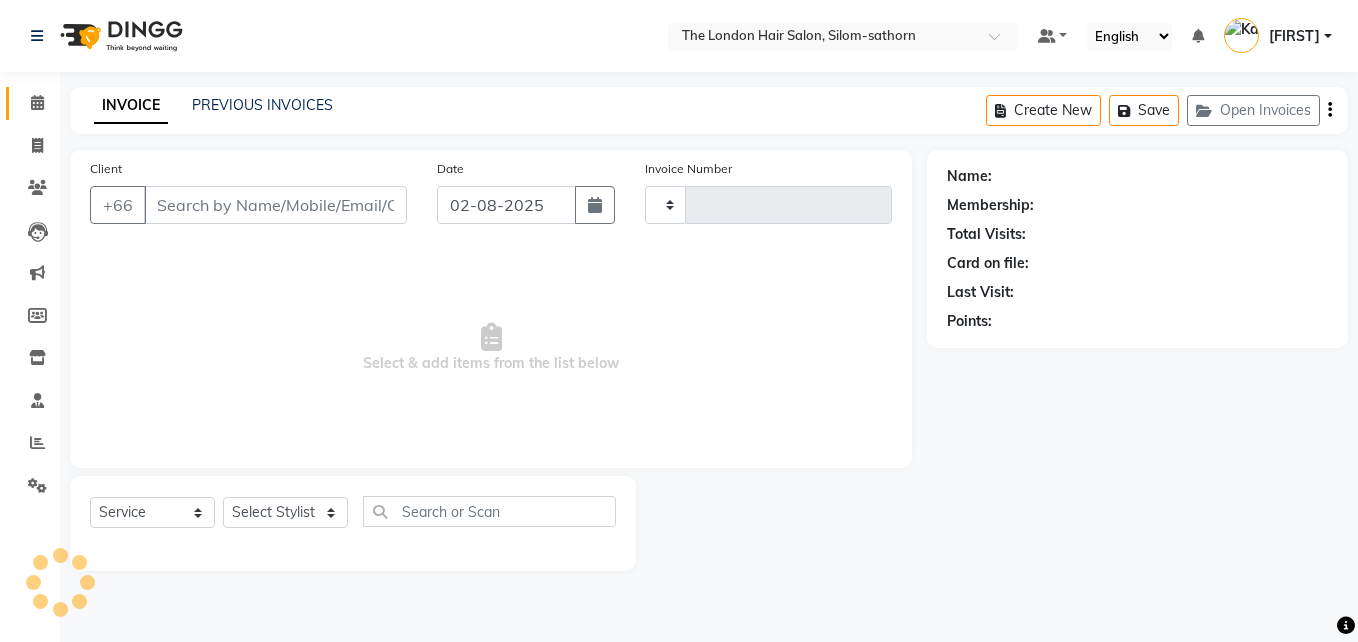 type on "1205" 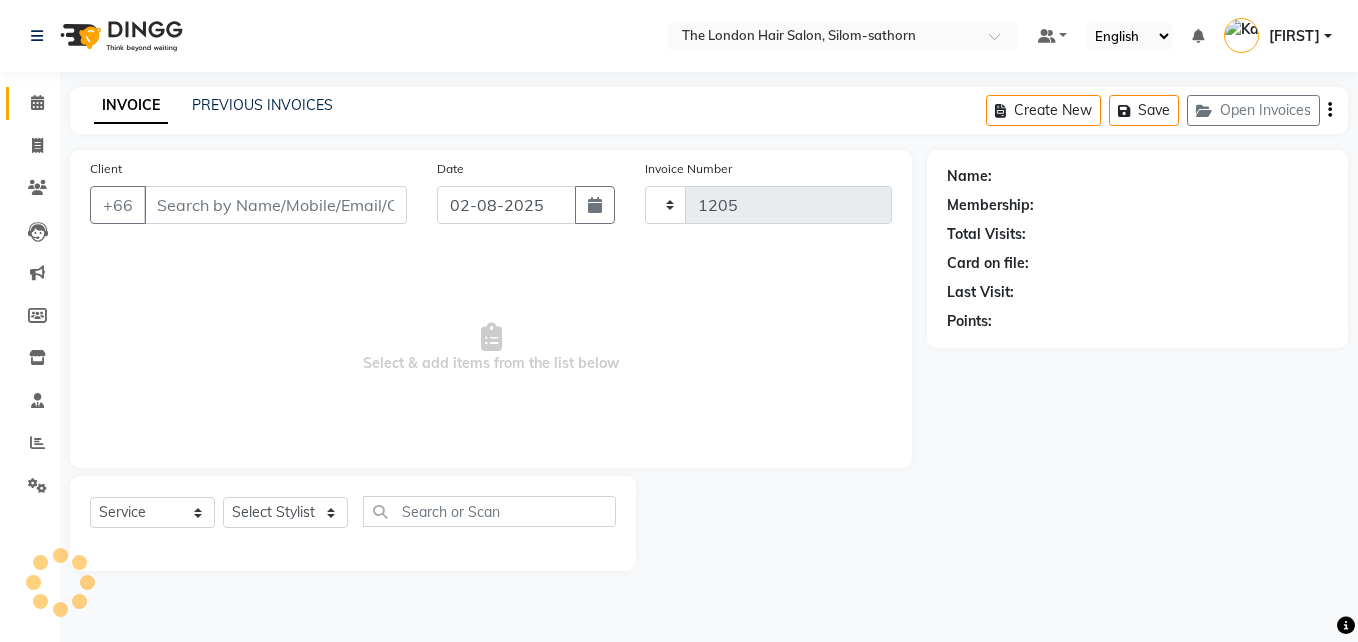 select on "6977" 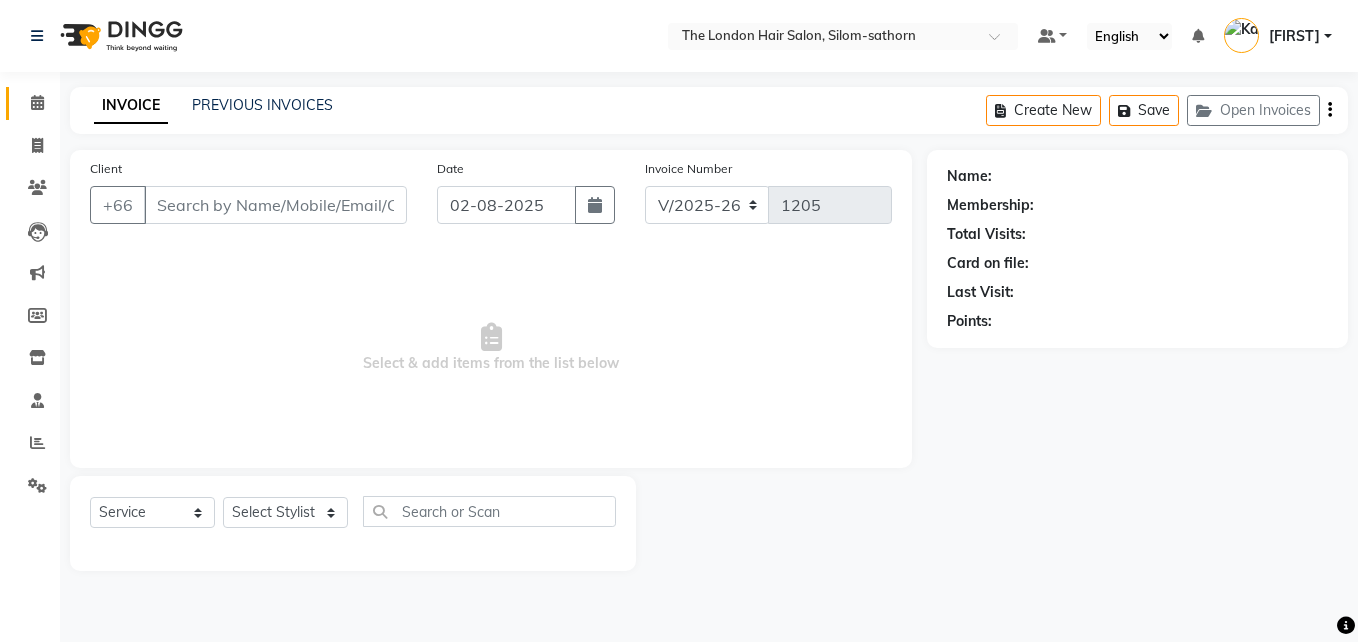 type on "[PHONE]" 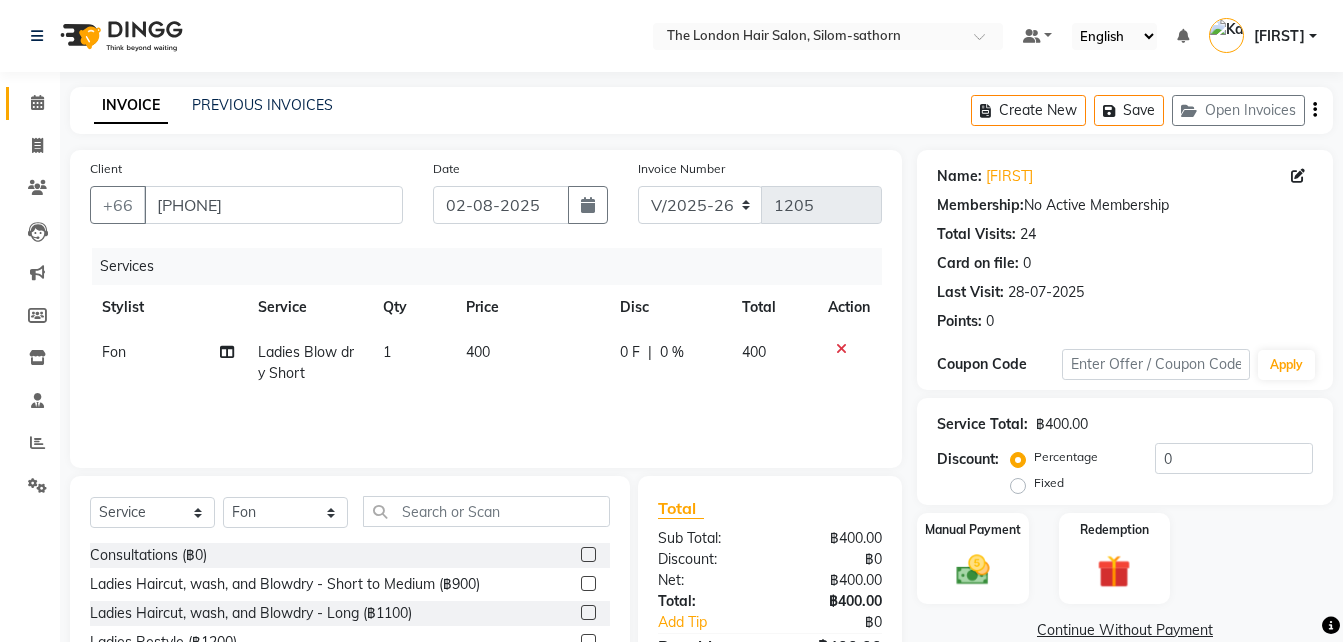 scroll, scrollTop: 79, scrollLeft: 0, axis: vertical 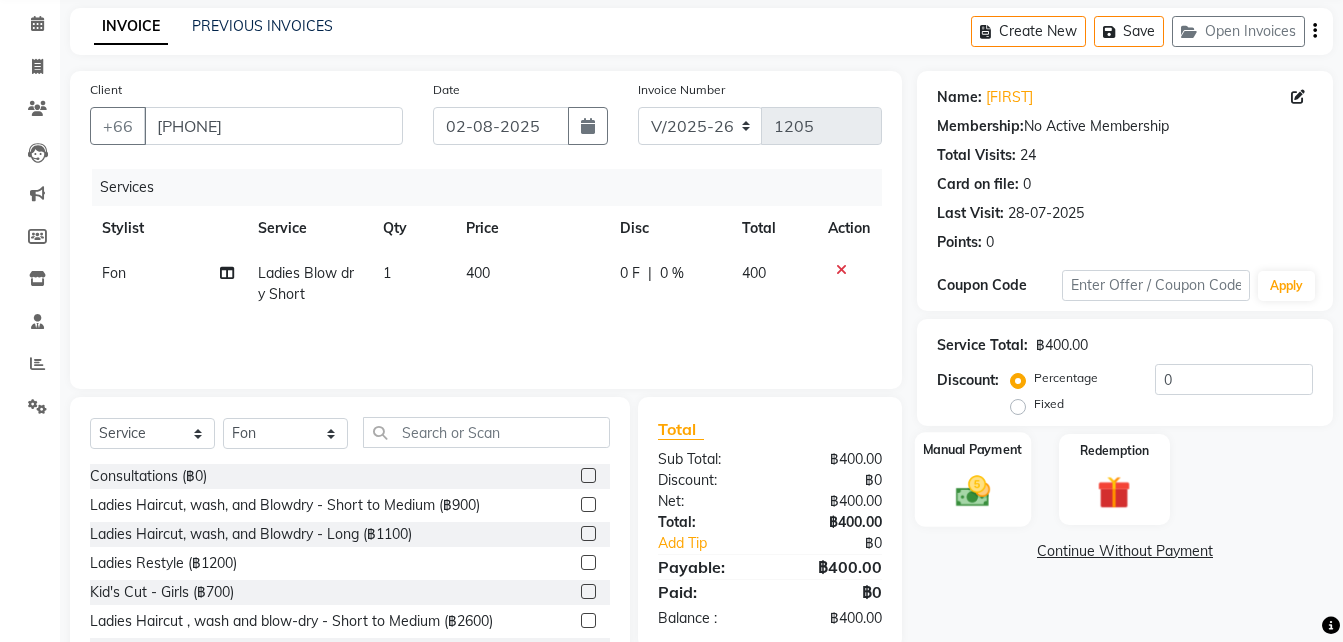 click 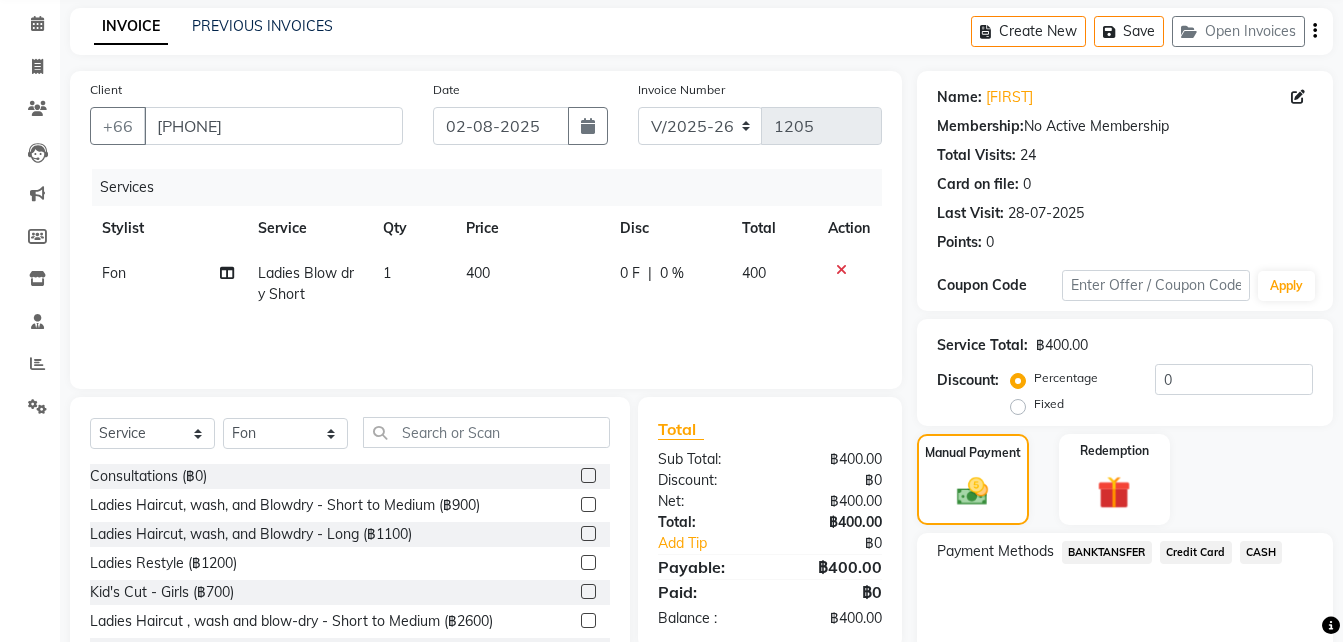 click on "BANKTANSFER" 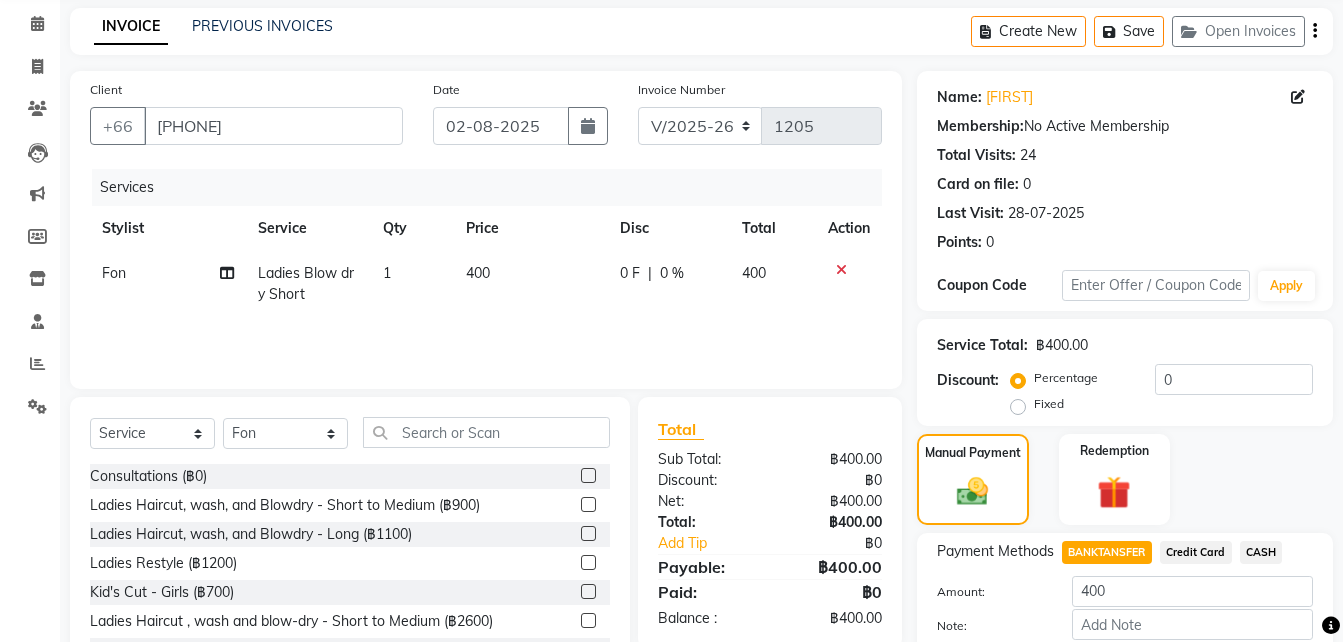 scroll, scrollTop: 190, scrollLeft: 0, axis: vertical 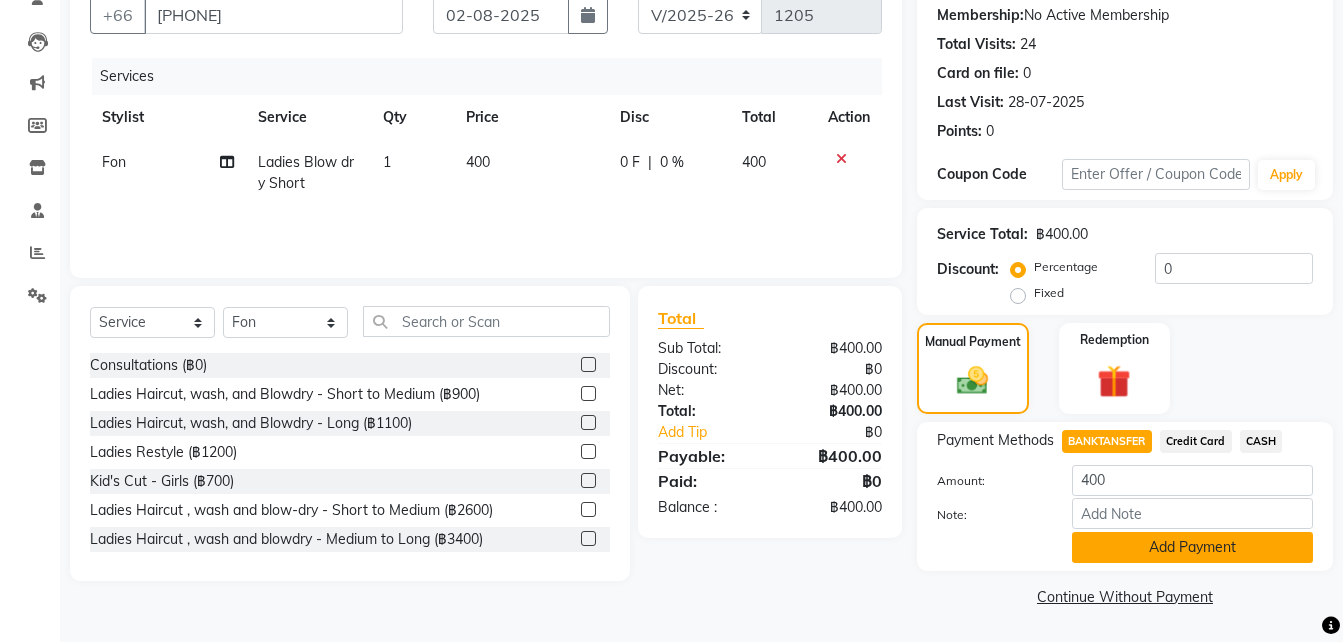 click on "Add Payment" 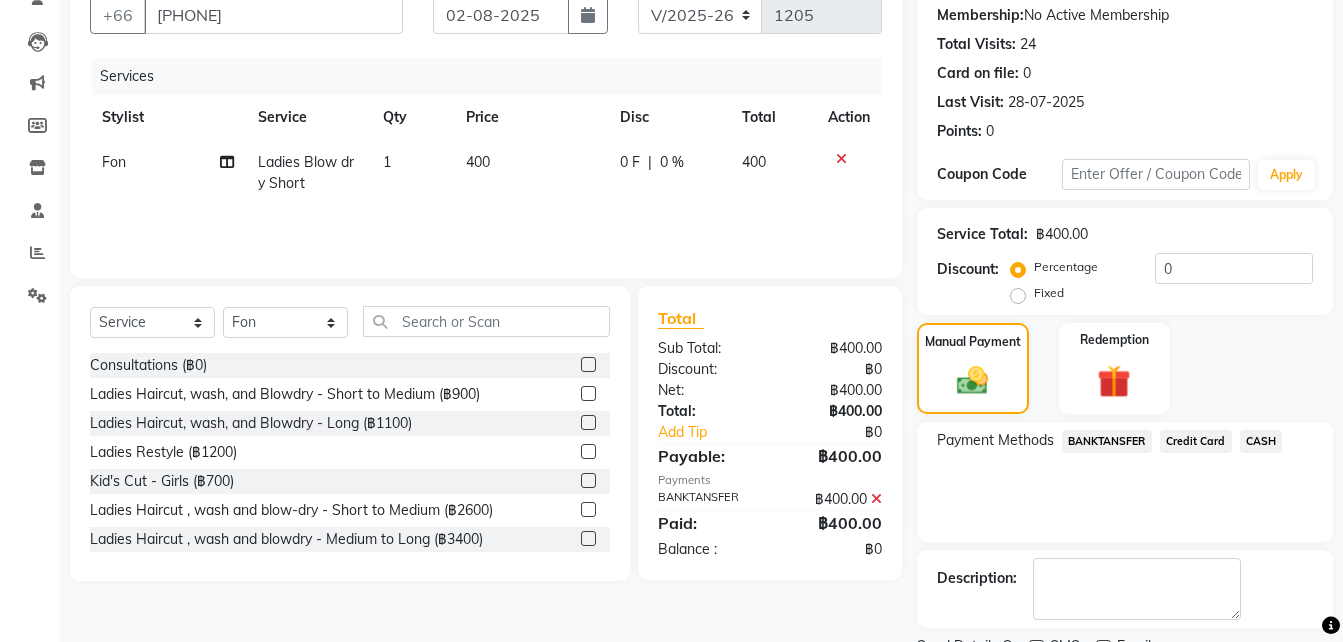 scroll, scrollTop: 274, scrollLeft: 0, axis: vertical 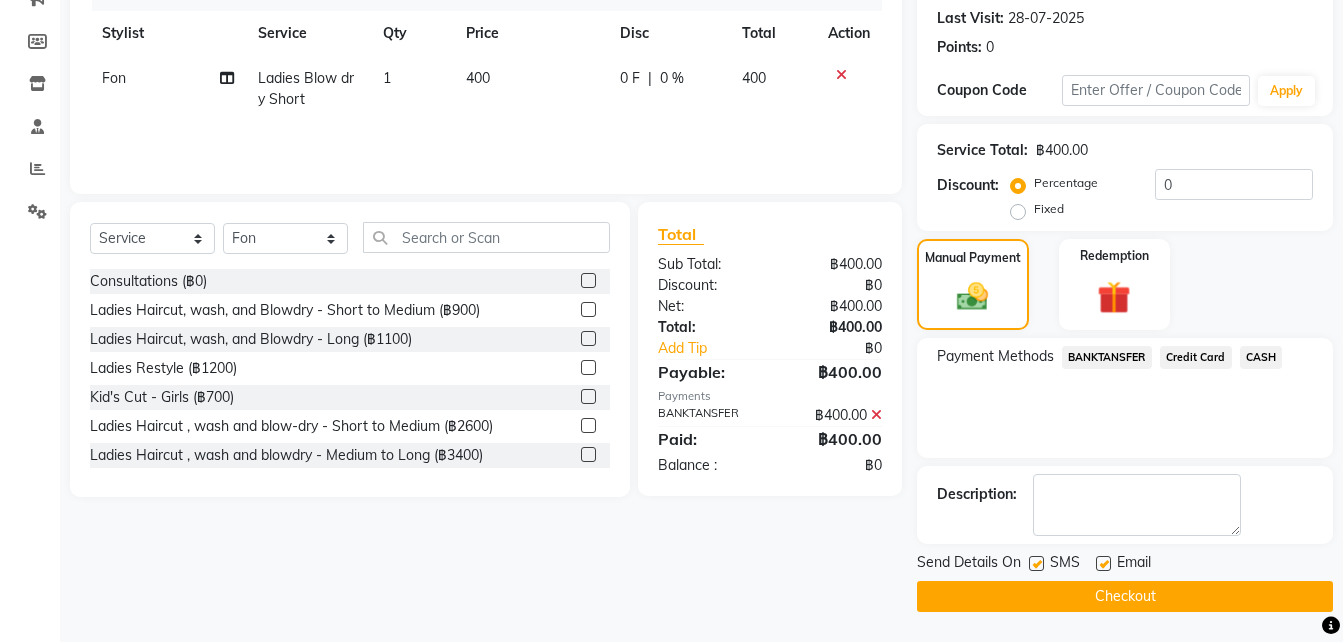 click on "Checkout" 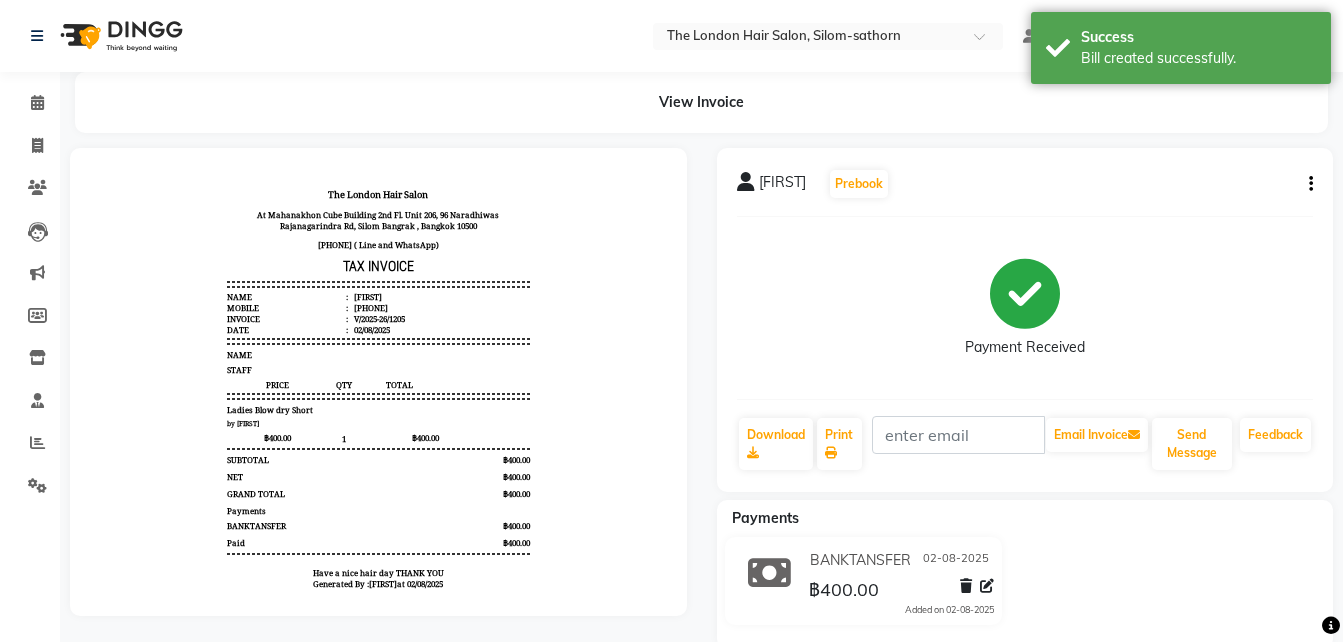 scroll, scrollTop: 0, scrollLeft: 0, axis: both 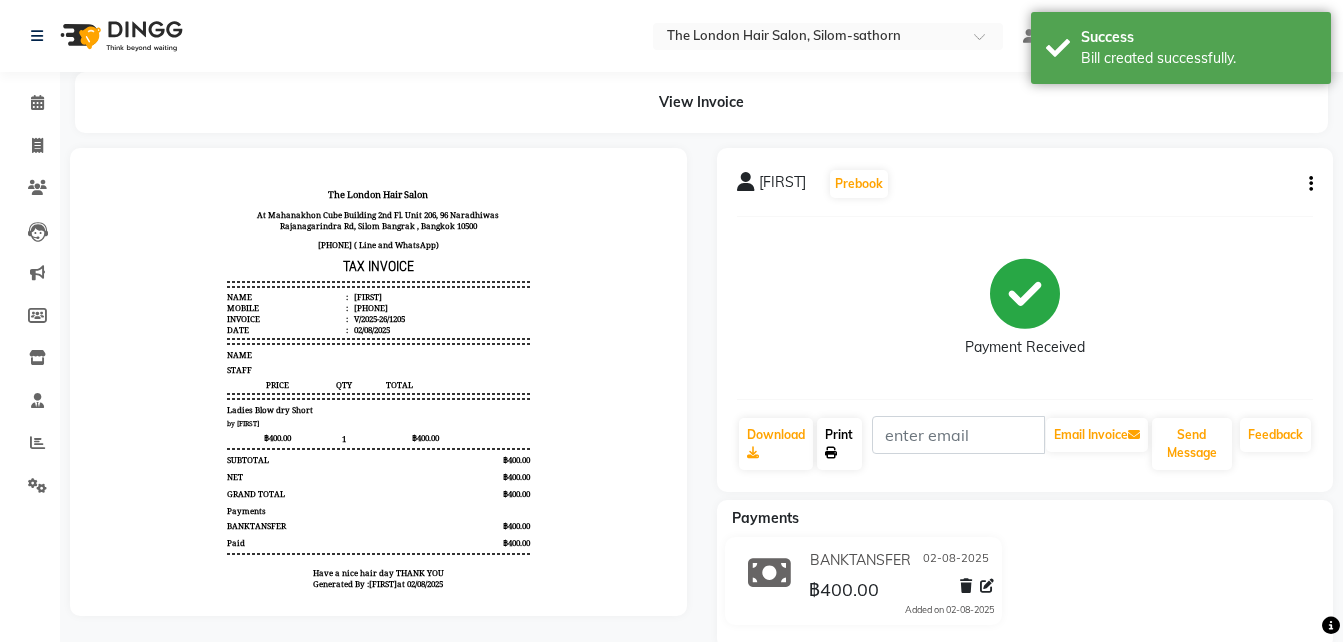 click on "Print" 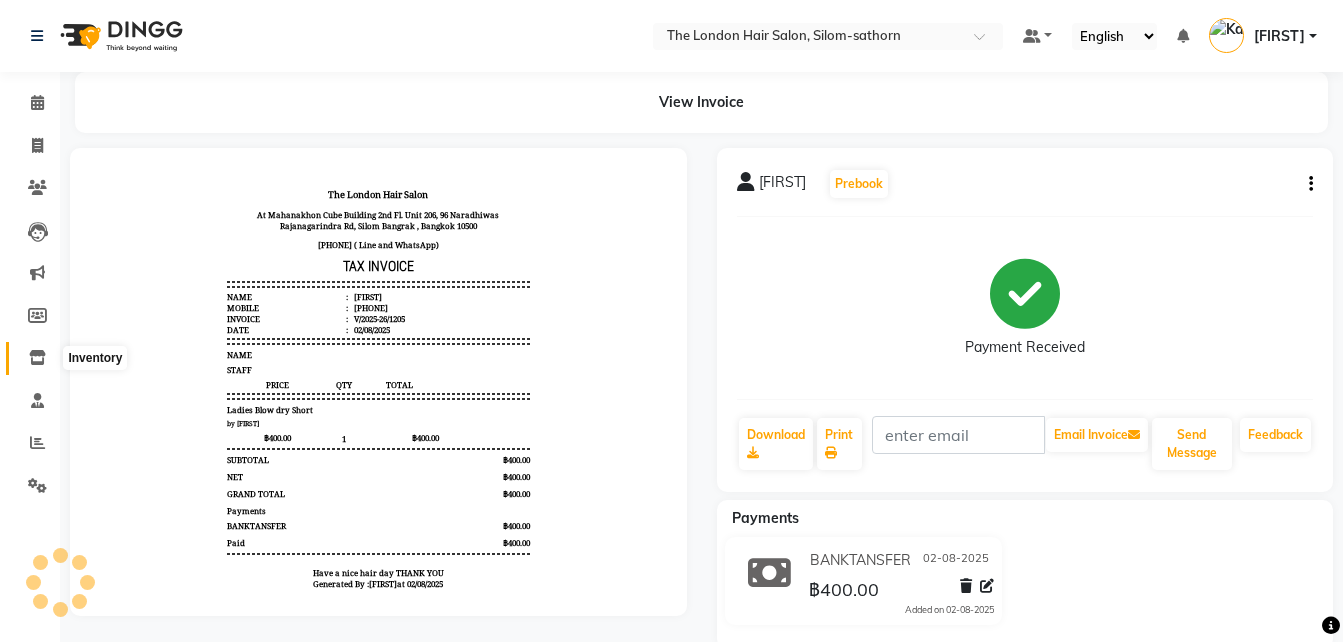 click 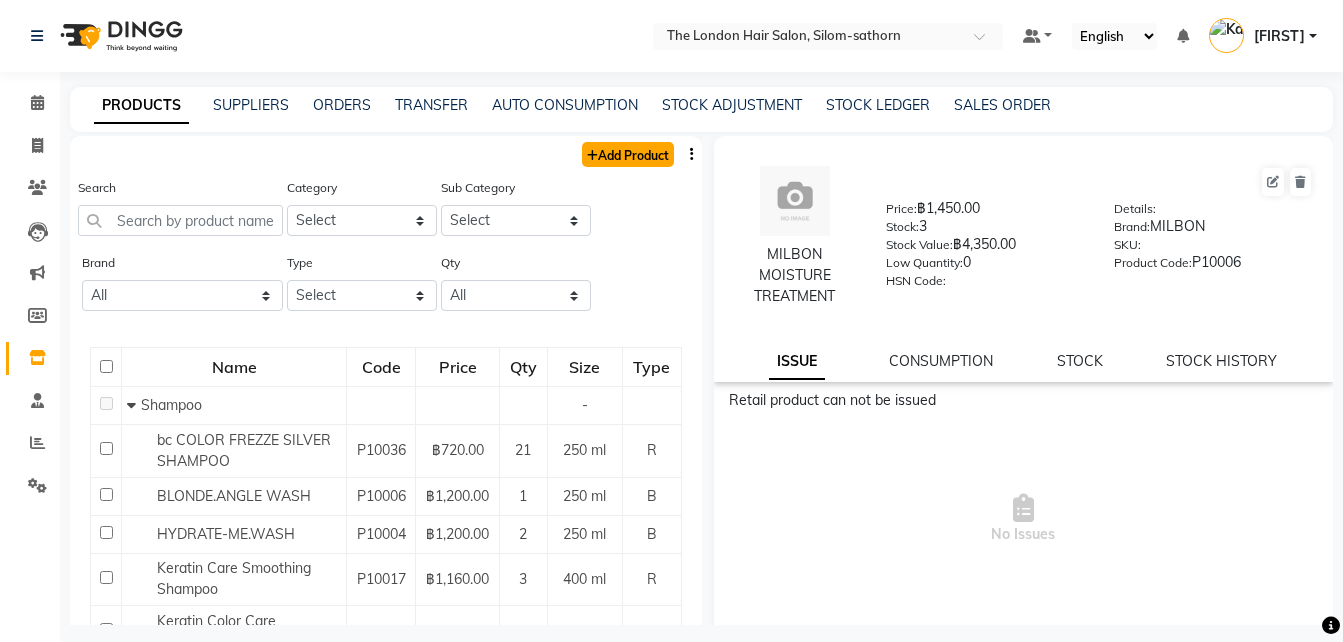 click on "Add Product" 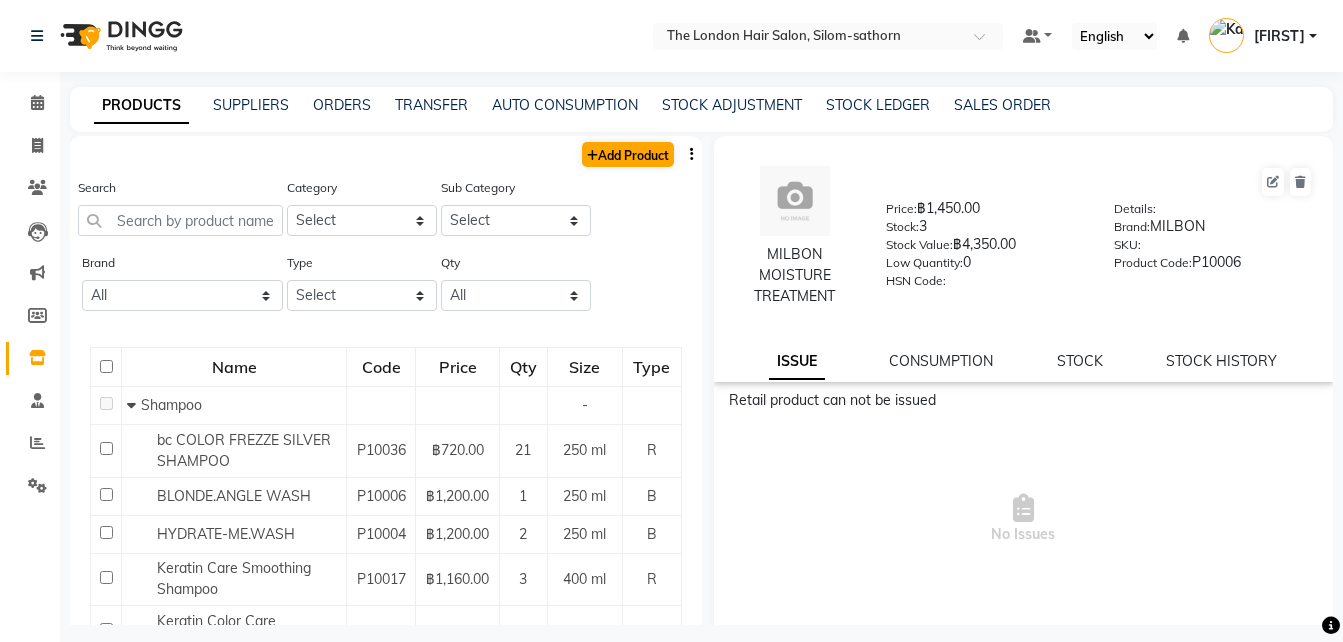 select on "true" 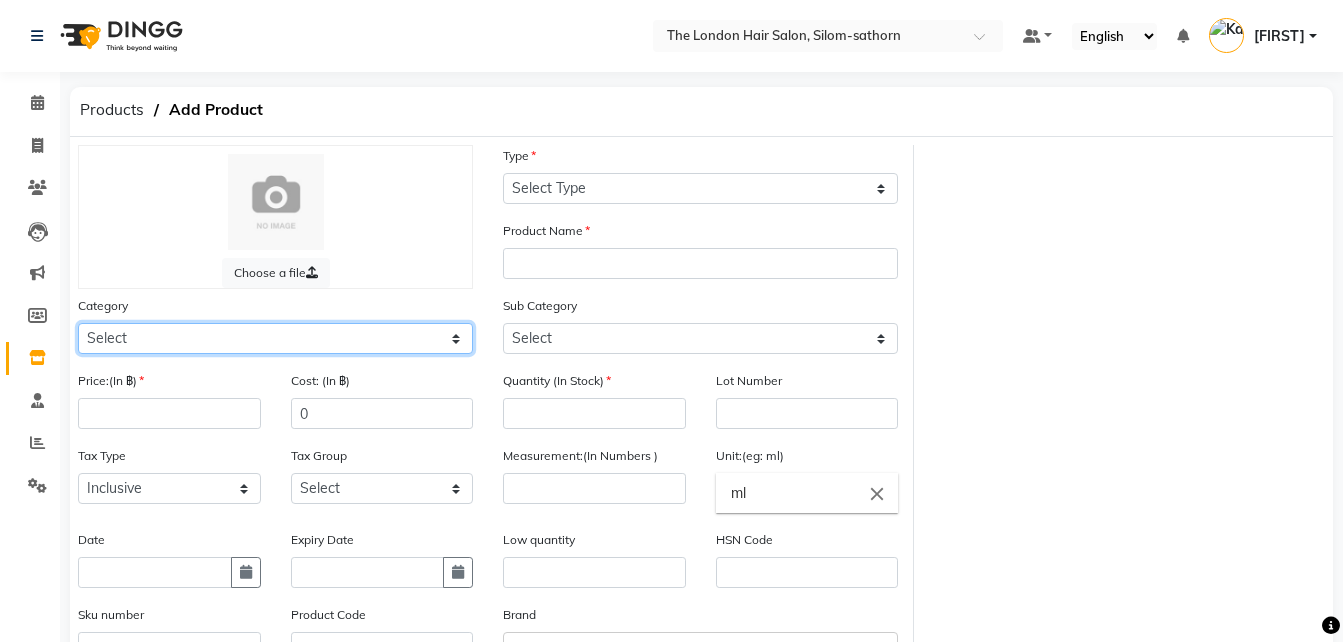 click on "Select Hair Equipments  Olaplex Other" 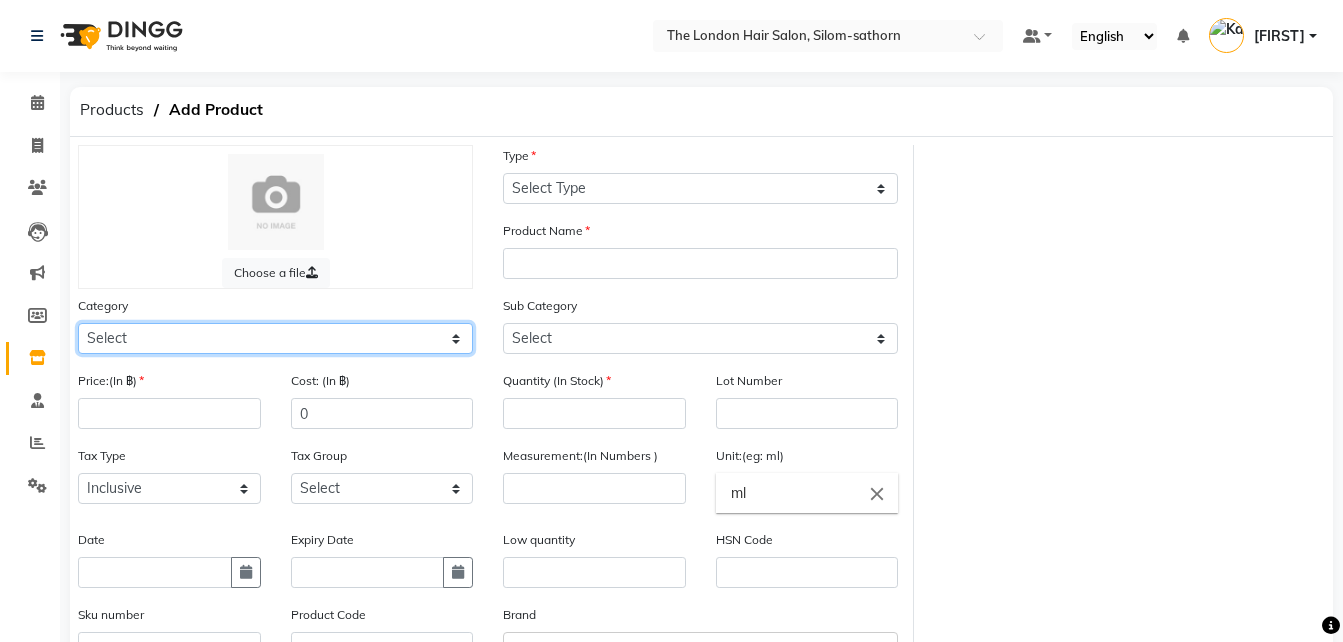 select on "1165301100" 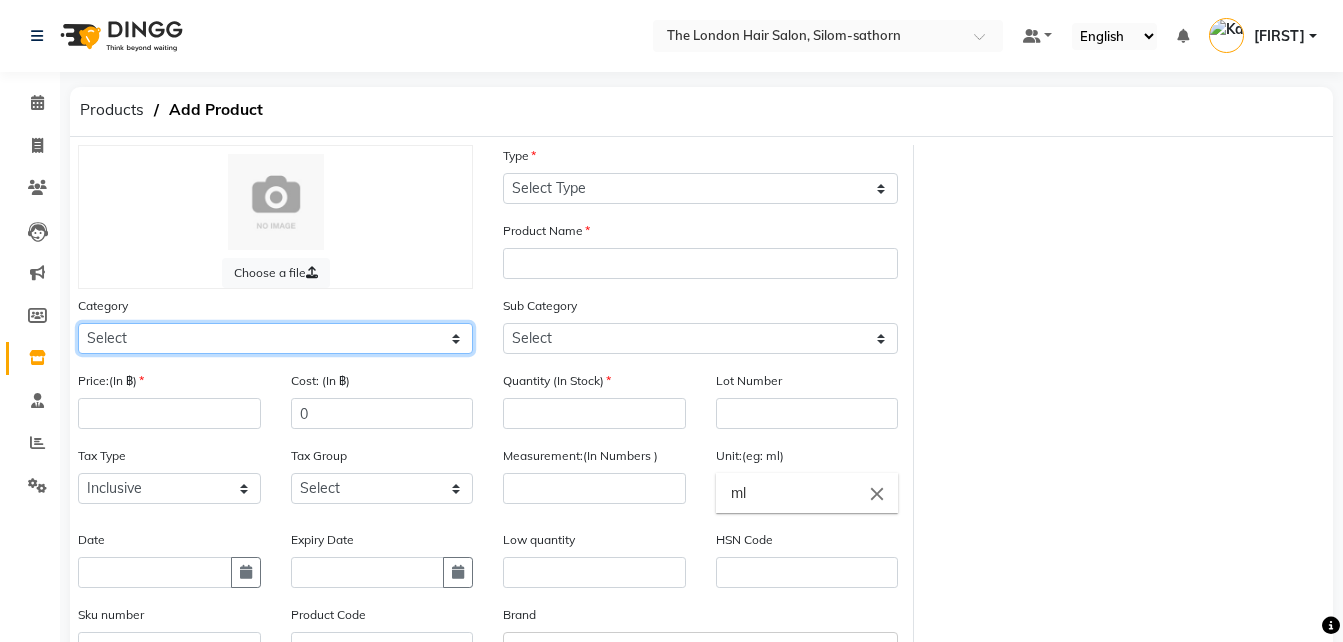 click on "Select Hair Equipments  Olaplex Other" 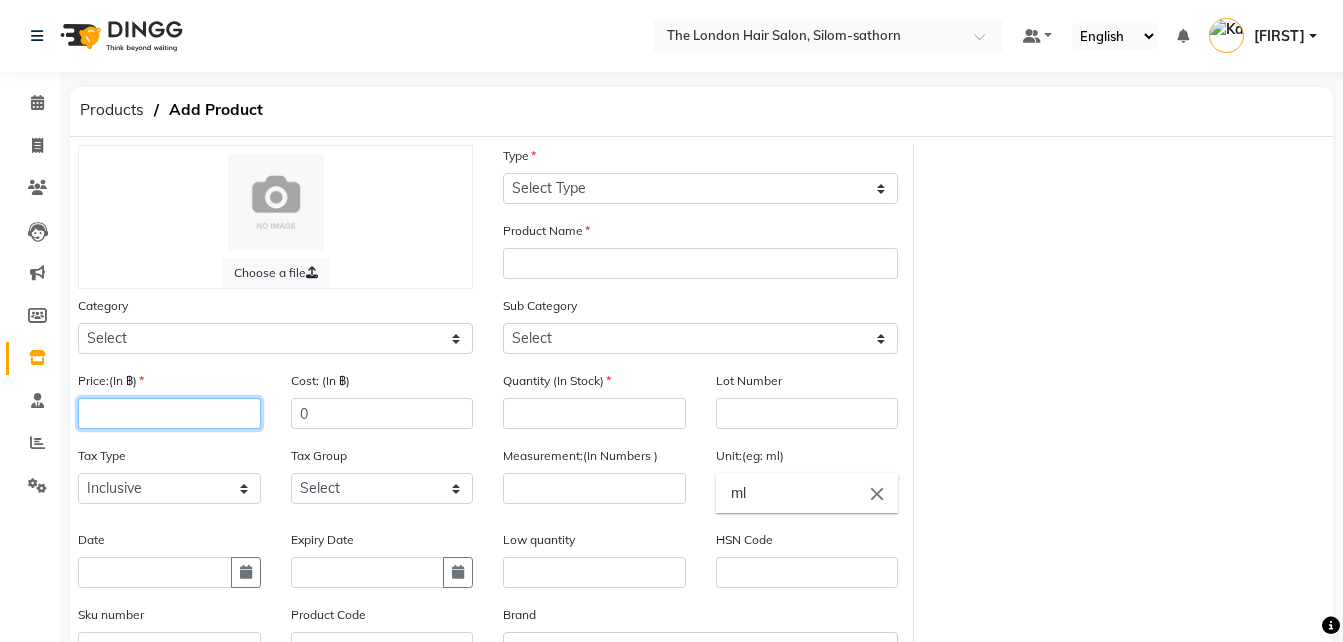 click 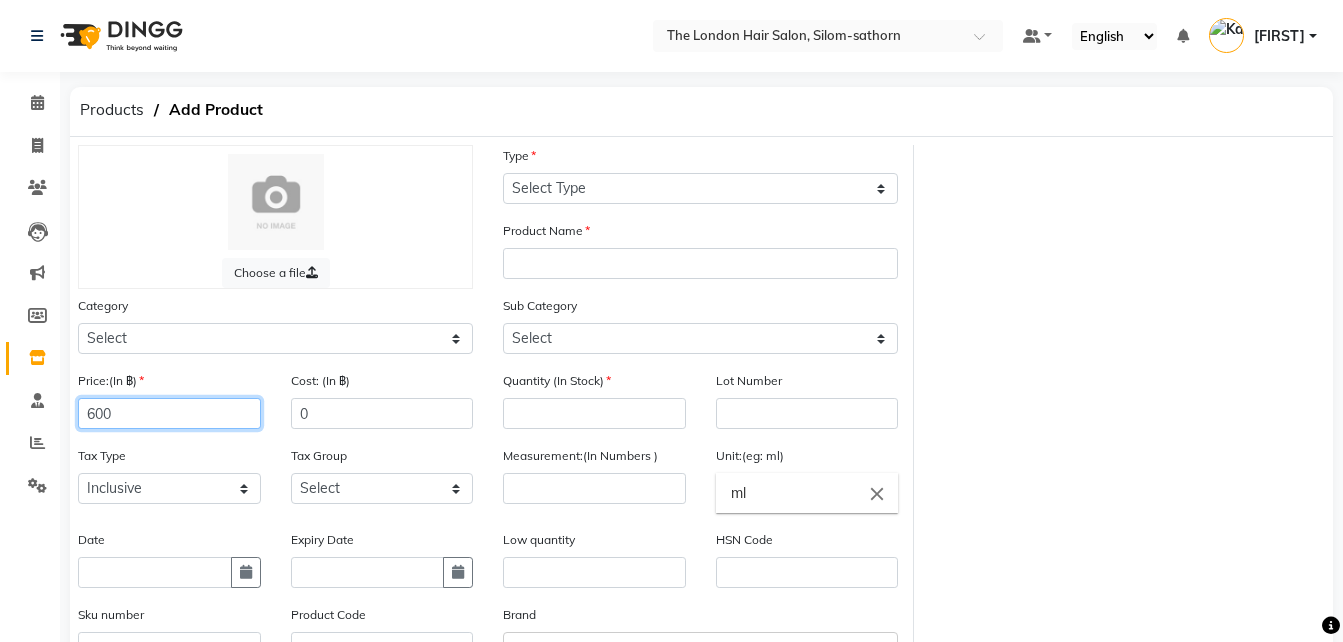 type on "600" 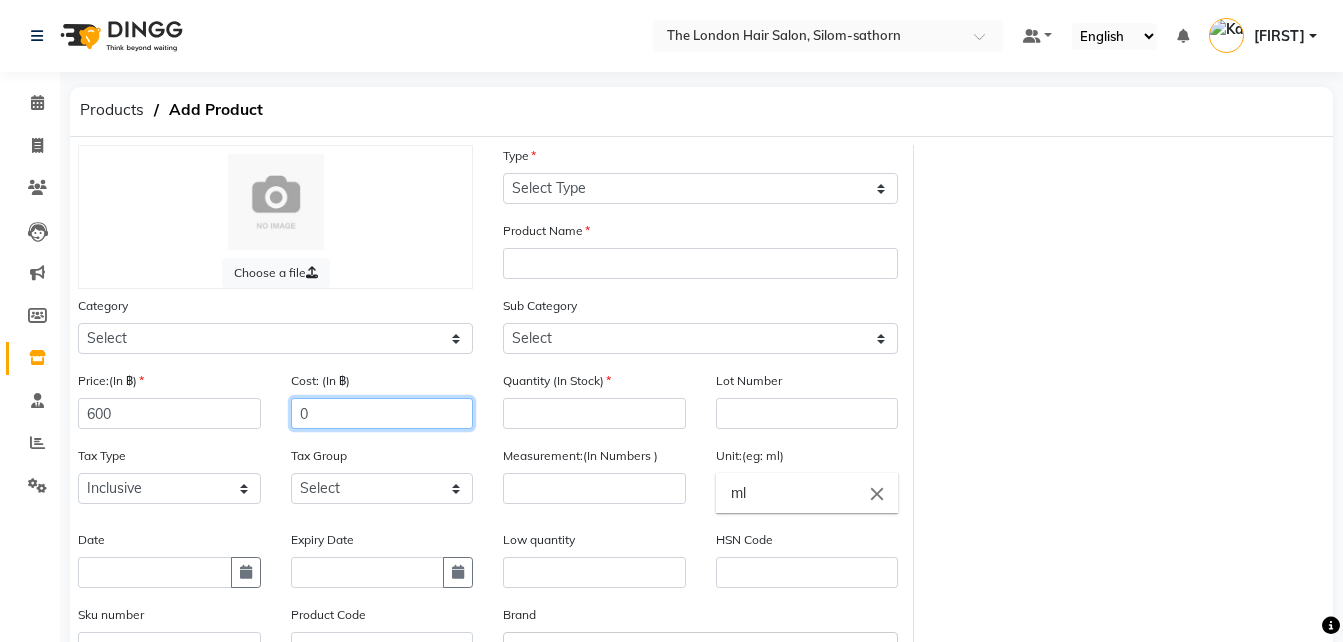 click on "0" 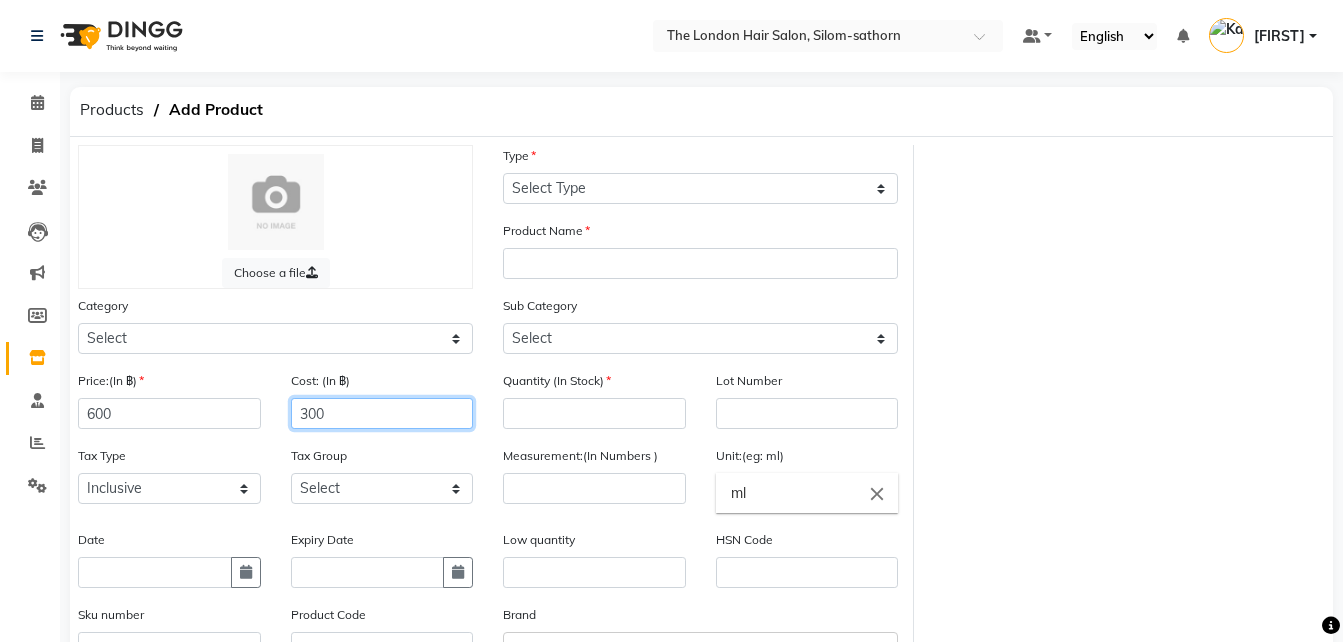 type on "300" 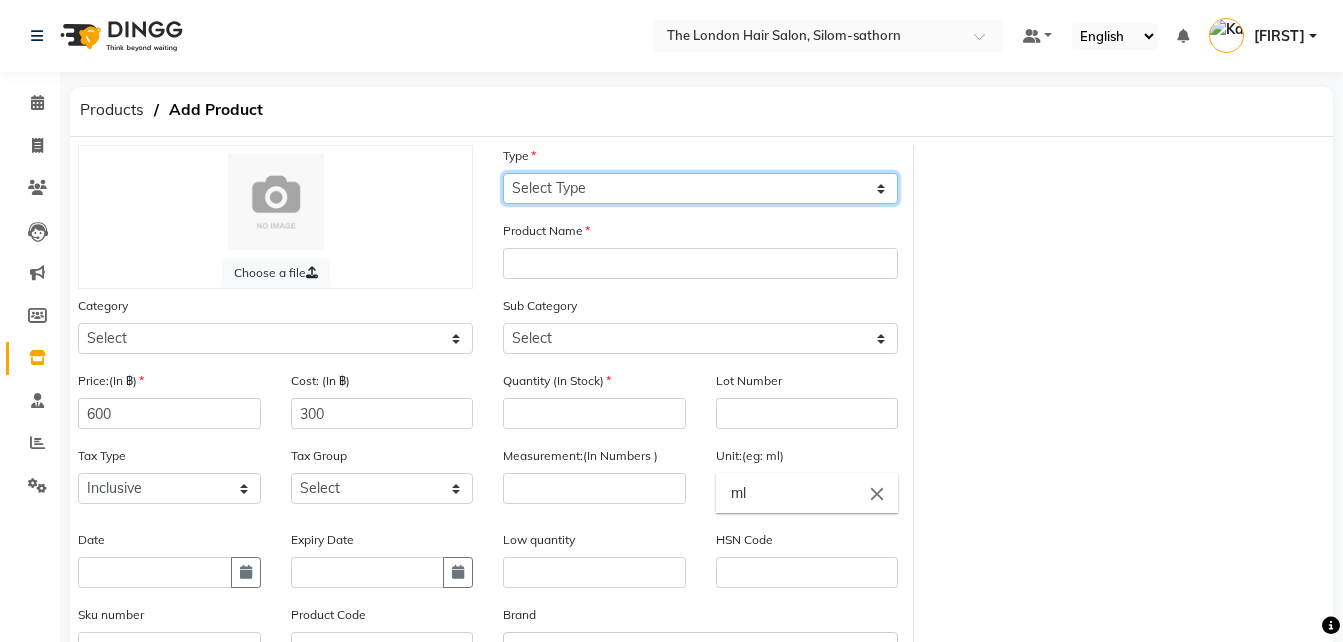 click on "Select Type Both Retail Consumable" 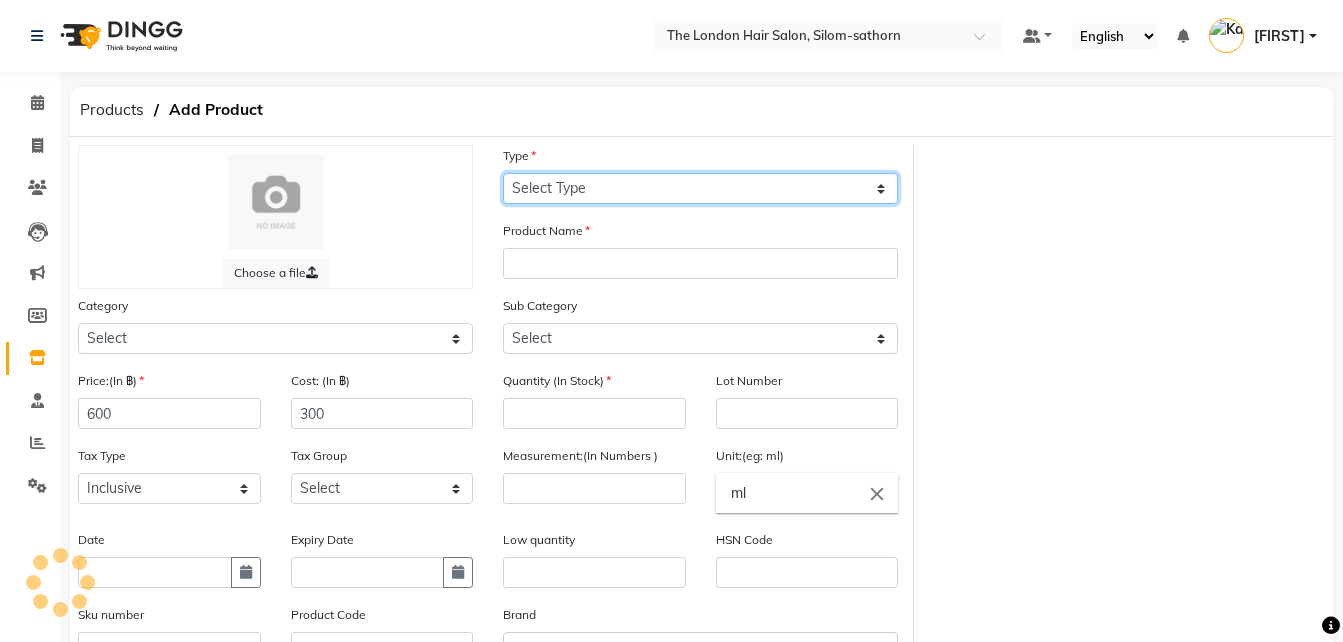 select on "B" 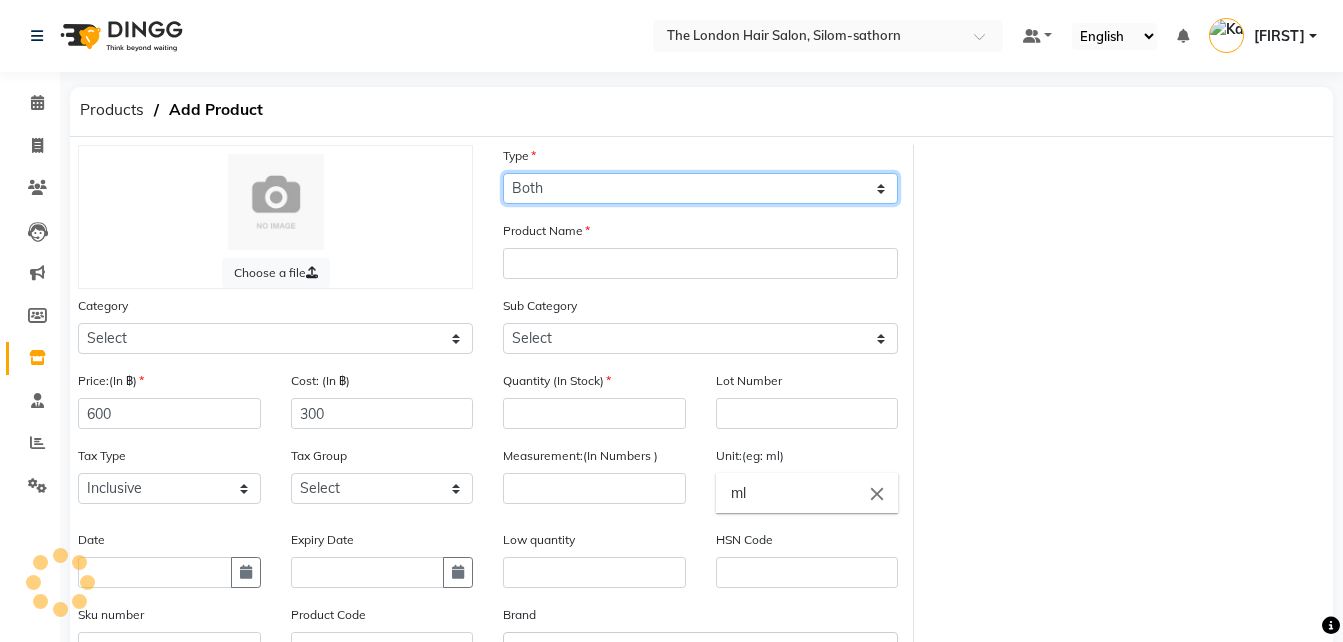 click on "Select Type Both Retail Consumable" 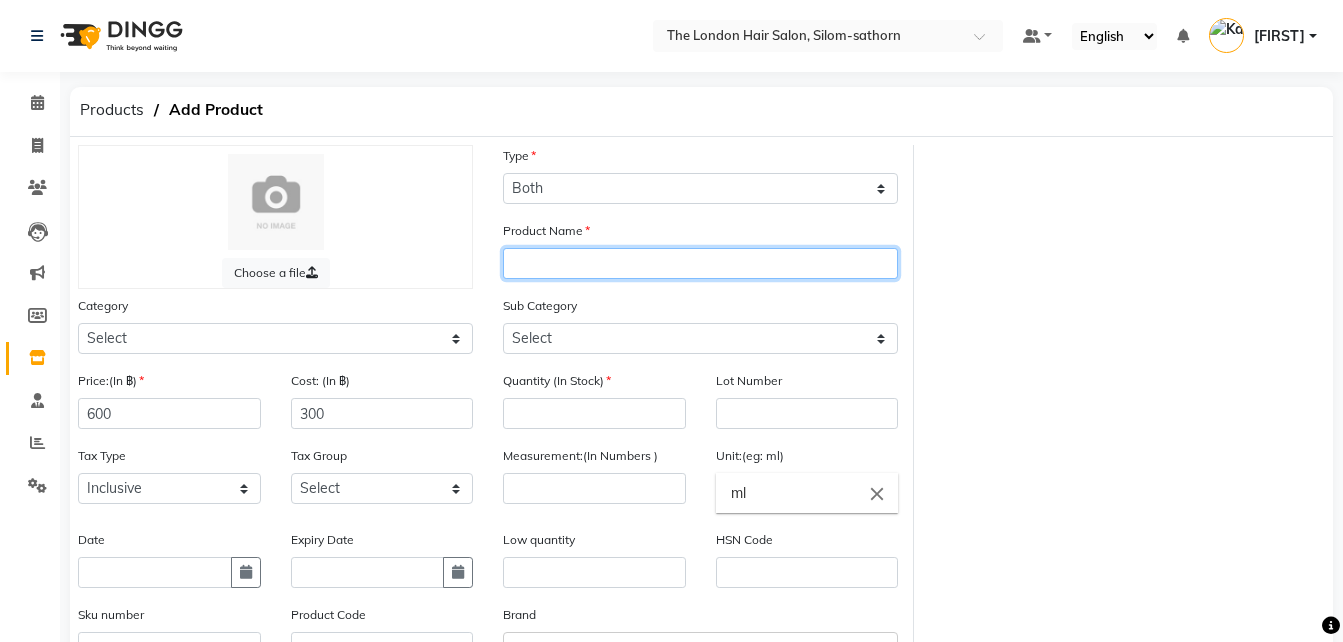 click 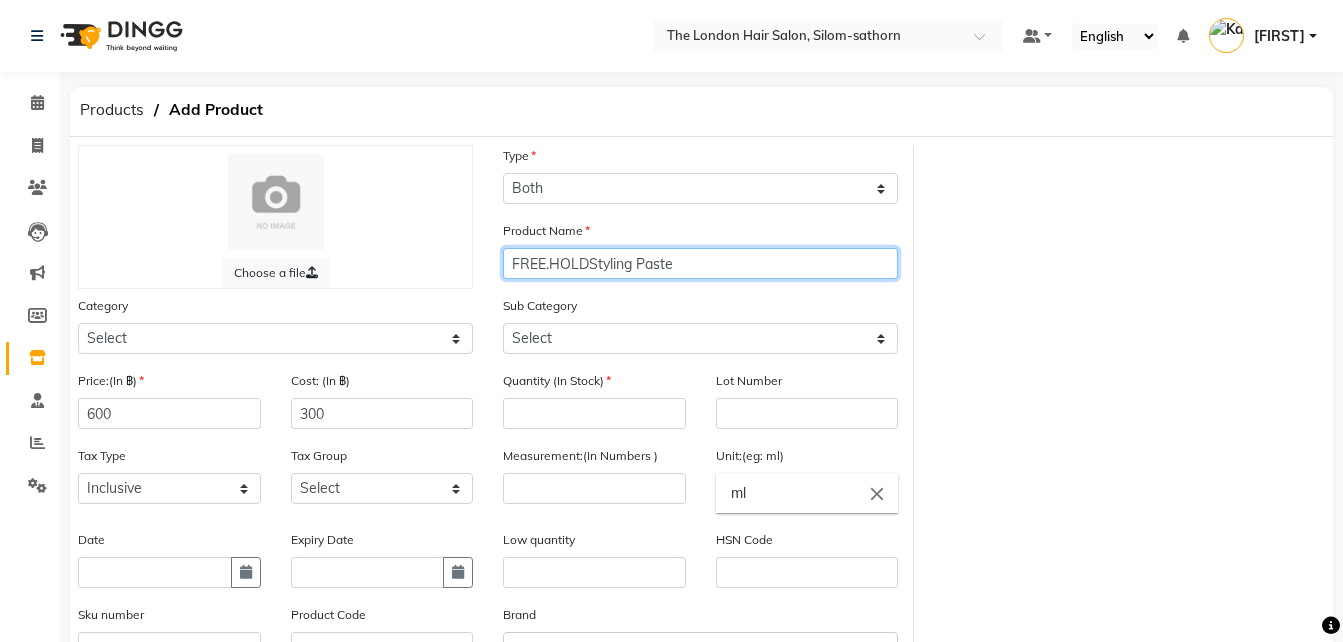 type on "FREE.HOLDStyling Paste" 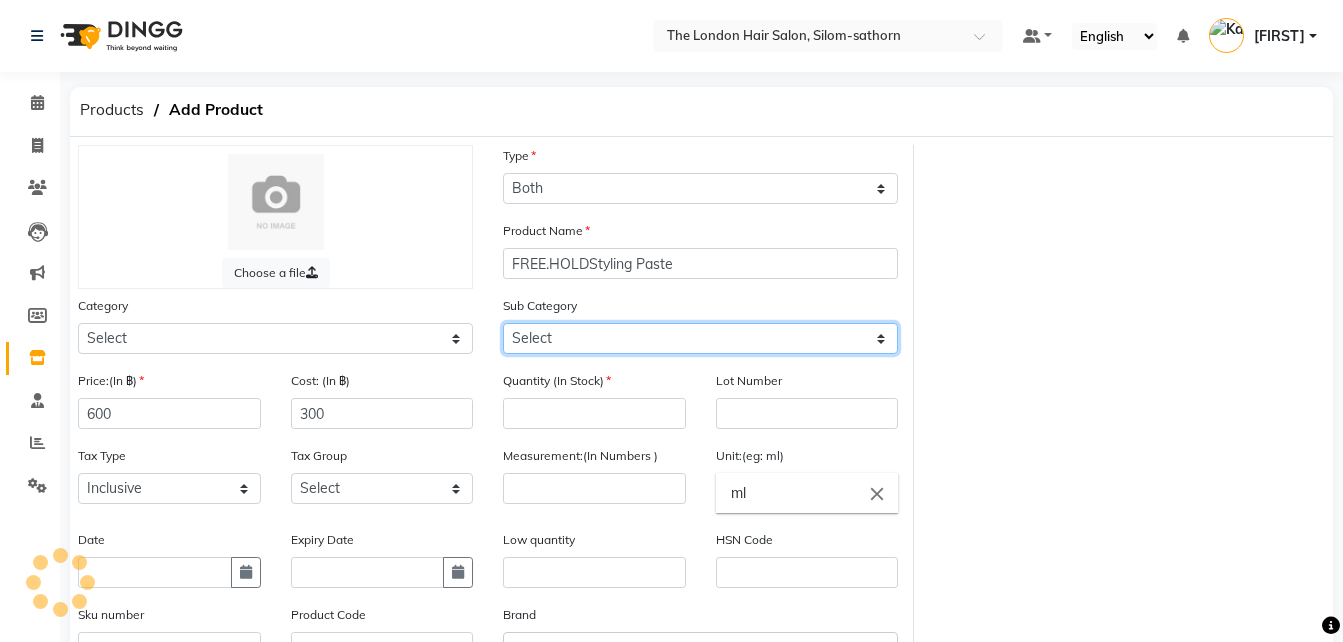 click on "Select Shampoo Conditioner Cream Mask Oil Serum Color Appliances Treatment Styling Kit & Combo Other" 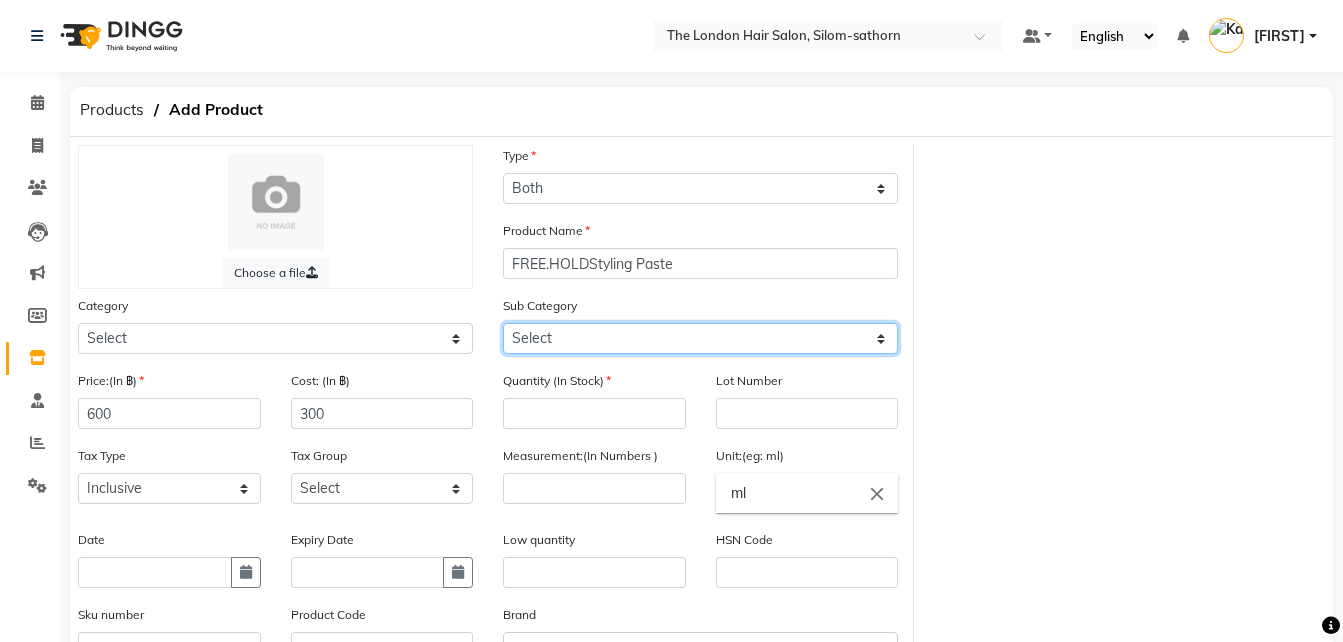 select on "1165301110" 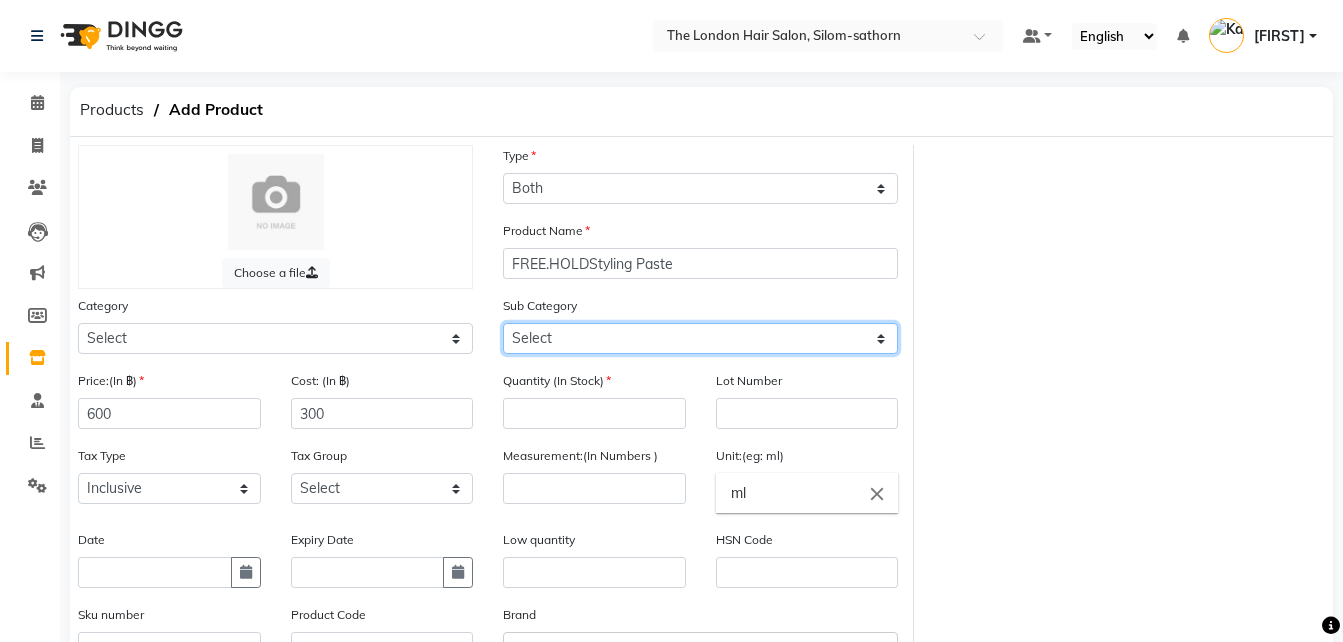 click on "Select Shampoo Conditioner Cream Mask Oil Serum Color Appliances Treatment Styling Kit & Combo Other" 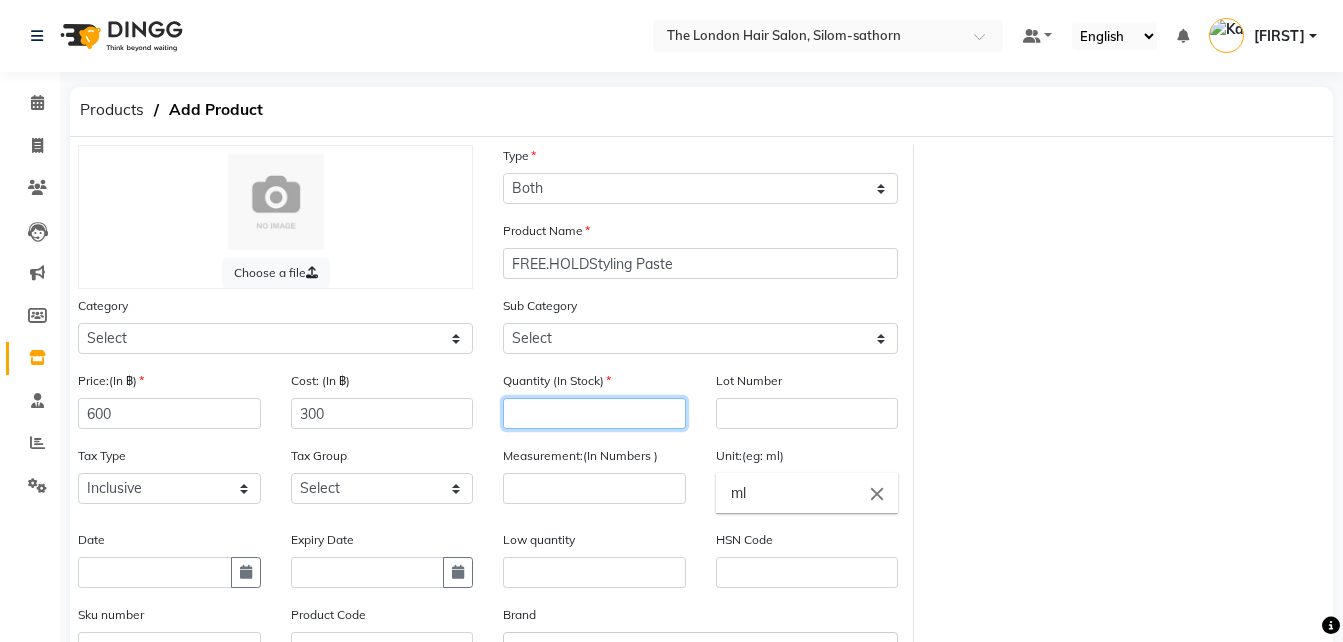 click 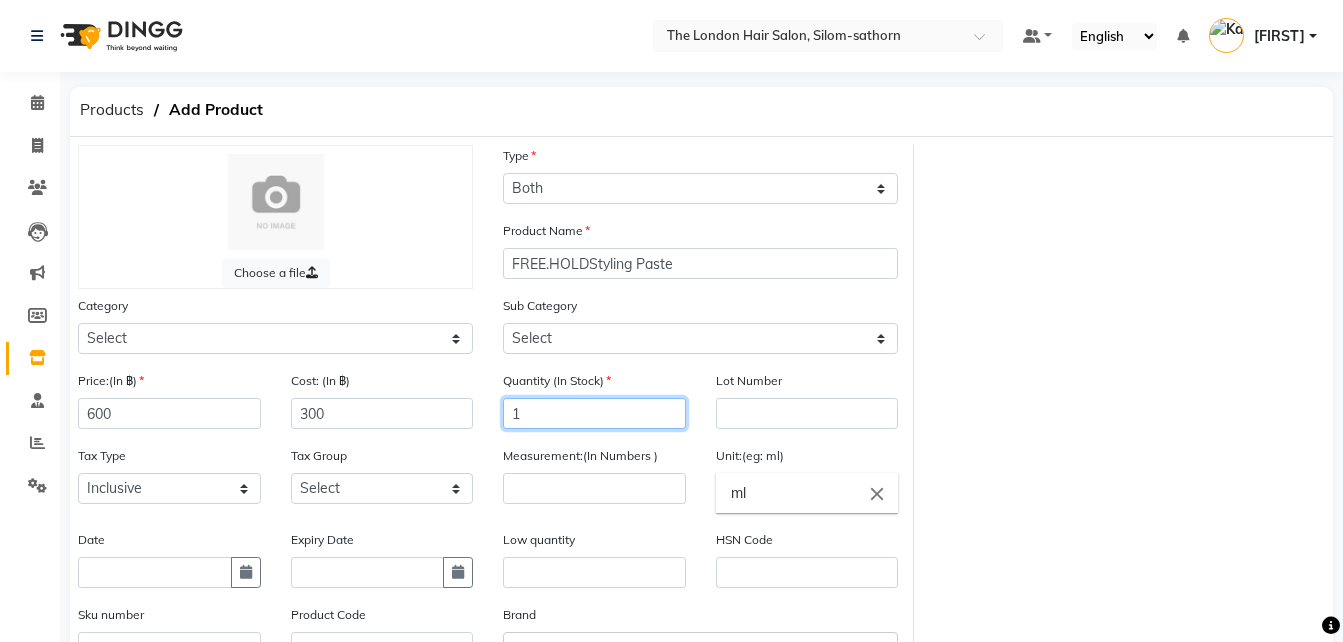 type on "1" 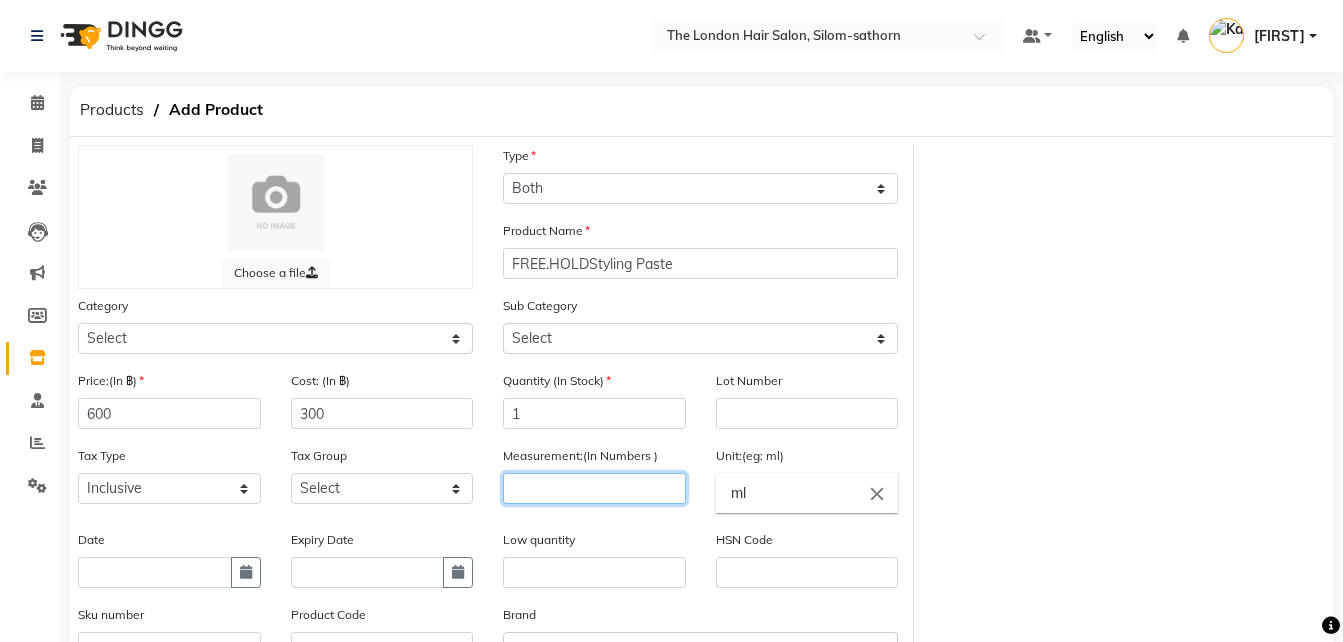 click 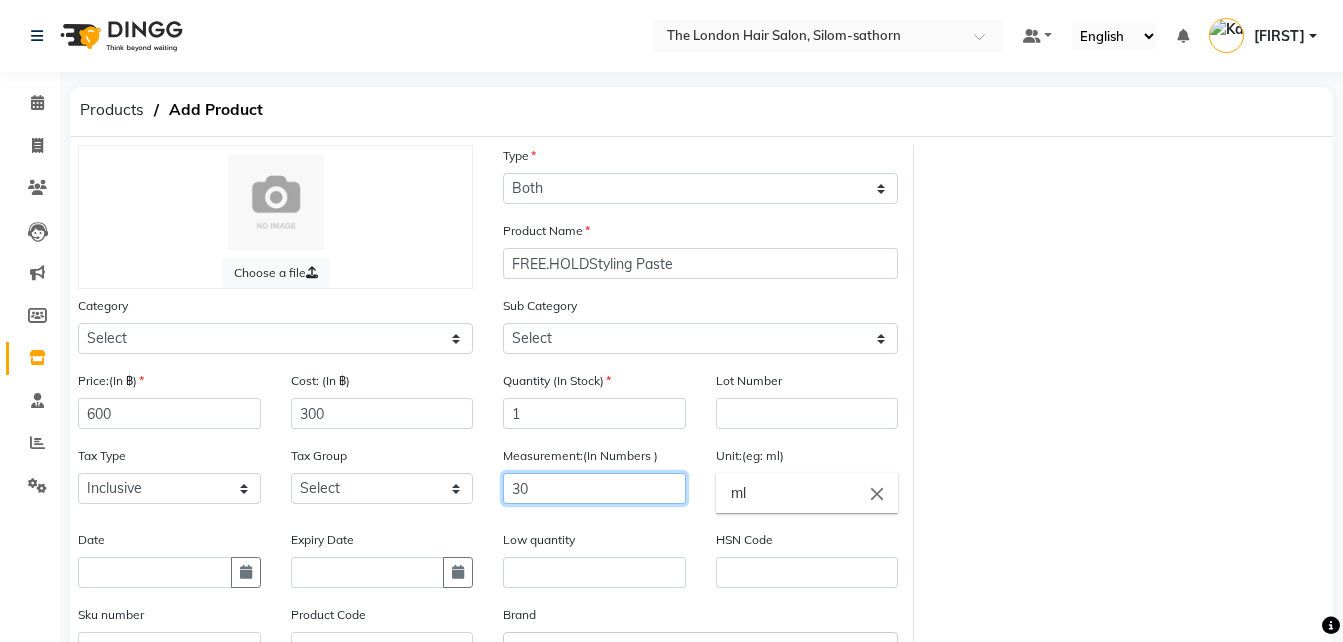 type on "30" 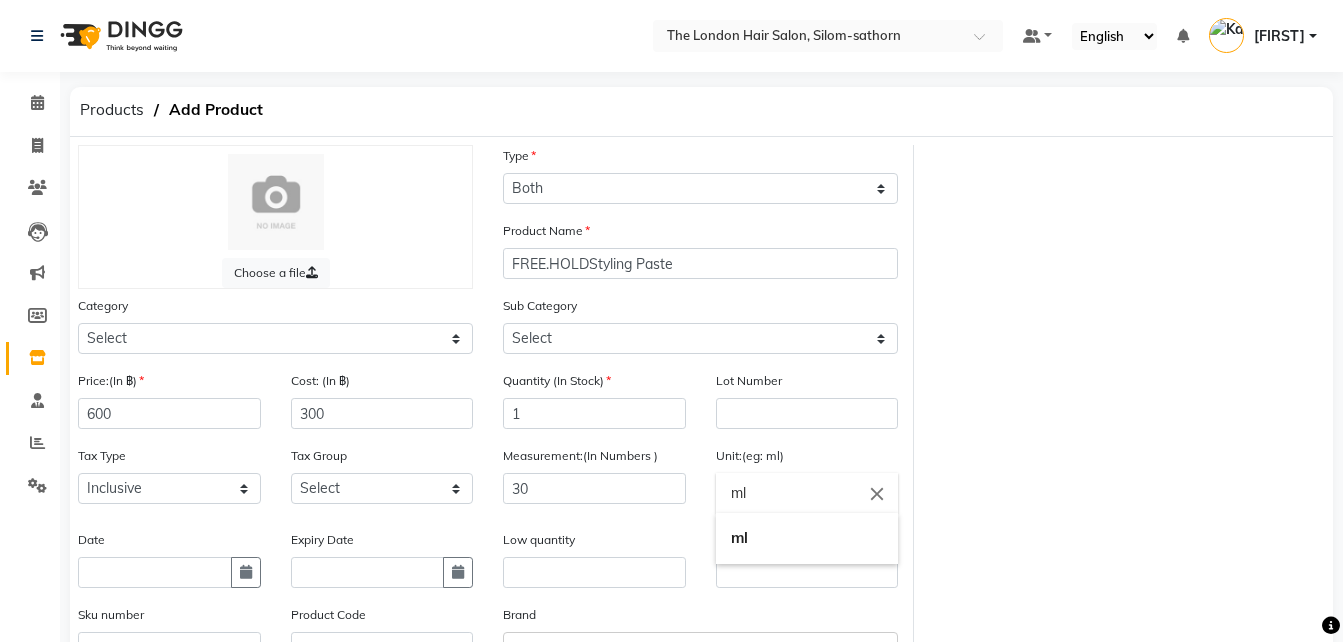 click on "ml" 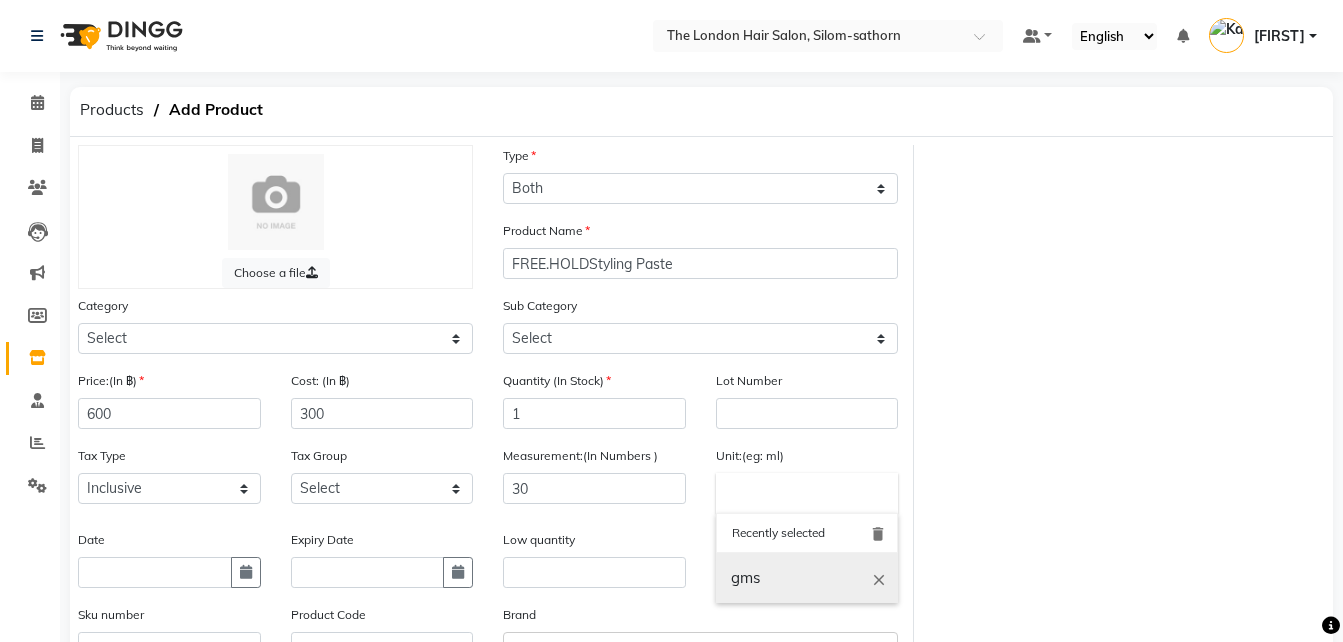 click on "gms" at bounding box center (807, 578) 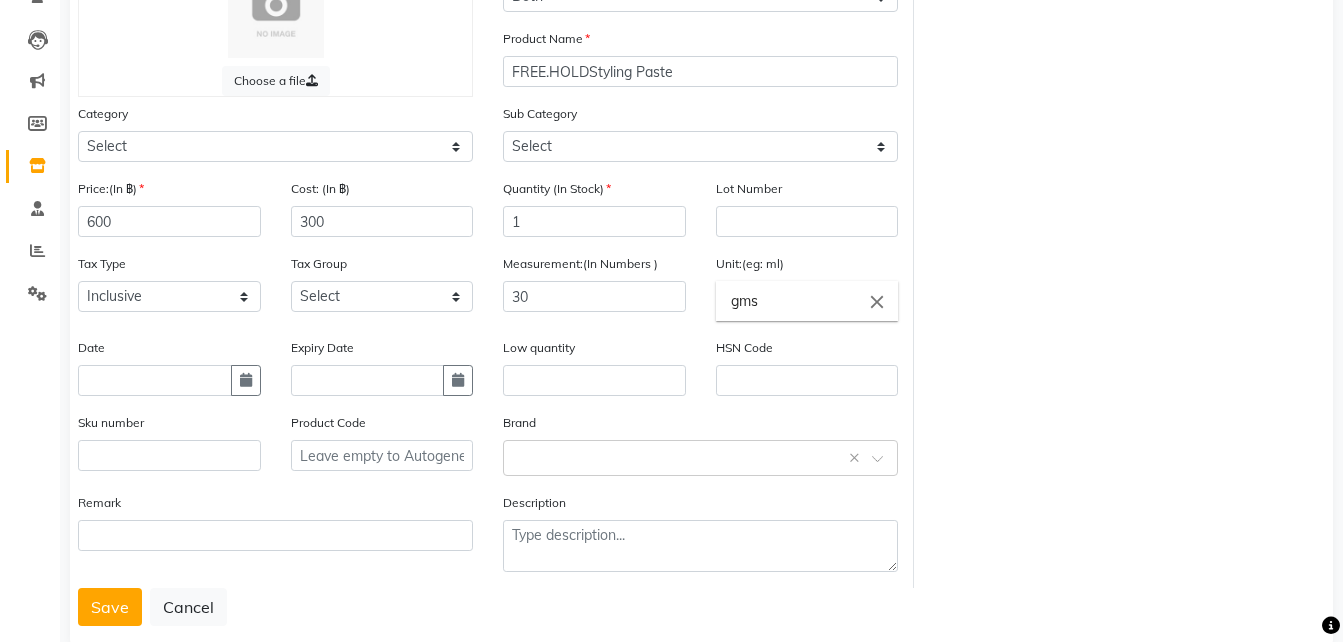 scroll, scrollTop: 200, scrollLeft: 0, axis: vertical 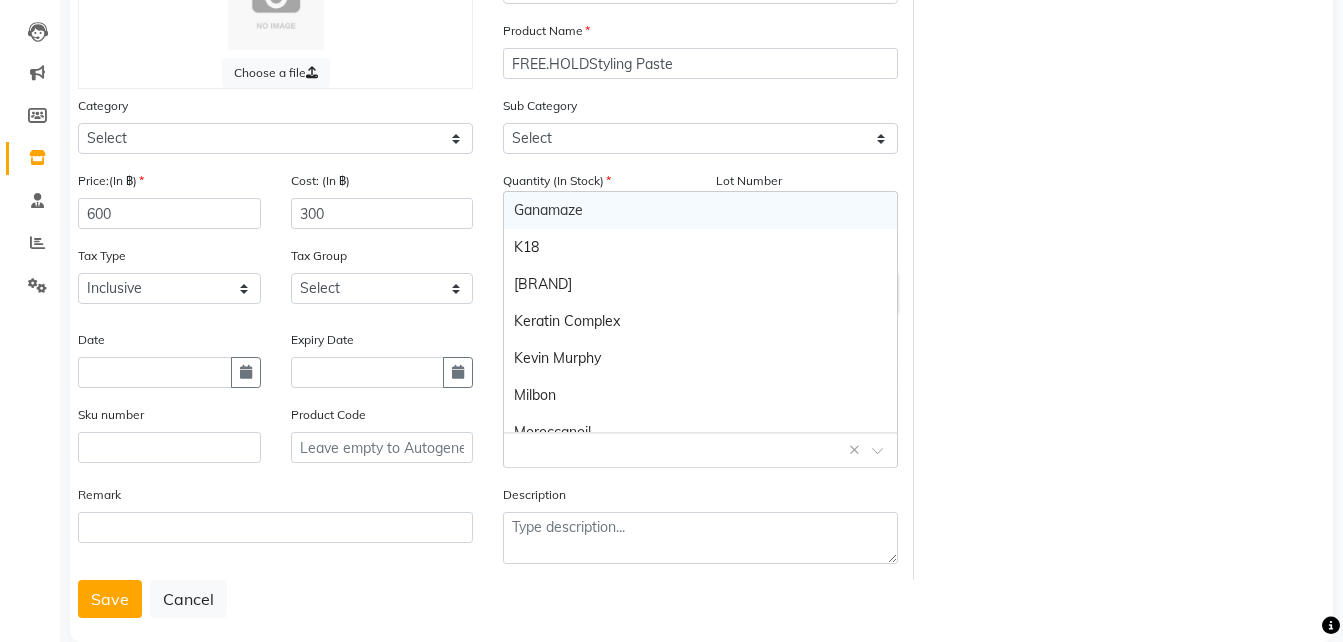 click 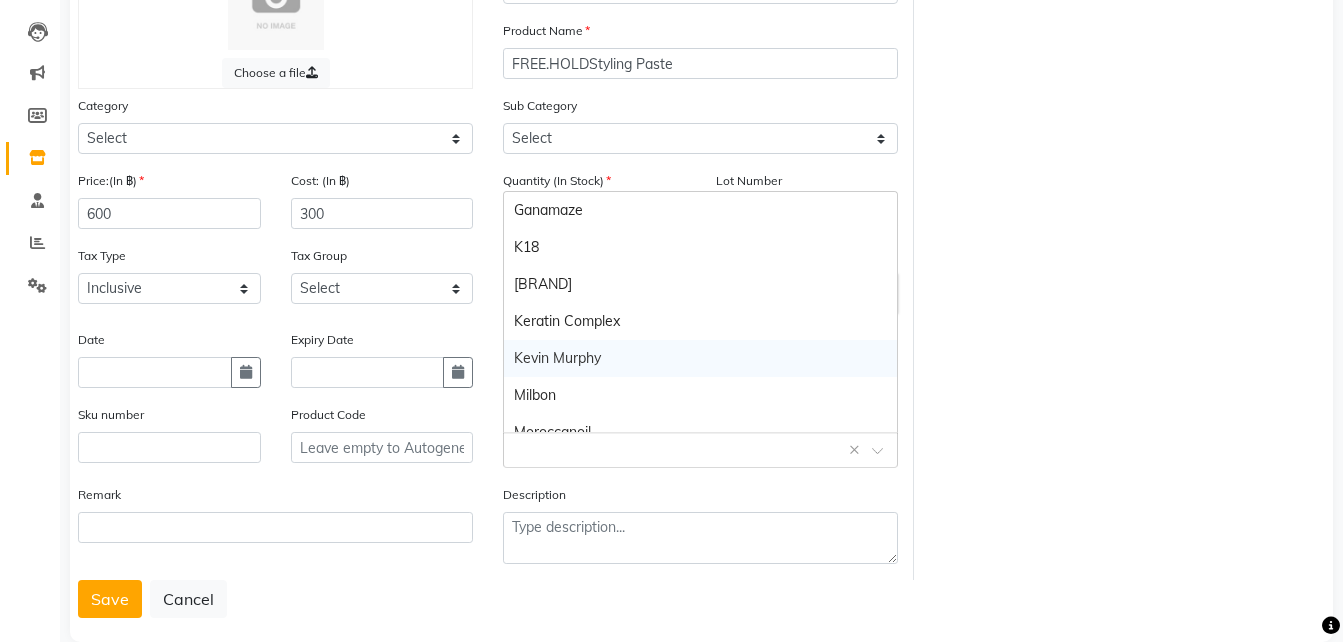 click on "Kevin Murphy" at bounding box center [700, 358] 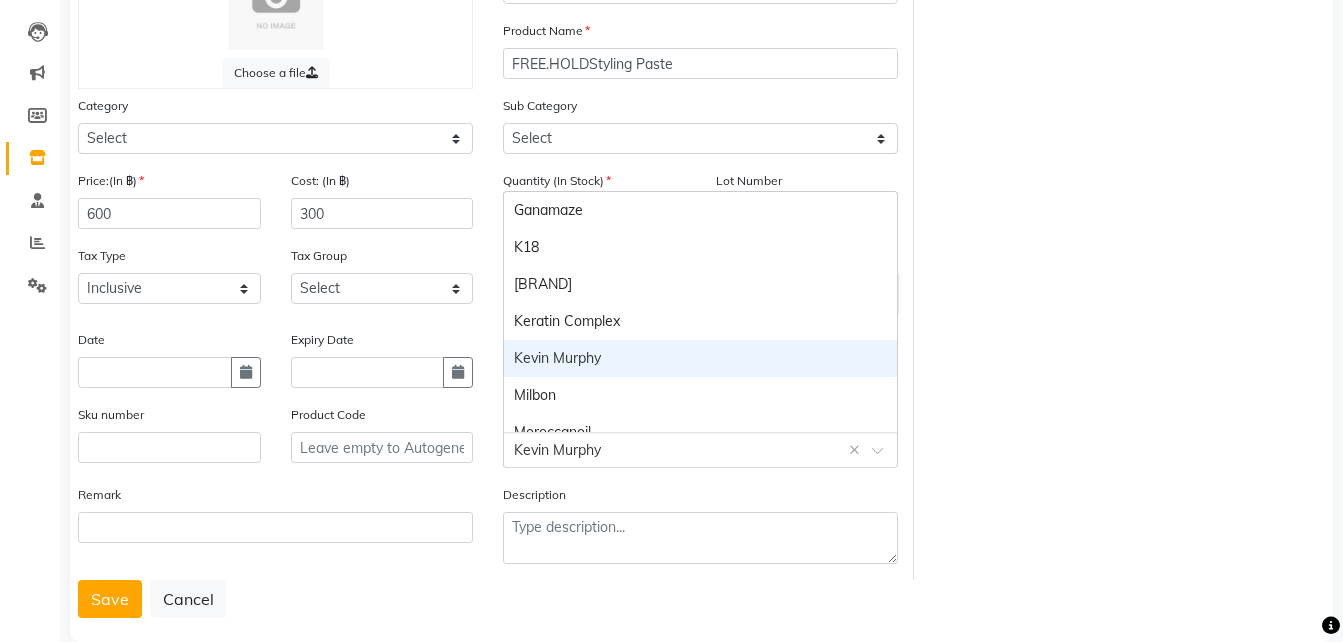 click 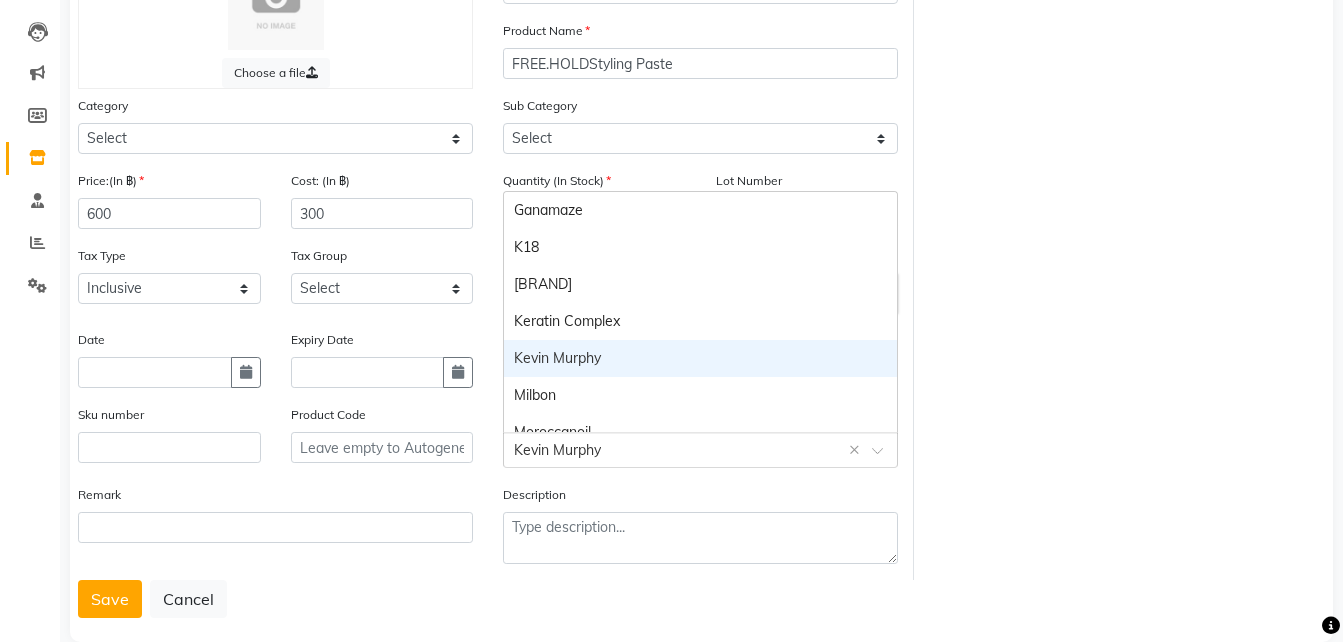 click 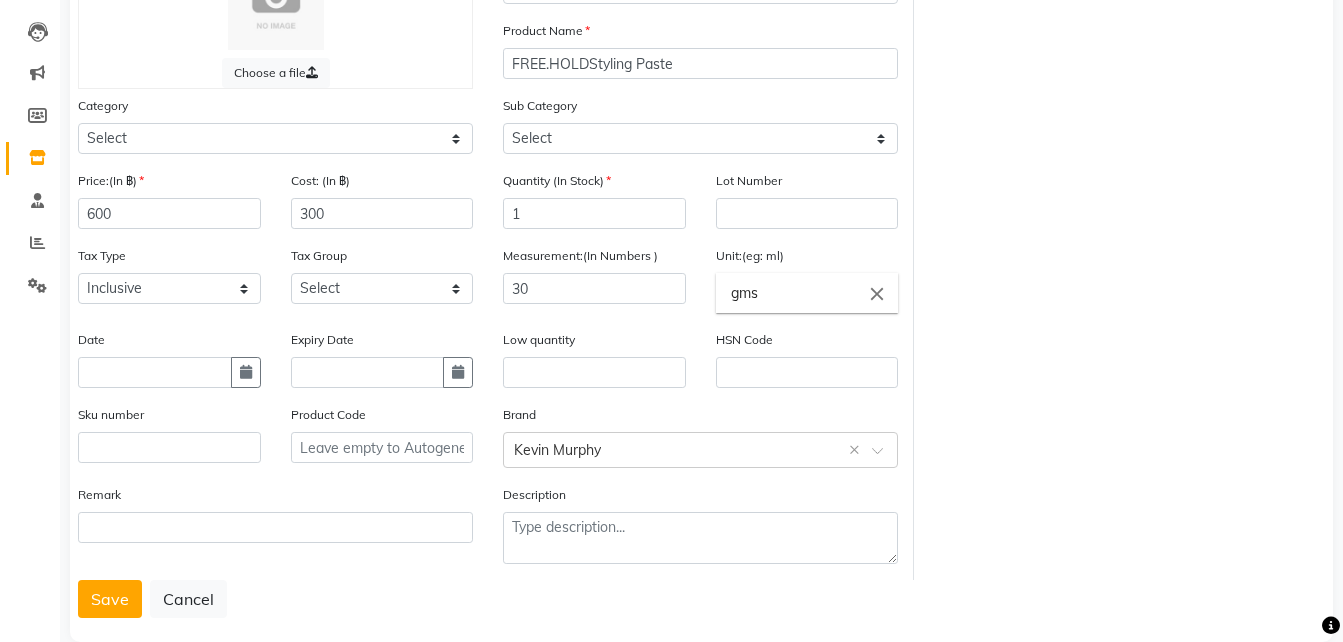 scroll, scrollTop: 234, scrollLeft: 0, axis: vertical 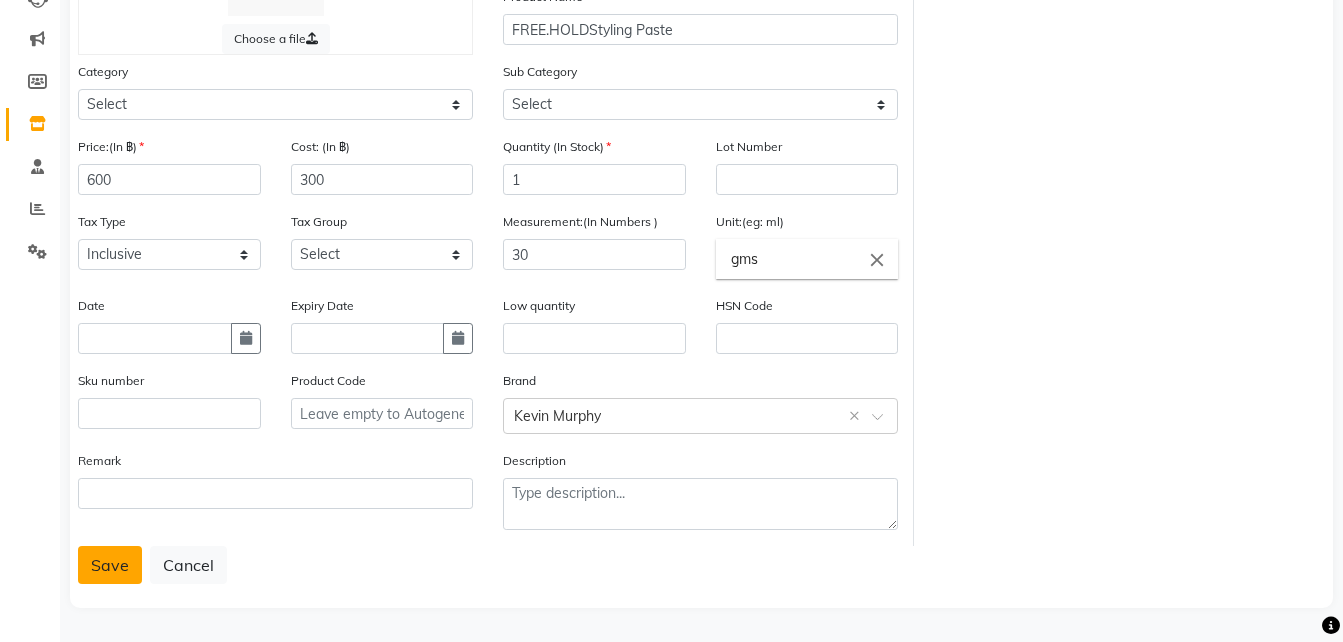 click on "Save" 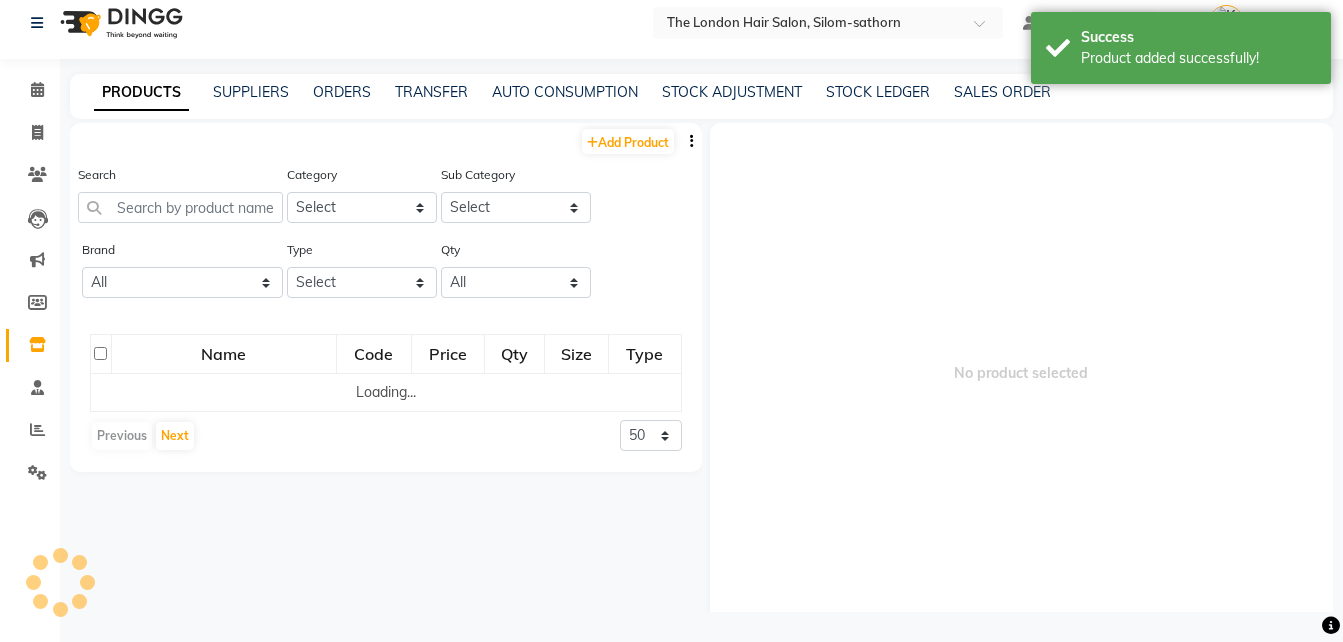 scroll, scrollTop: 13, scrollLeft: 0, axis: vertical 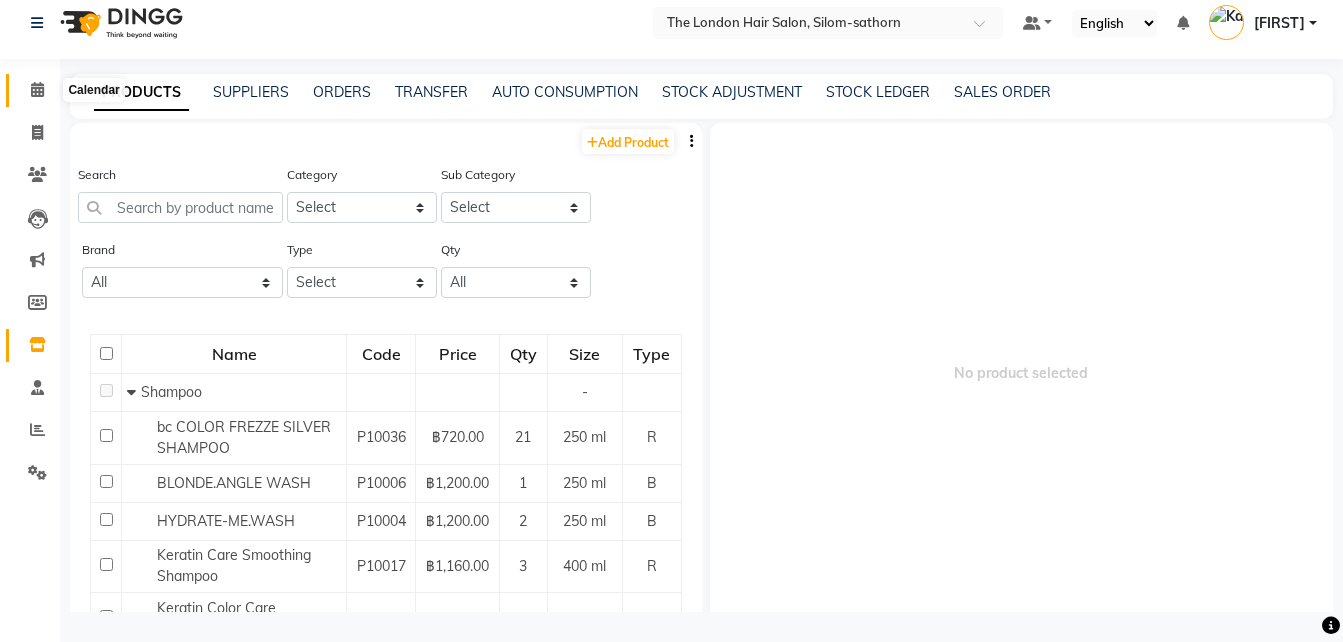 click 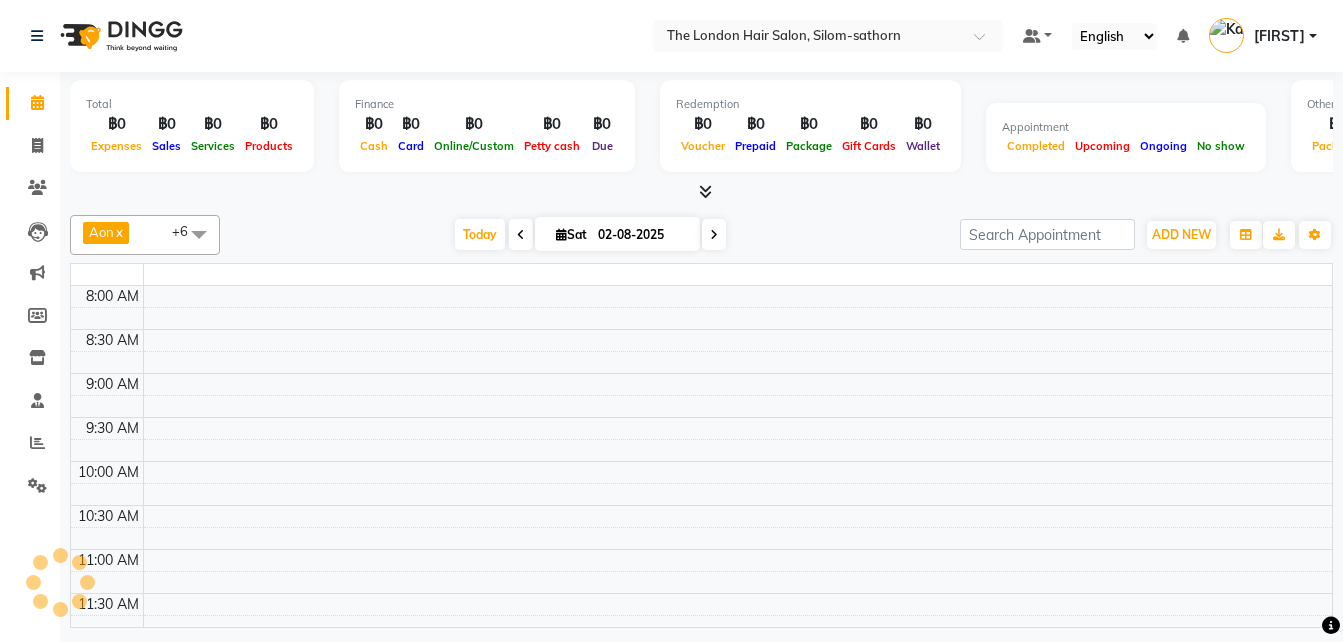 scroll, scrollTop: 0, scrollLeft: 0, axis: both 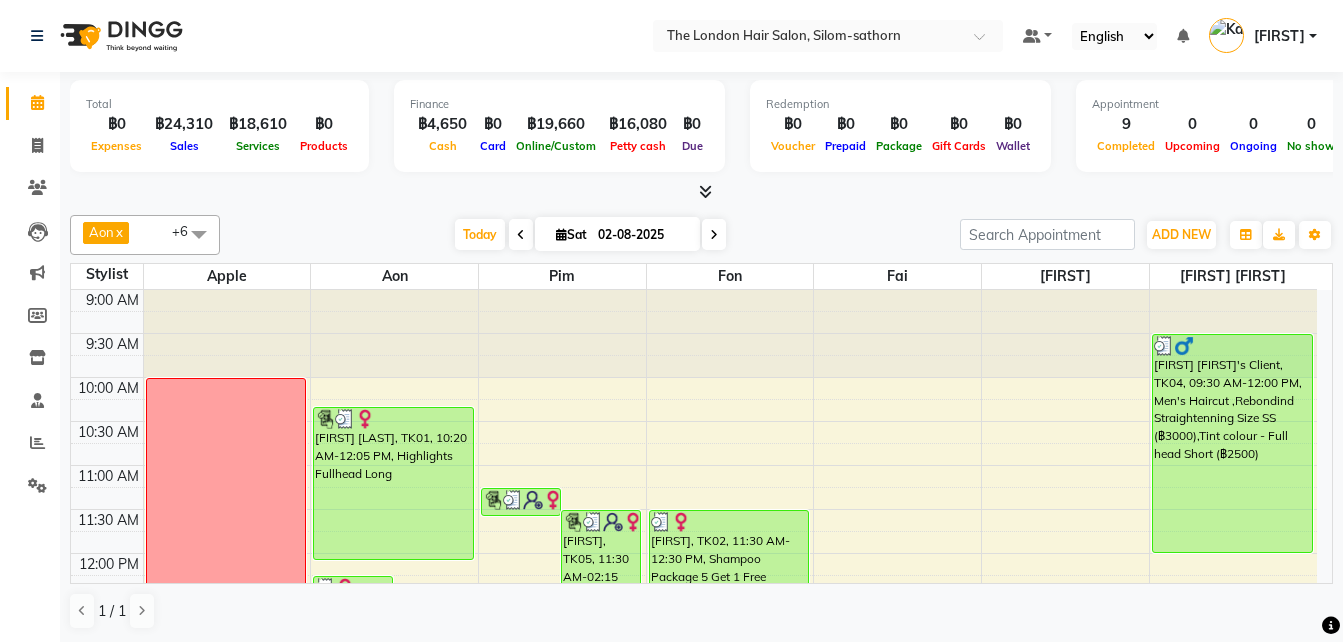 click on "Sat 02-08-2025" at bounding box center [617, 234] 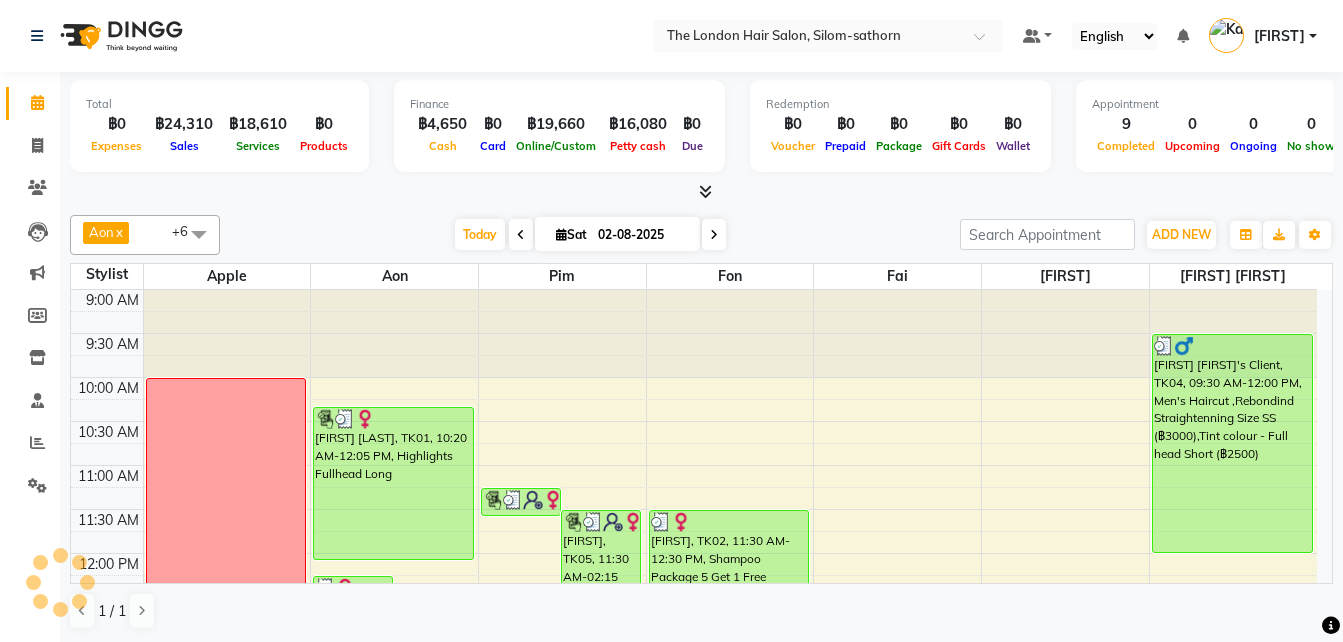 click on "02-08-2025" at bounding box center [642, 235] 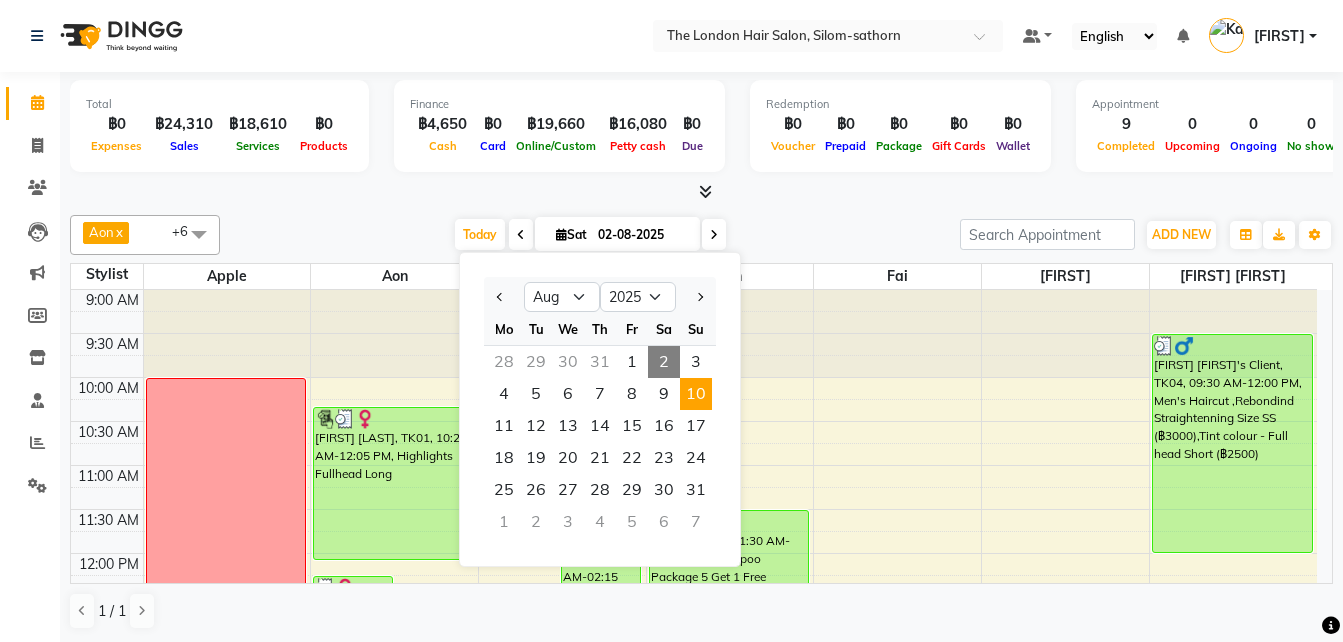 click on "10" at bounding box center [696, 394] 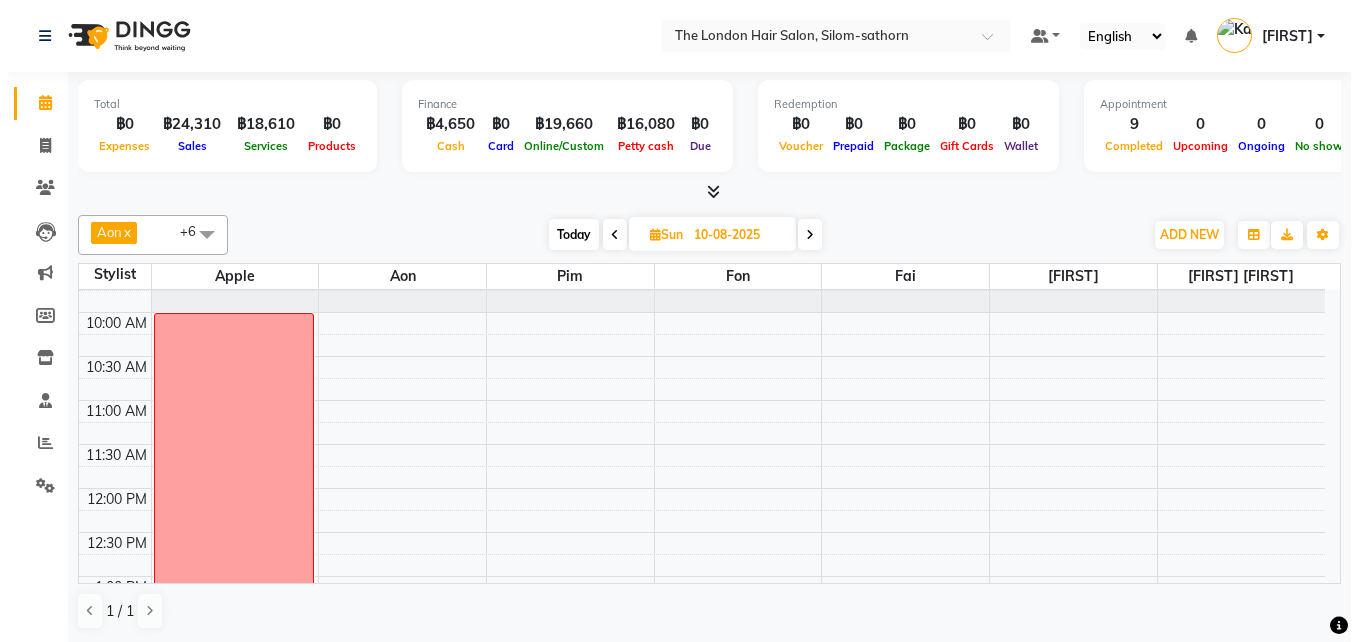 scroll, scrollTop: 0, scrollLeft: 0, axis: both 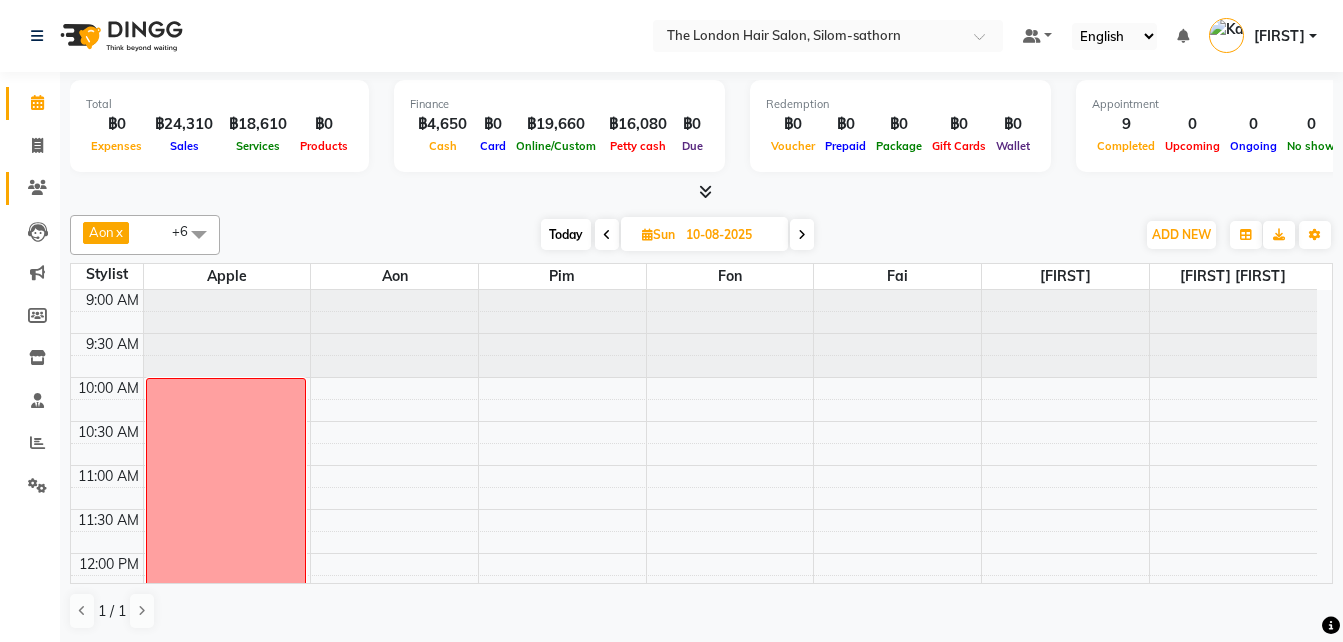 click on "Clients" 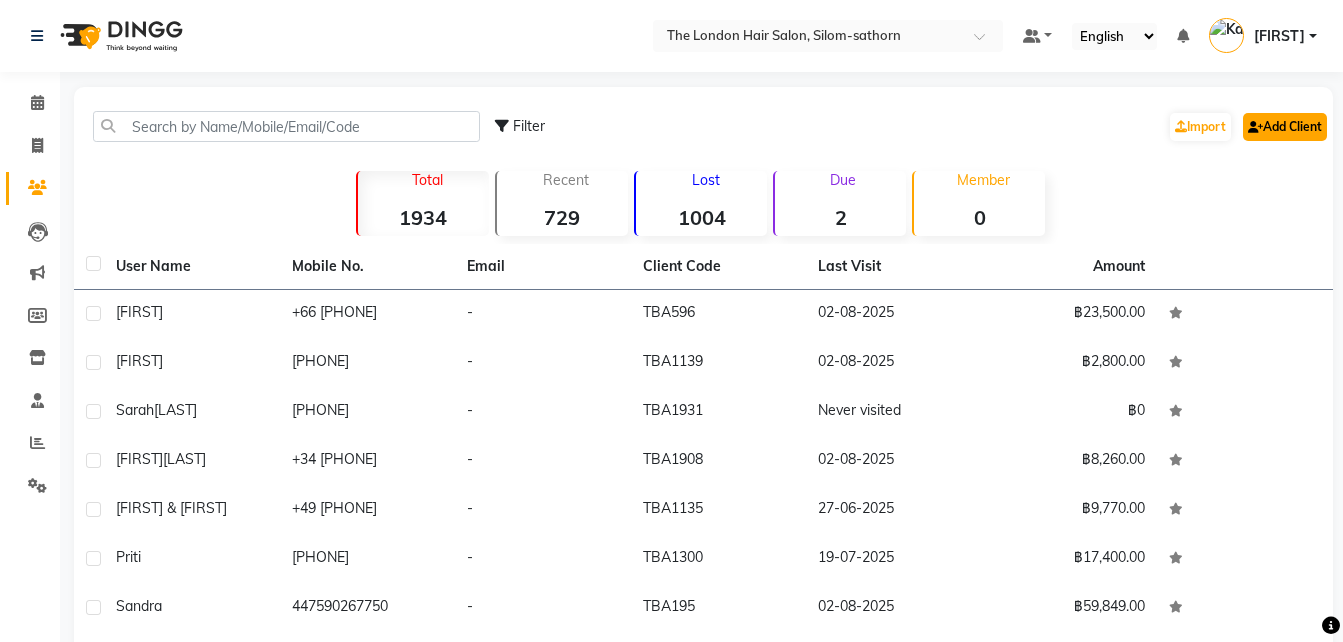 click on "Add Client" 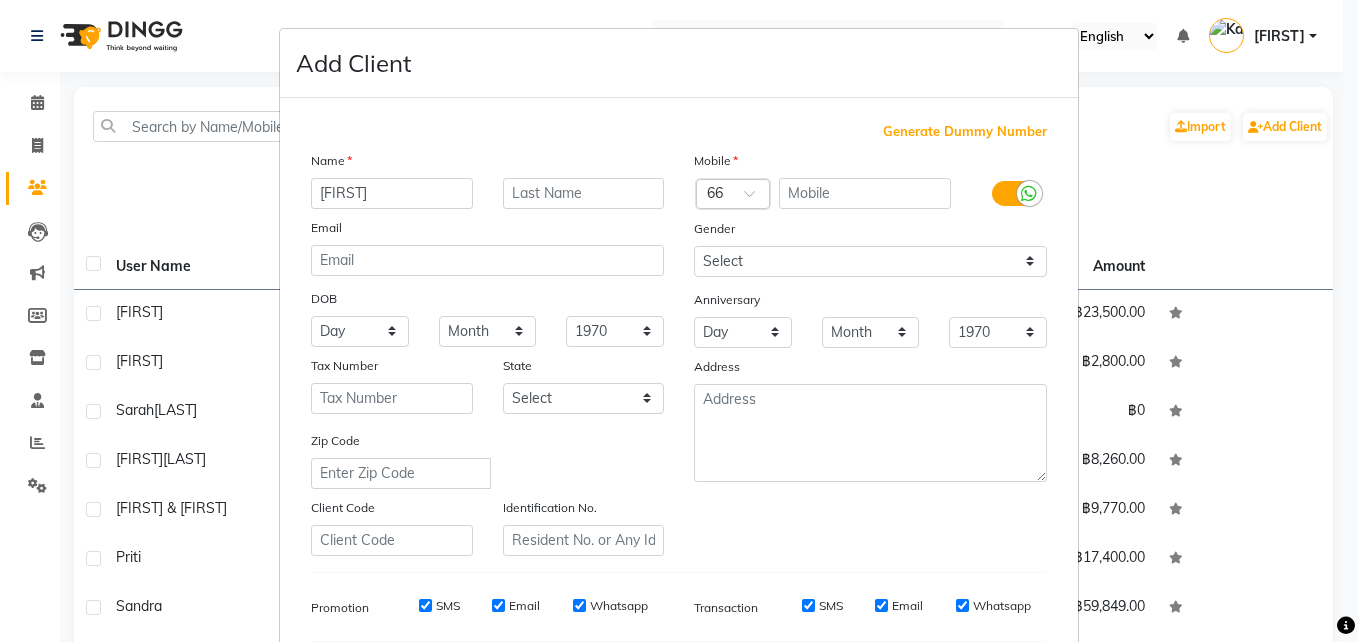 type on "Amy" 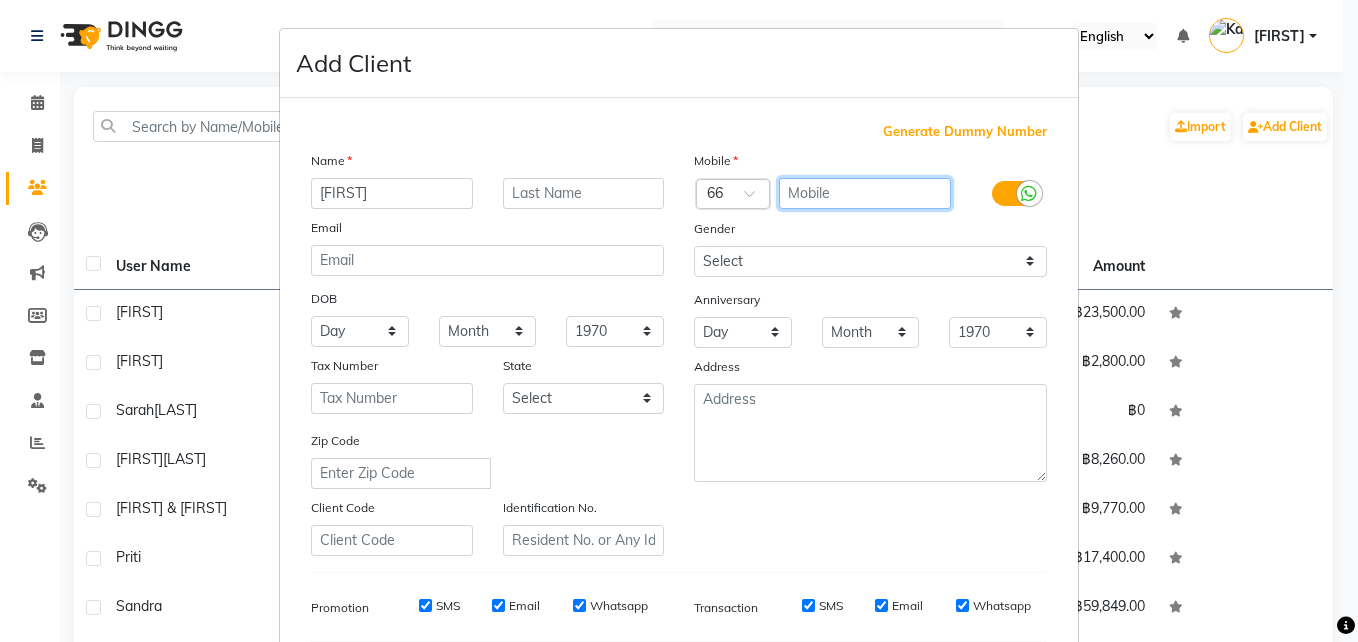 click at bounding box center [865, 193] 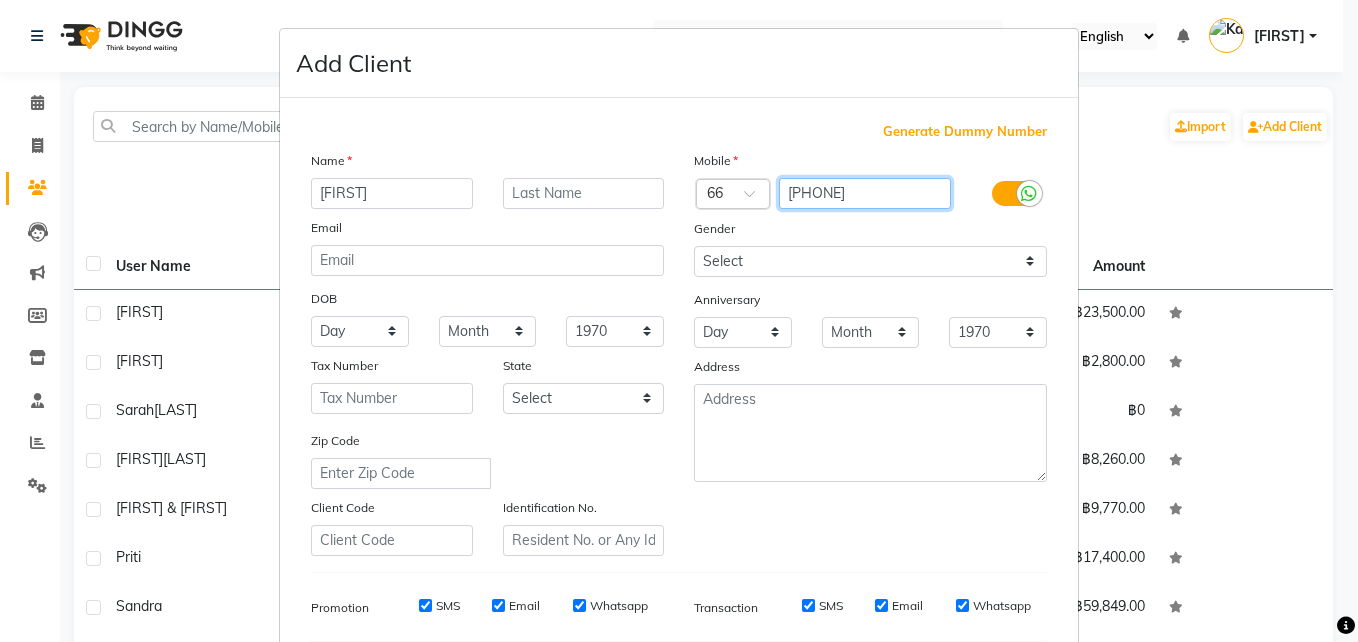 type on "811138974" 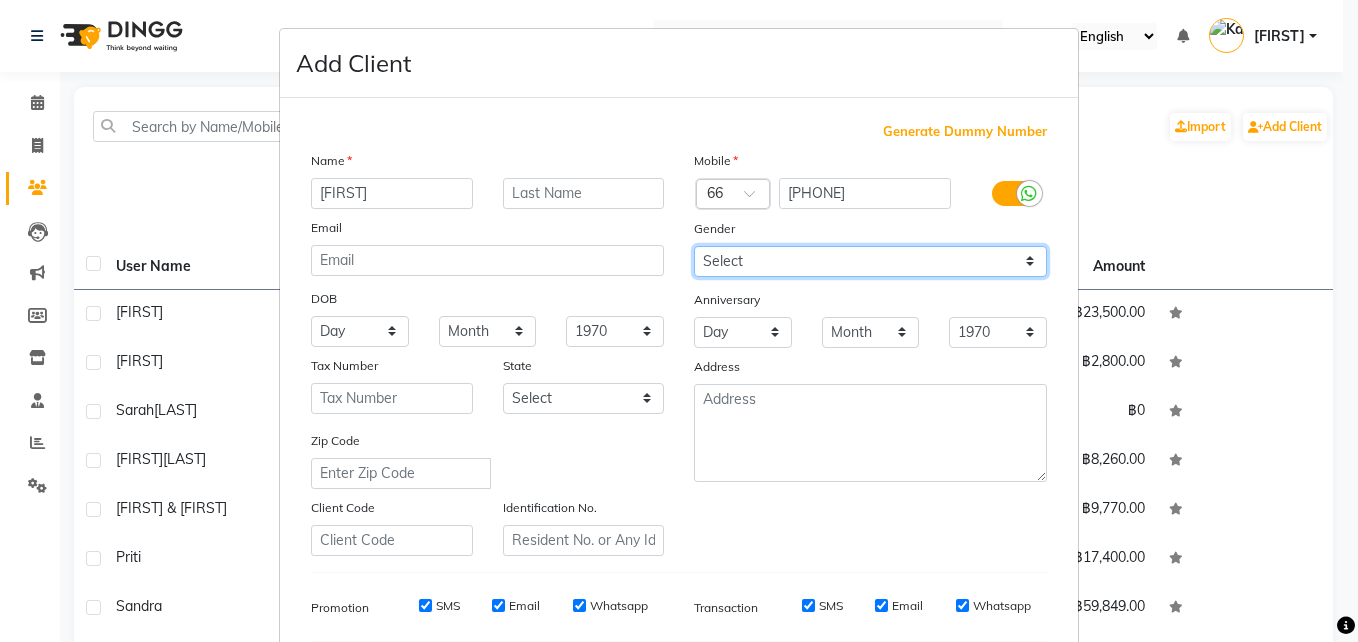click on "Select Male Female Other Prefer Not To Say" at bounding box center [870, 261] 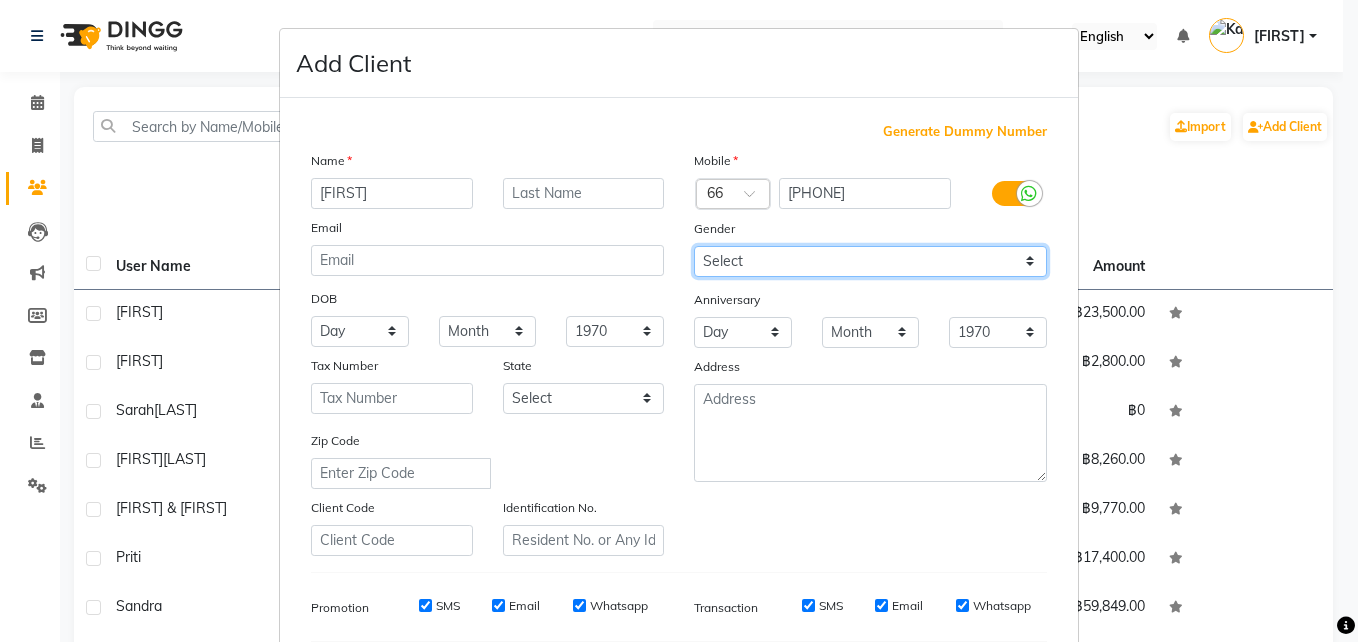 select on "female" 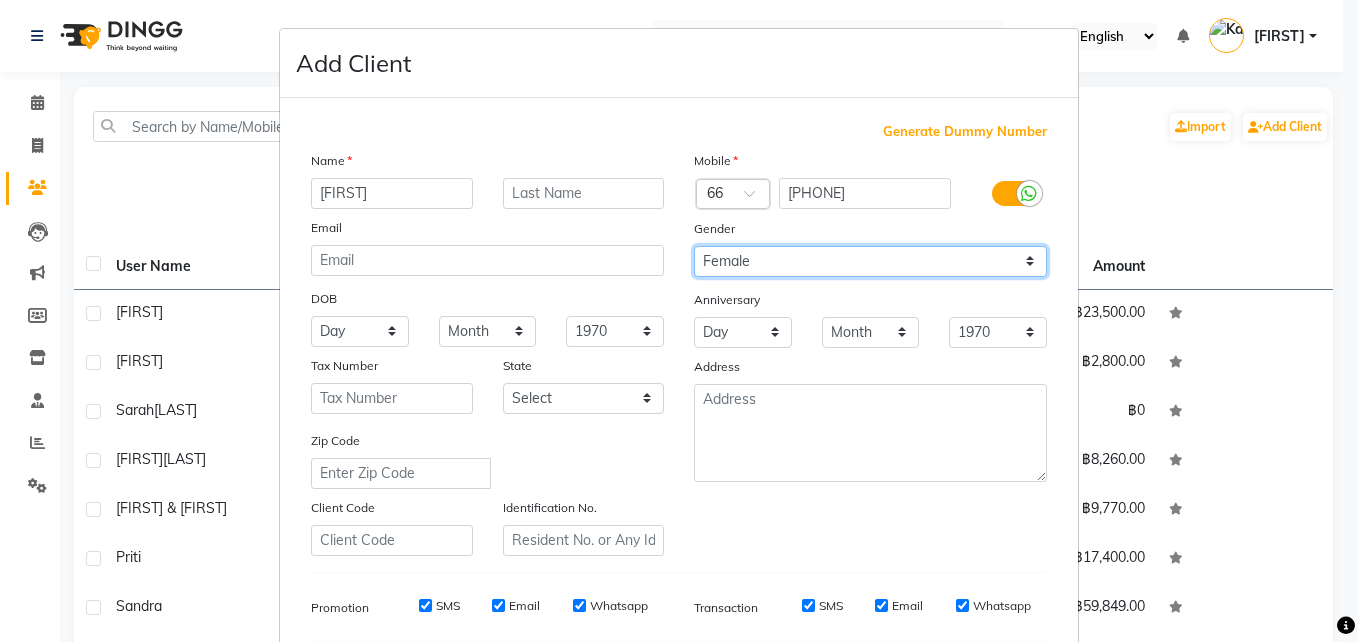 click on "Select Male Female Other Prefer Not To Say" at bounding box center (870, 261) 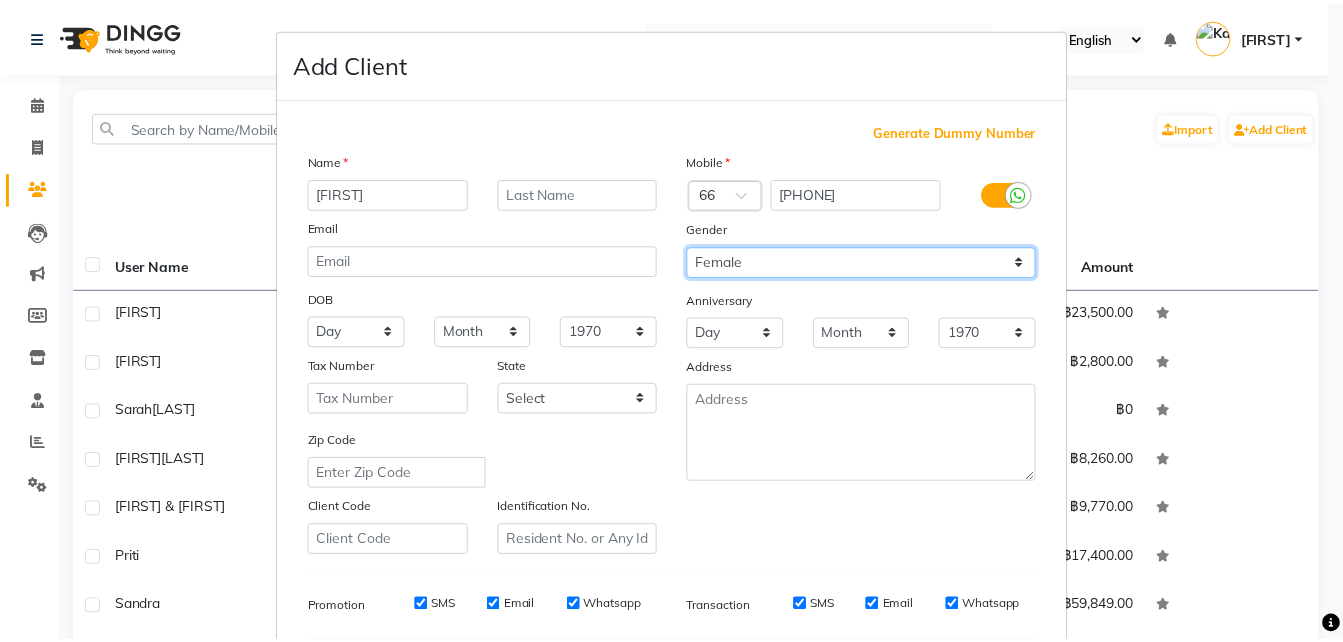 scroll, scrollTop: 281, scrollLeft: 0, axis: vertical 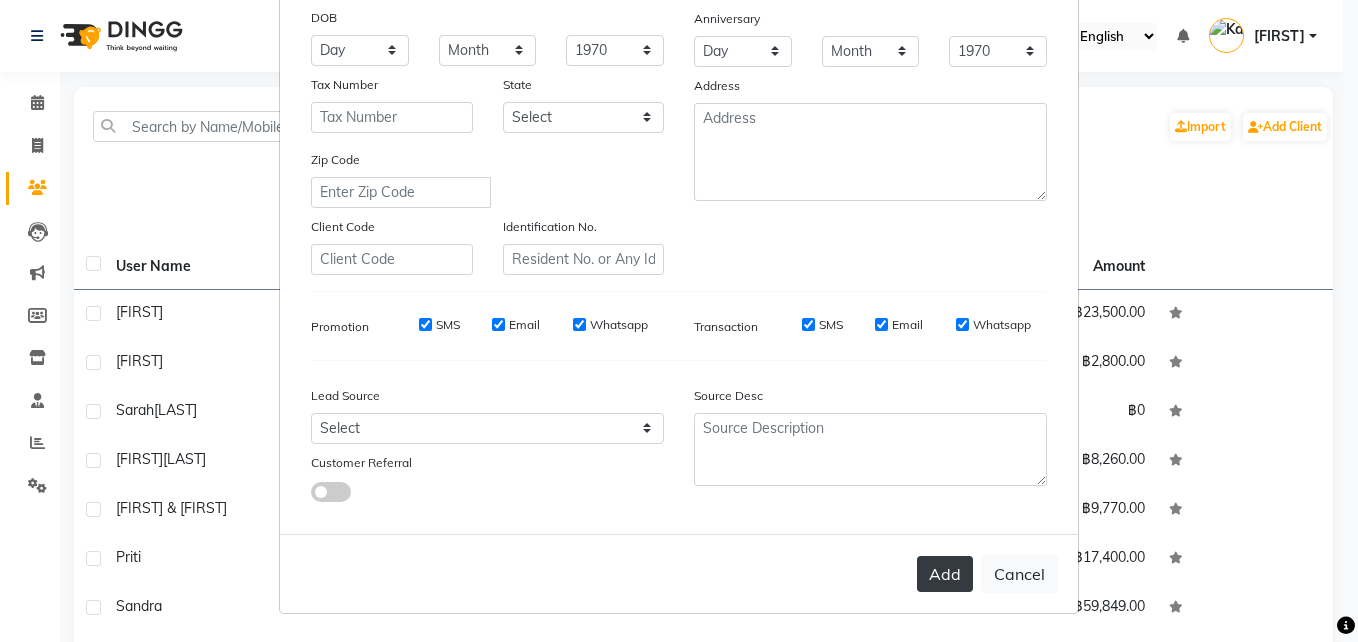 click on "Add" at bounding box center [945, 574] 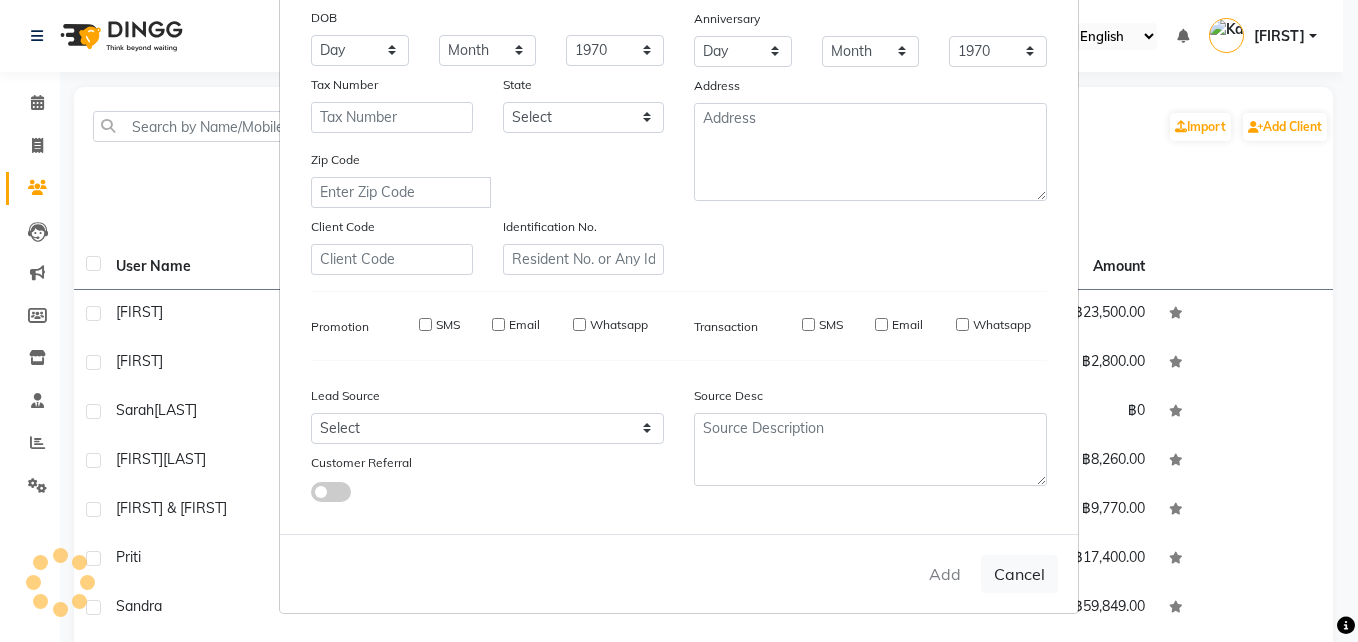 type 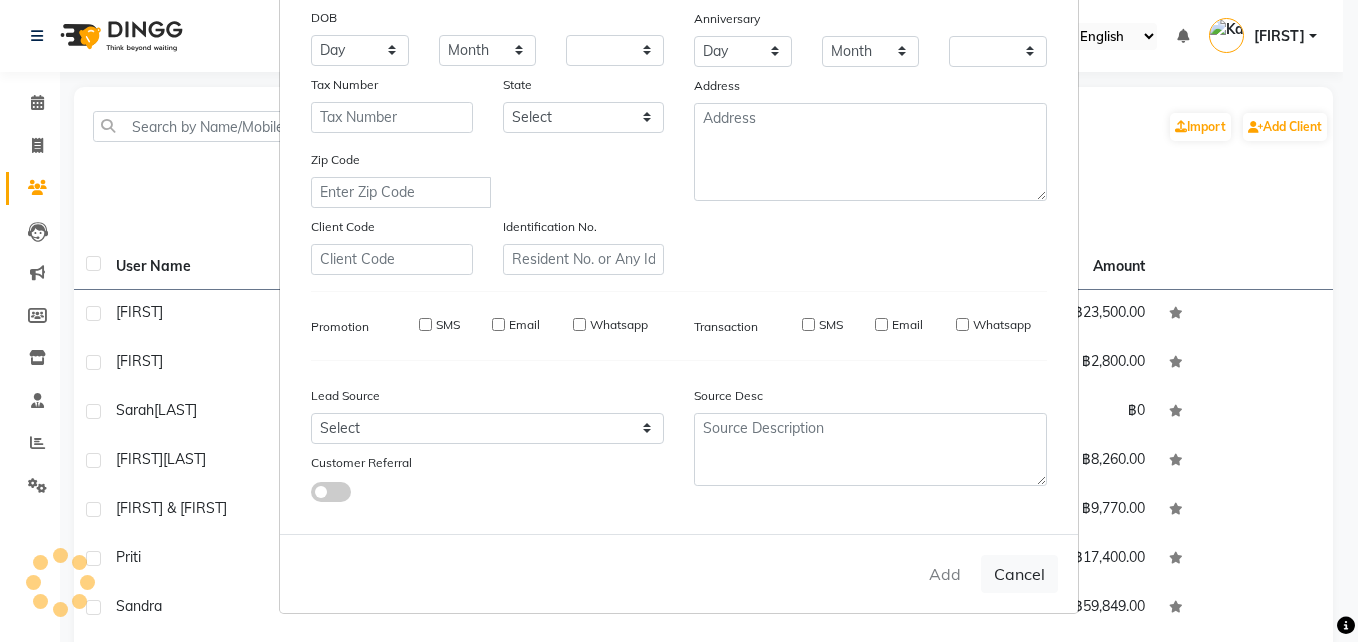 checkbox on "false" 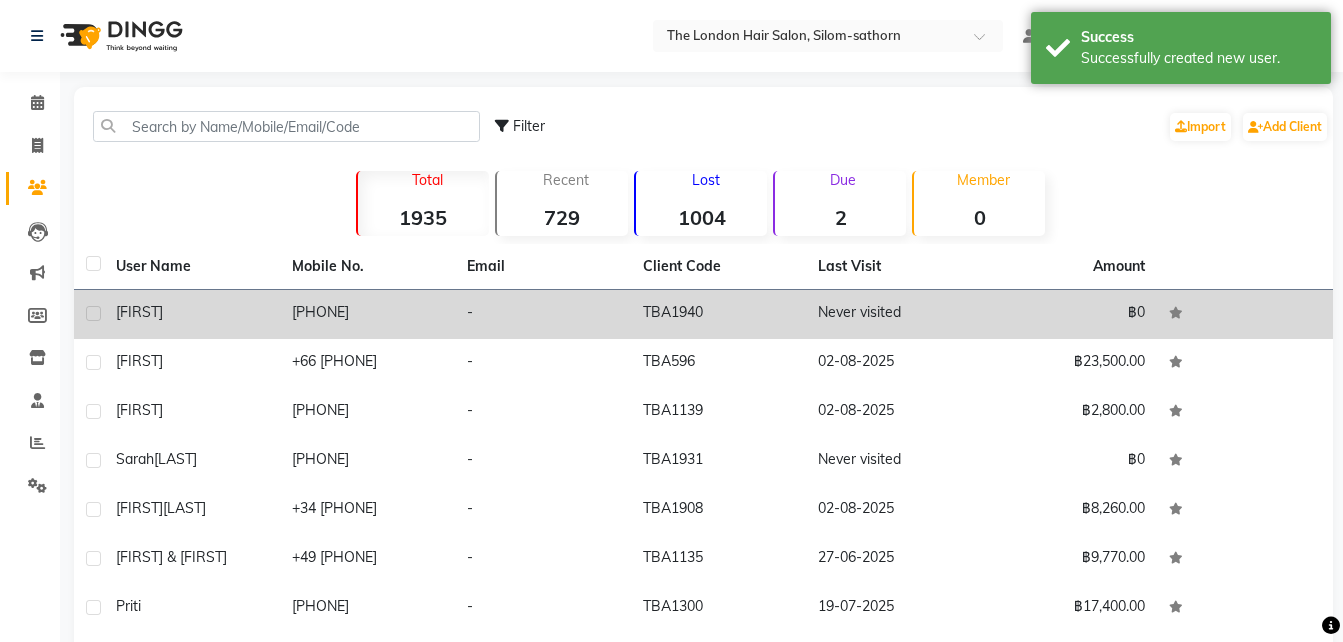 click on "TBA1940" 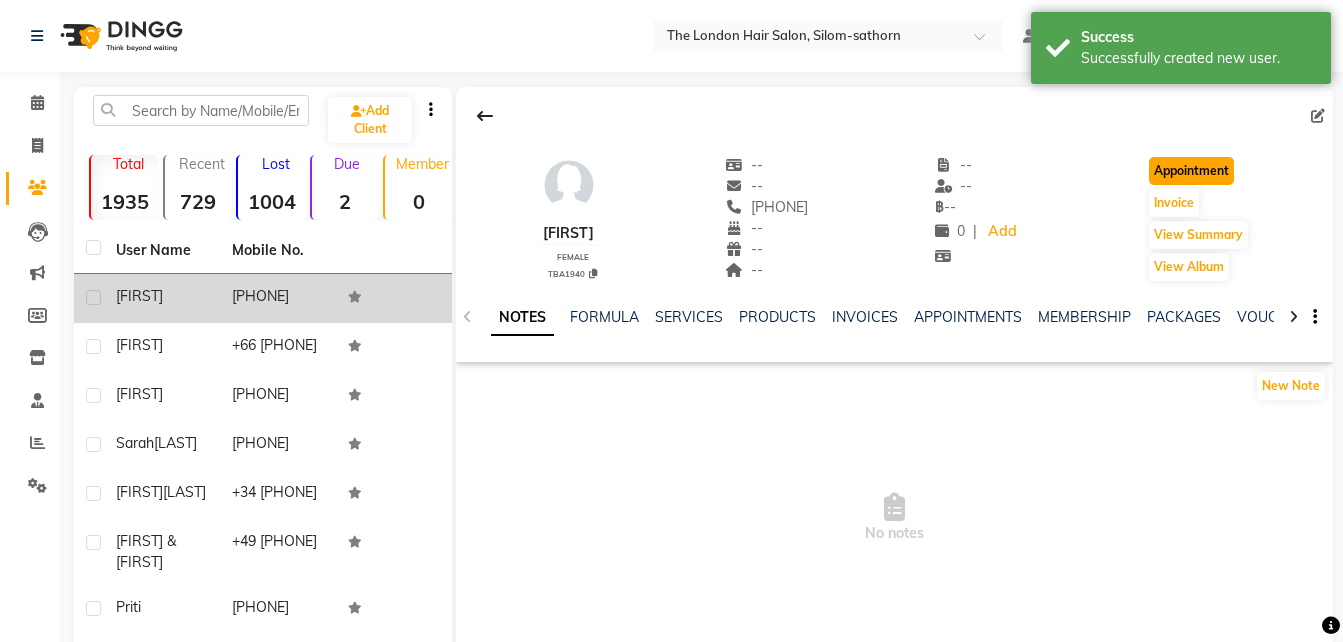 click on "Appointment" 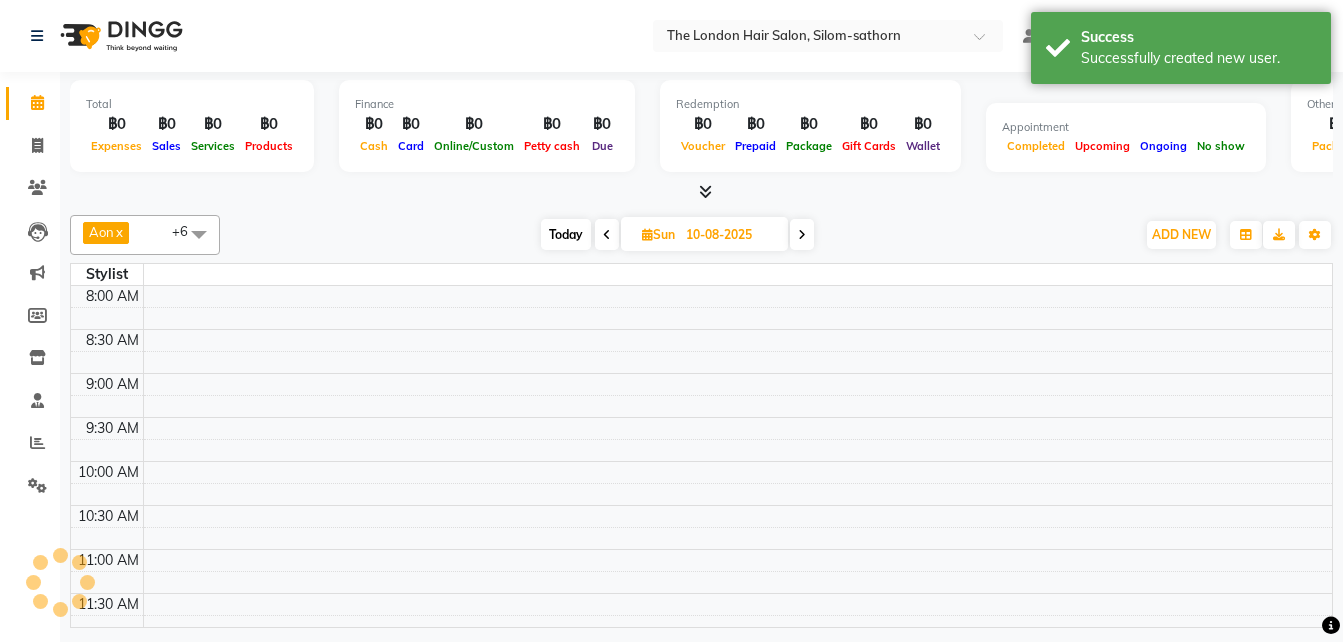 scroll, scrollTop: 0, scrollLeft: 0, axis: both 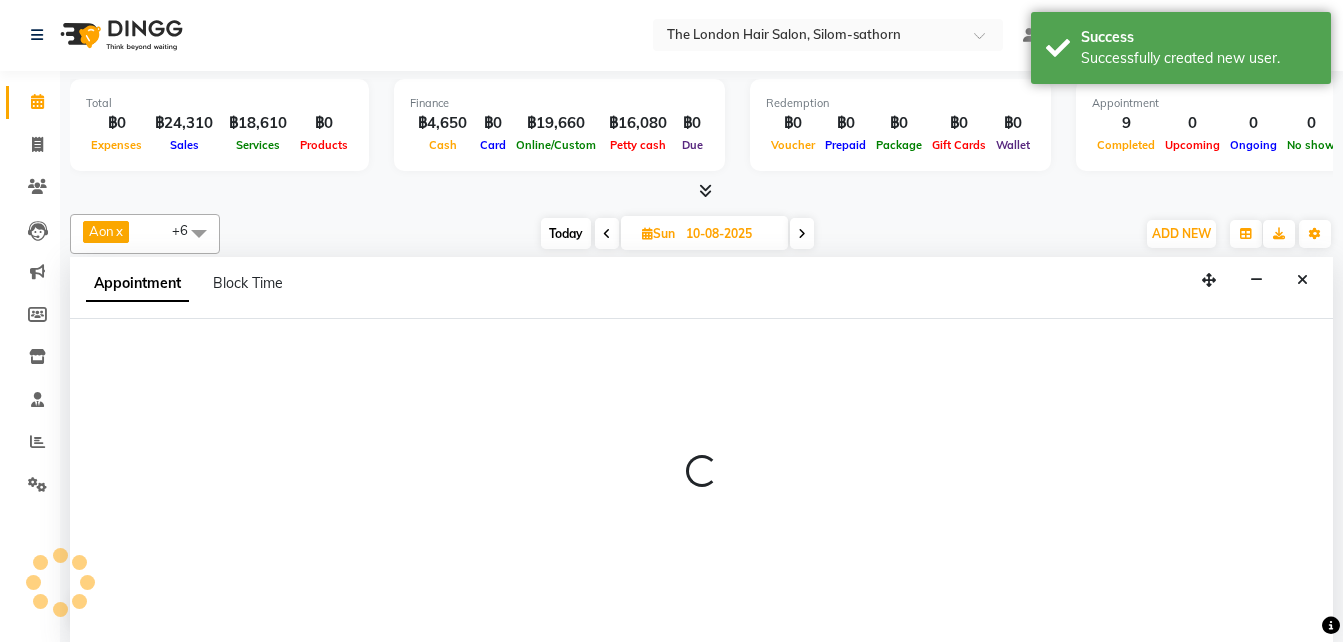 type on "02-08-2025" 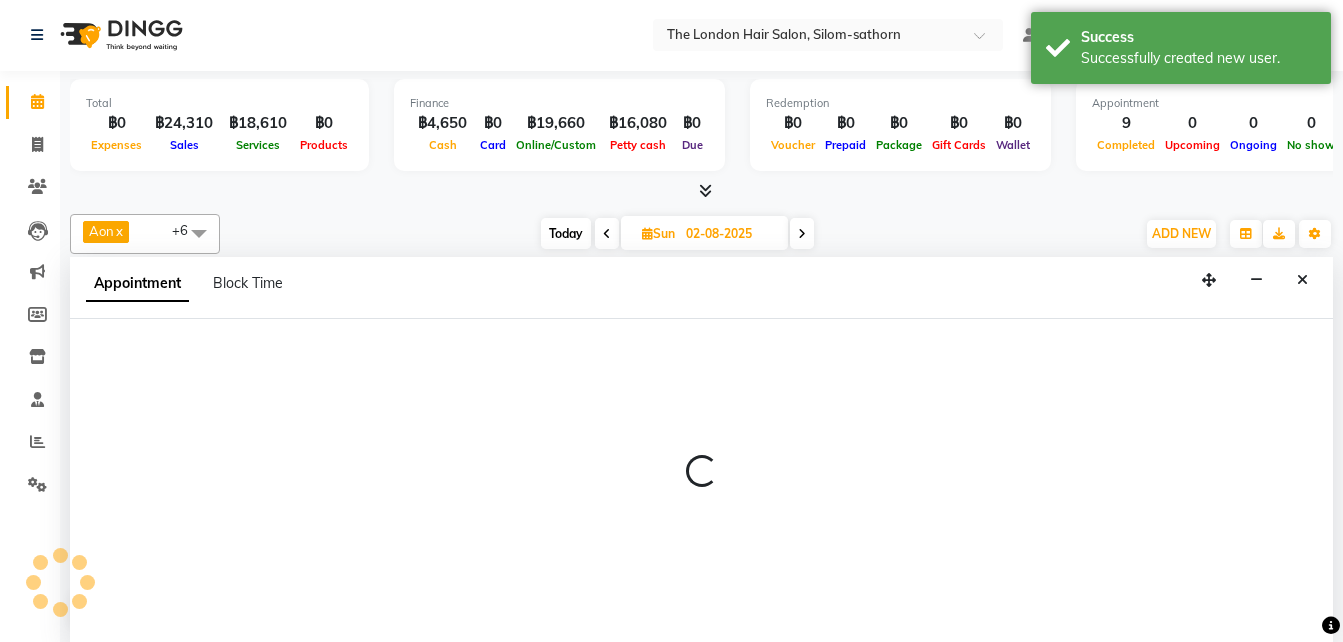 select on "600" 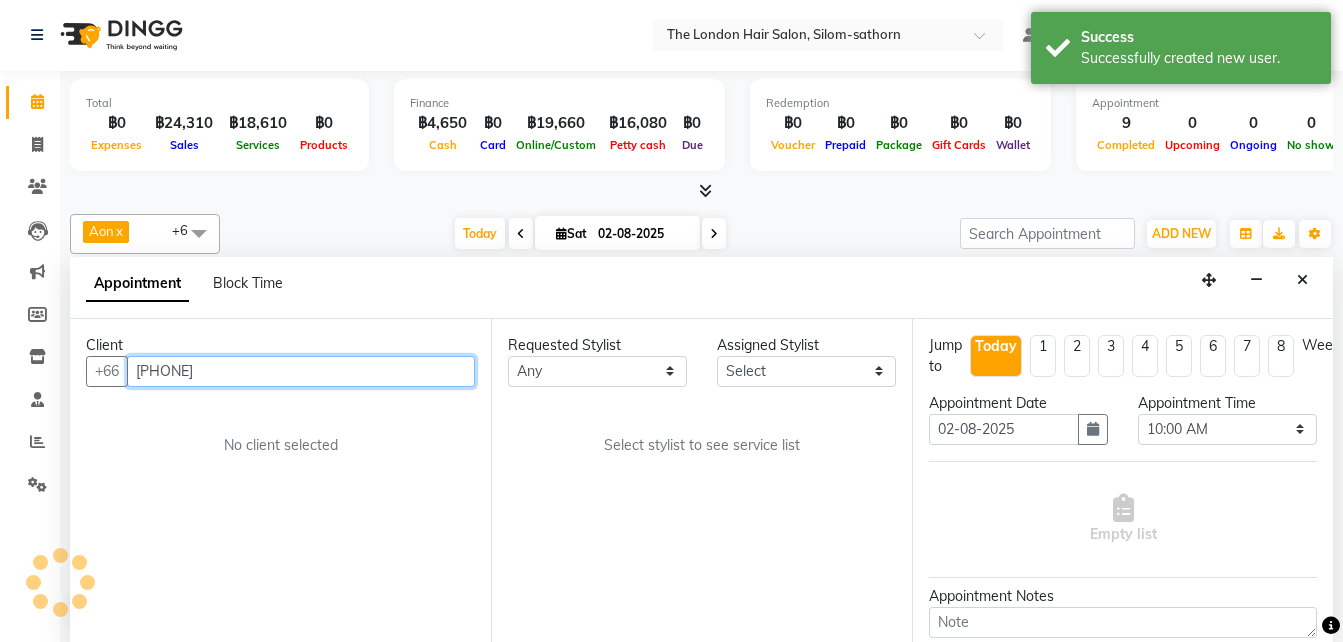 scroll, scrollTop: 529, scrollLeft: 0, axis: vertical 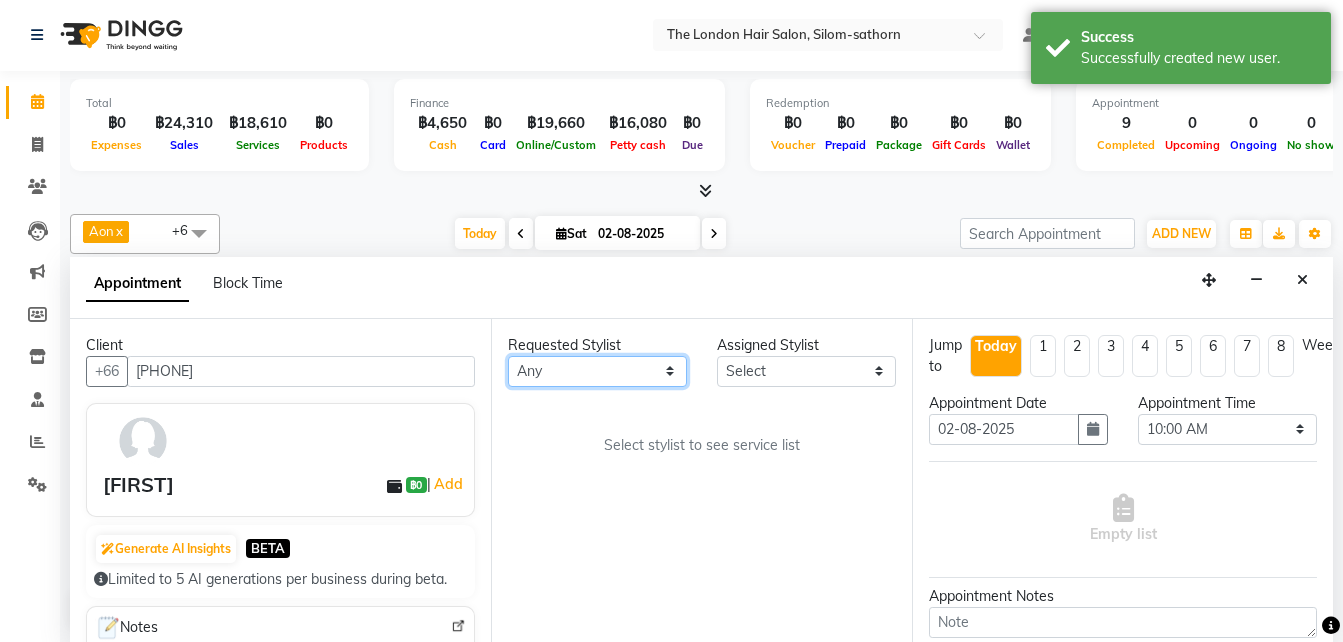click on "Any Aon Apple   Boss Luke Fai  Fon Kate  Pim" at bounding box center (597, 371) 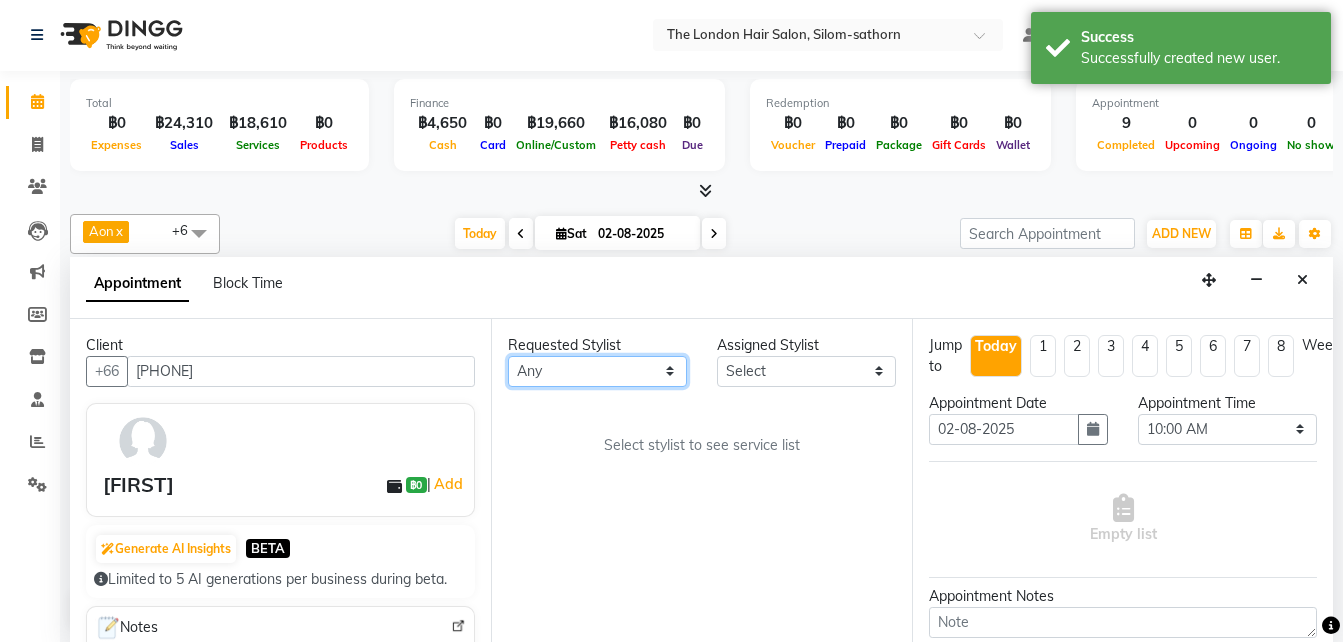 select on "65351" 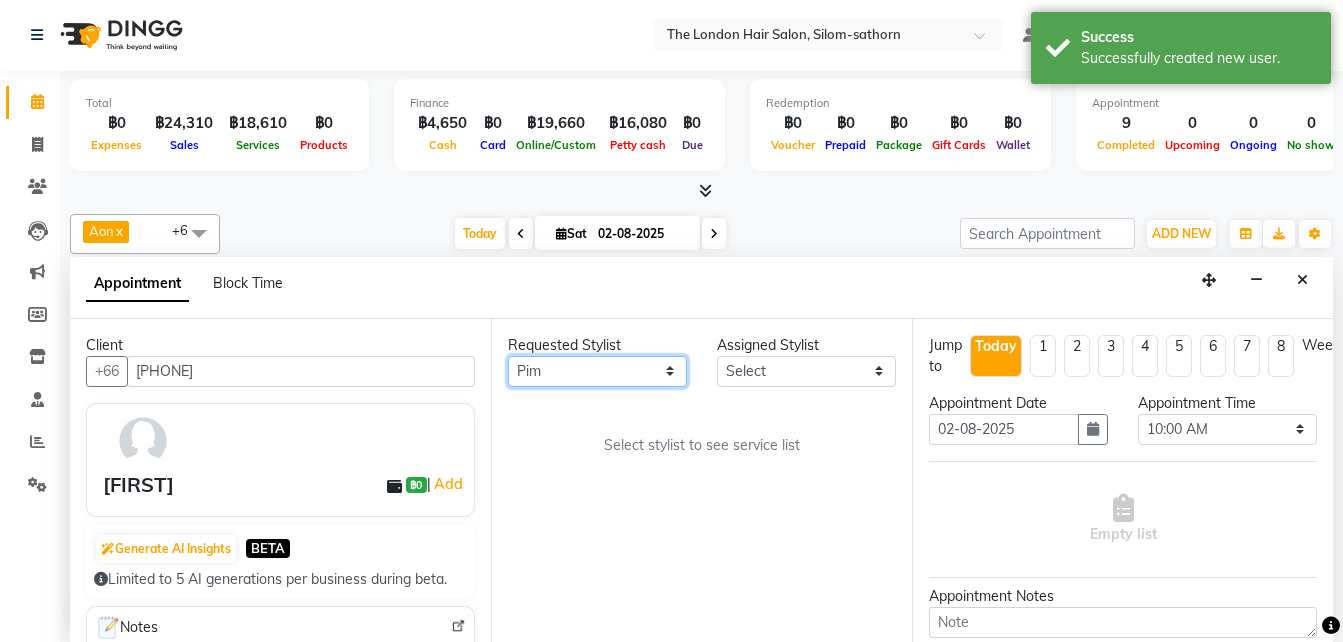 click on "Any Aon Apple   Boss Luke Fai  Fon Kate  Pim" at bounding box center [597, 371] 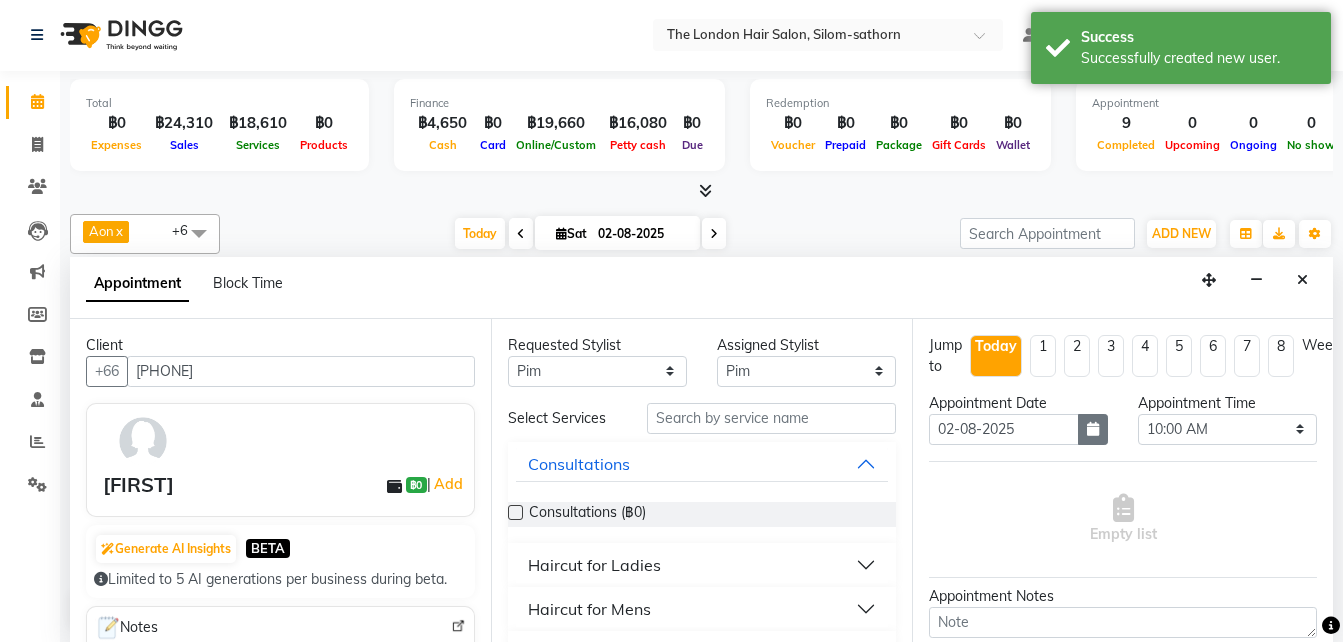 click at bounding box center (1093, 429) 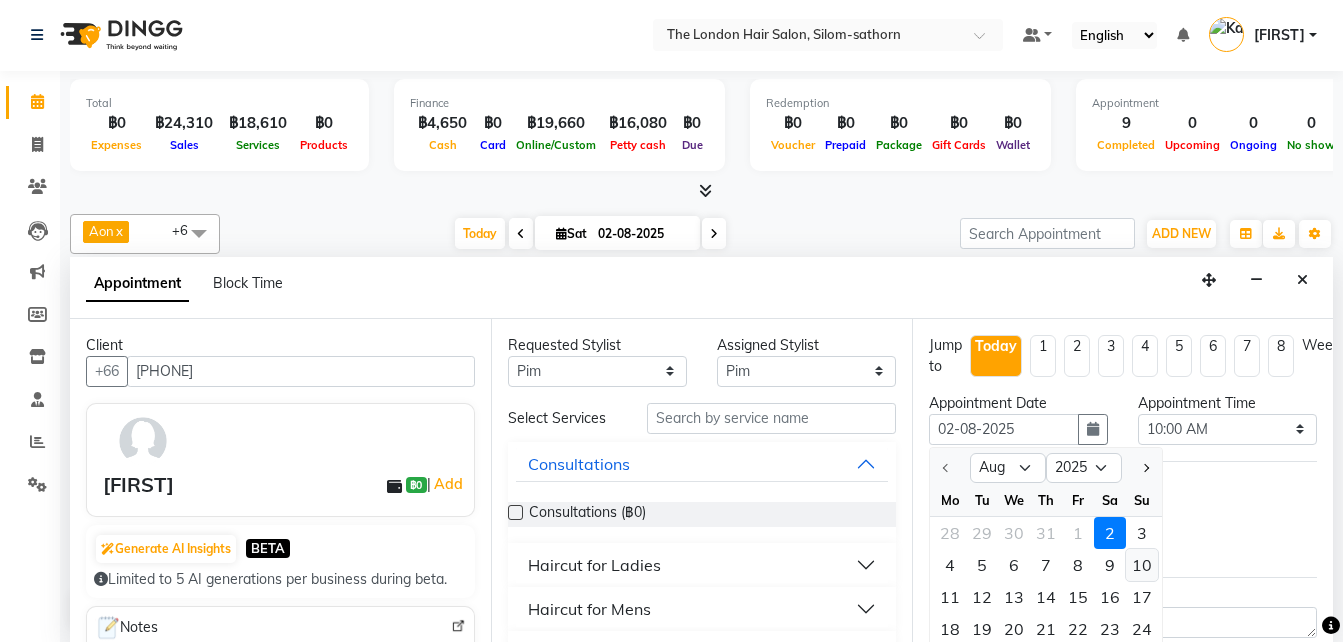 click on "10" at bounding box center (1142, 565) 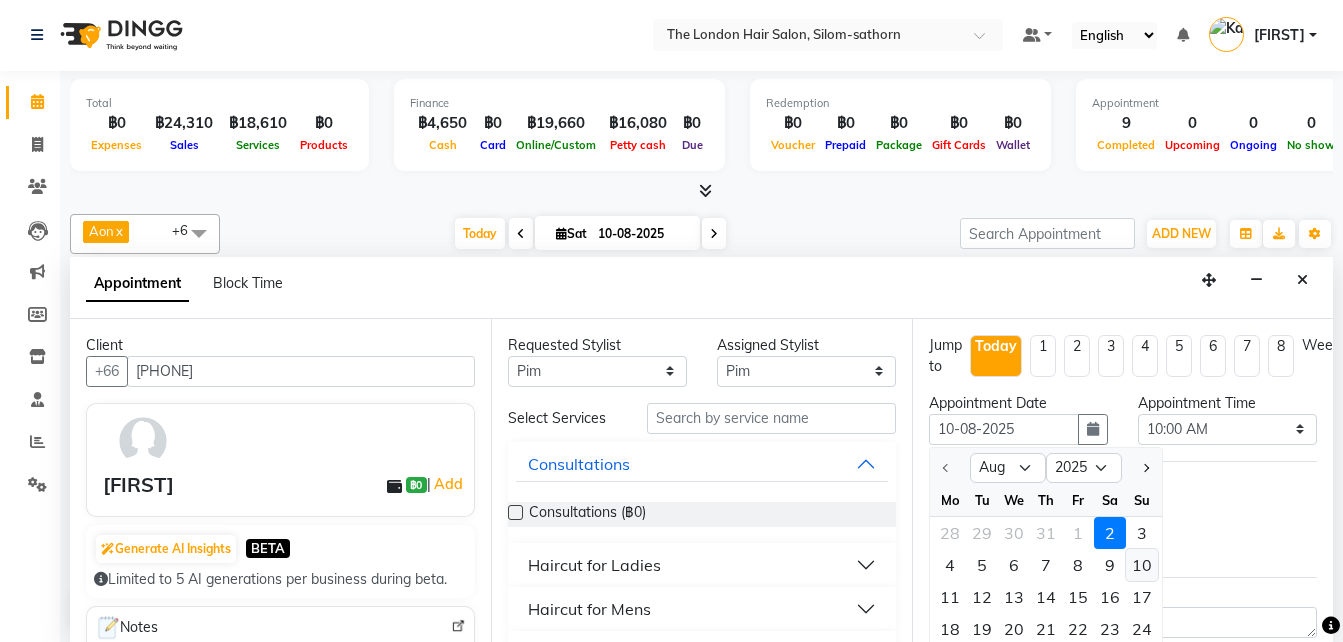 scroll, scrollTop: 0, scrollLeft: 0, axis: both 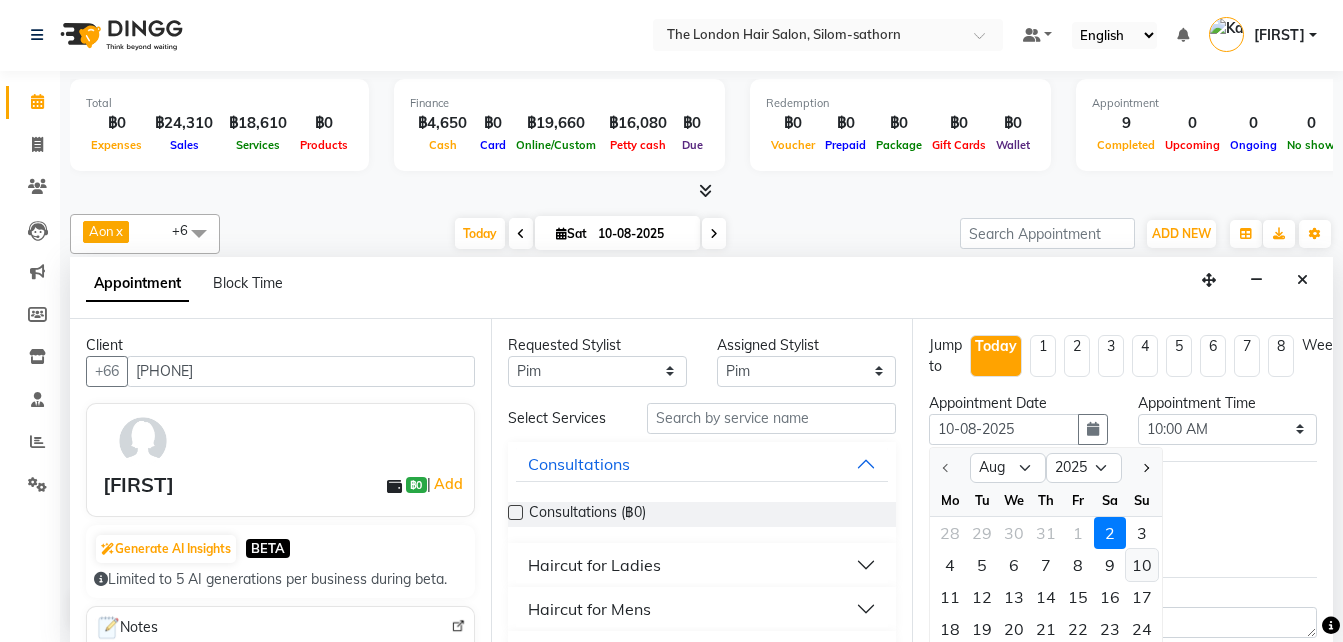 select on "600" 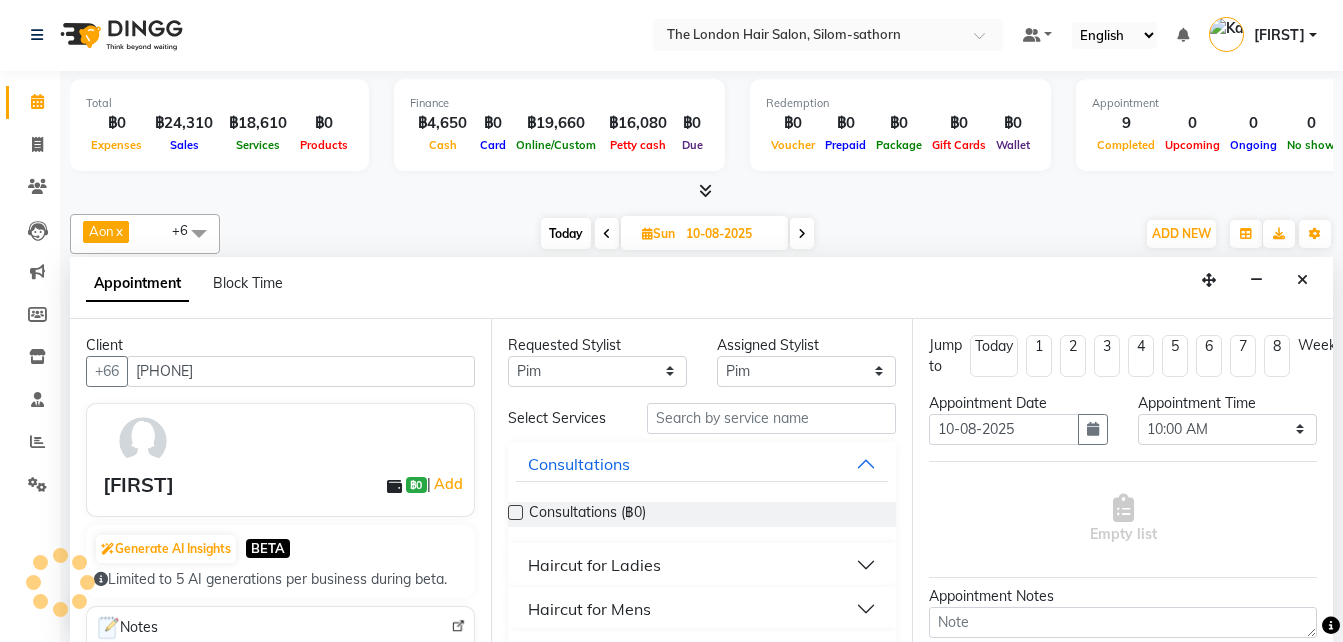 scroll, scrollTop: 529, scrollLeft: 0, axis: vertical 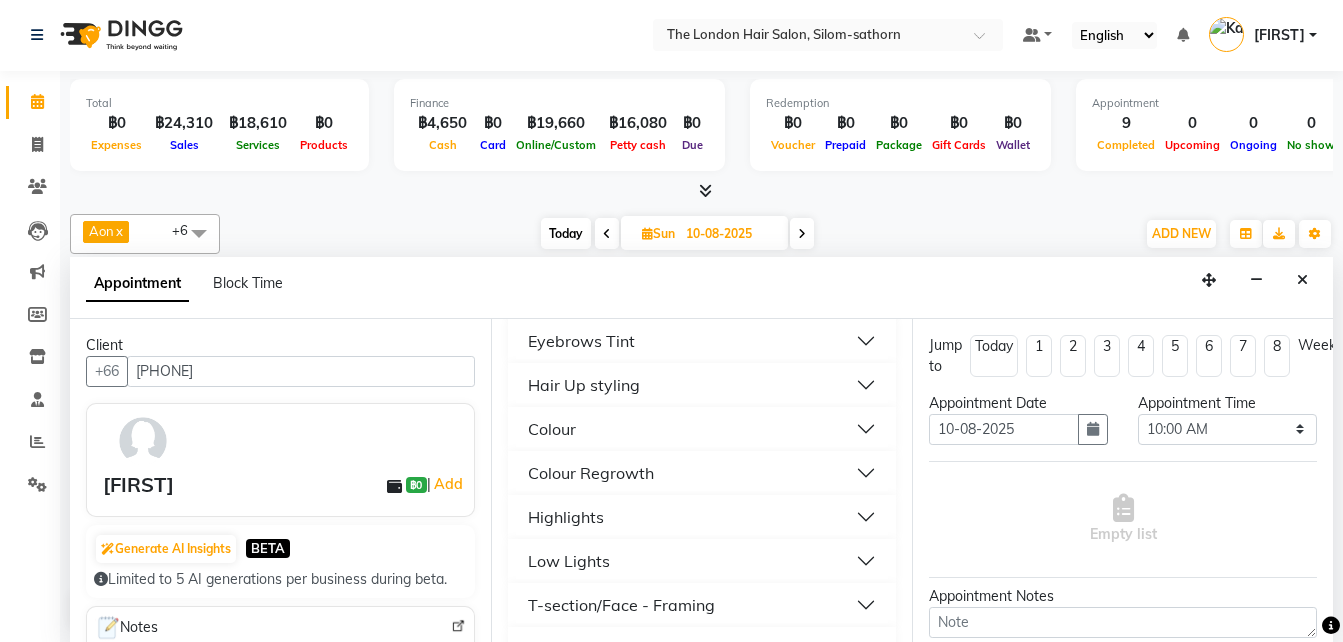 click on "Colour Regrowth" at bounding box center [591, 473] 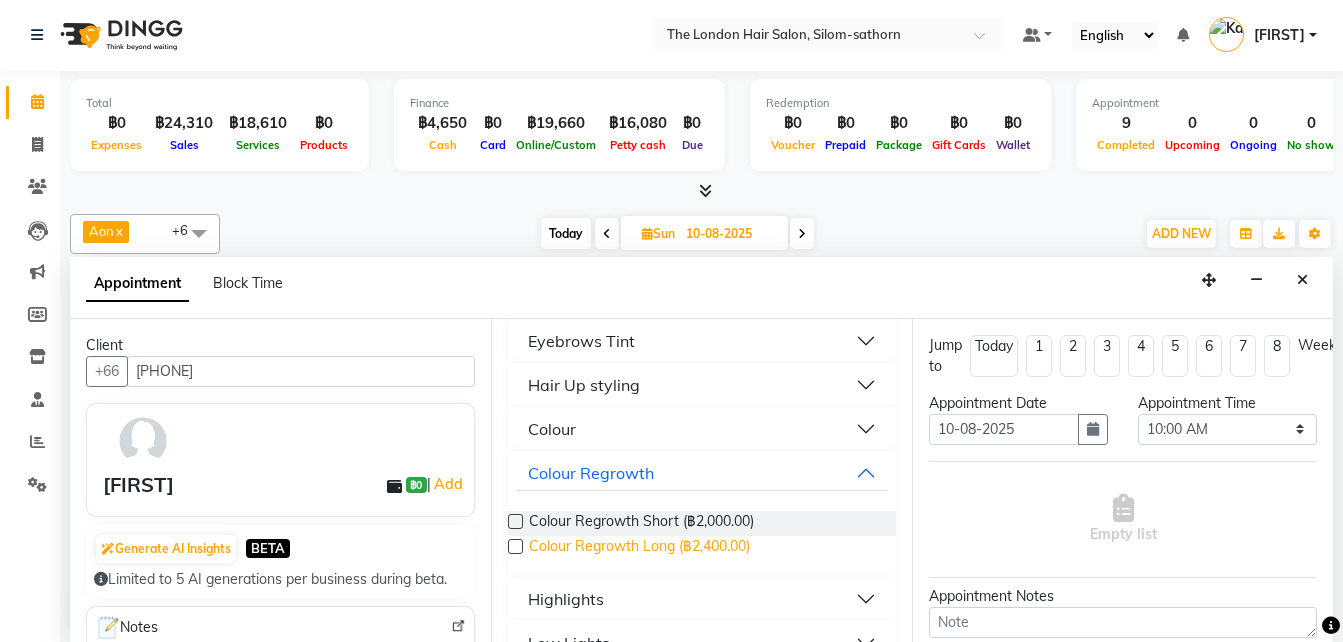 click on "Colour Regrowth Long (฿2,400.00)" at bounding box center [639, 548] 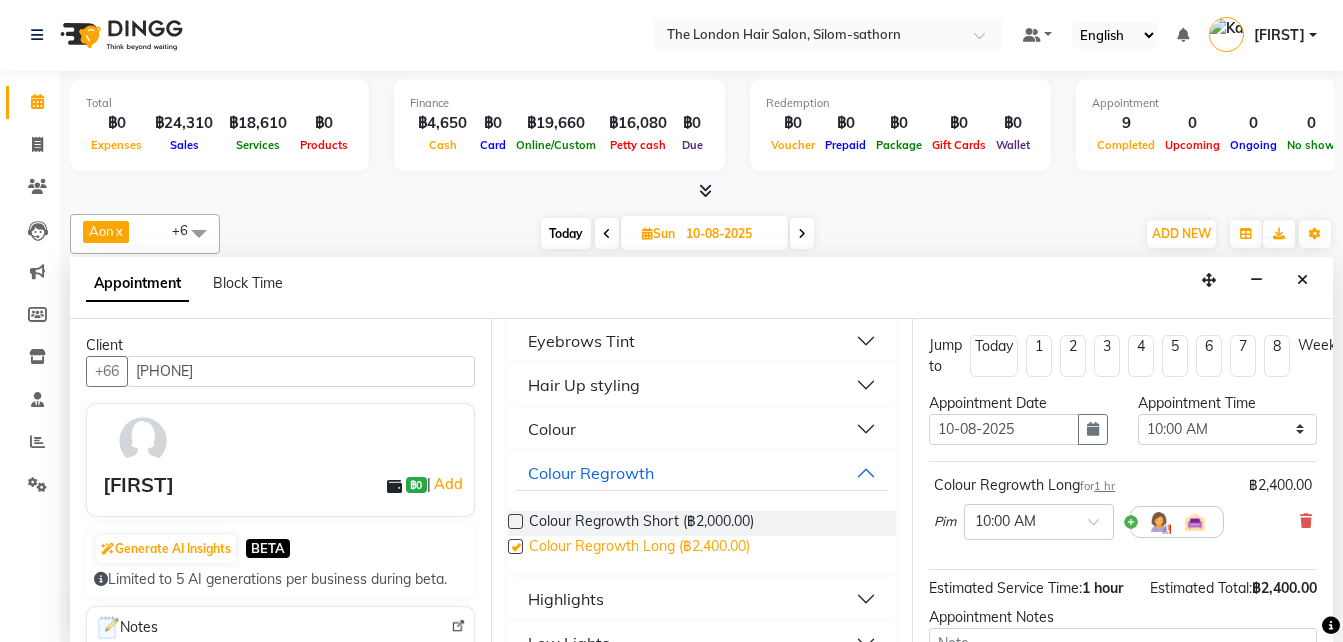 checkbox on "false" 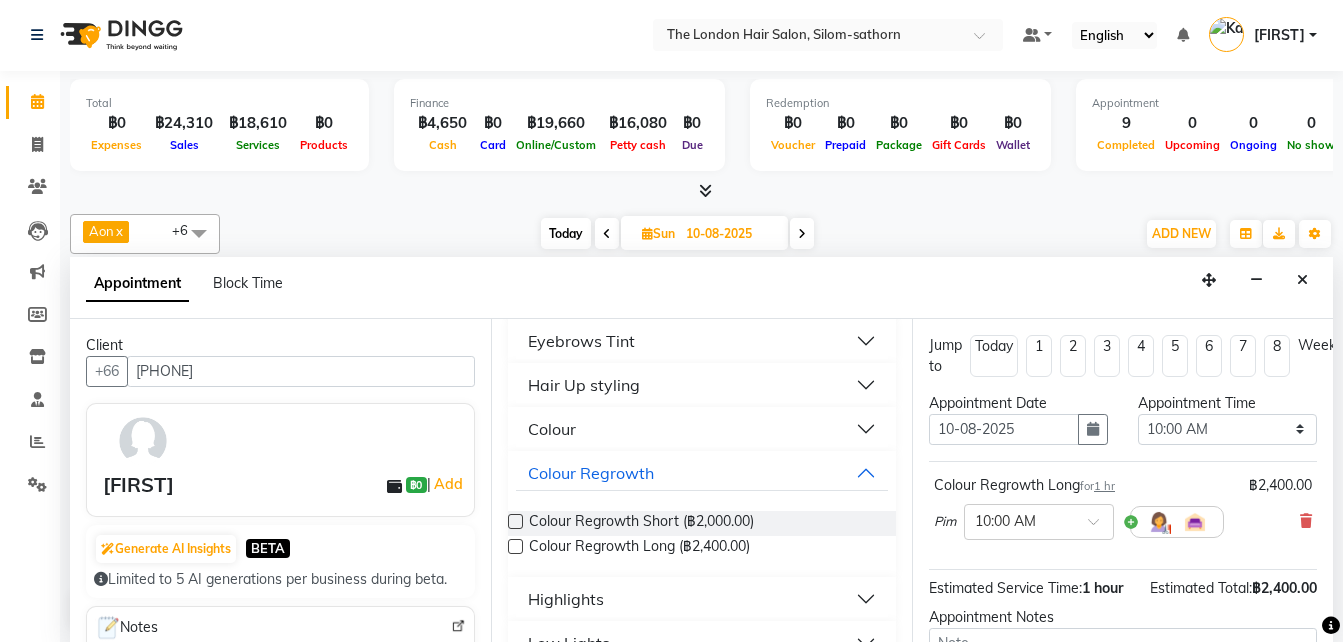 scroll, scrollTop: 0, scrollLeft: 0, axis: both 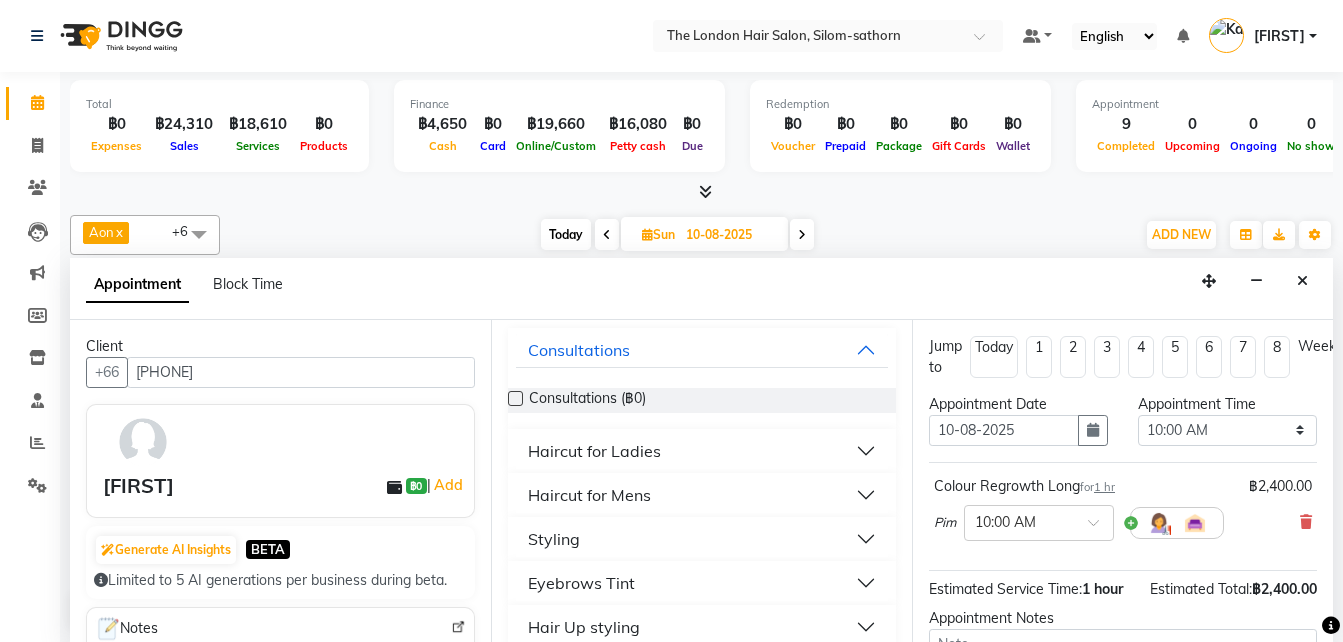 click on "Styling" at bounding box center [554, 539] 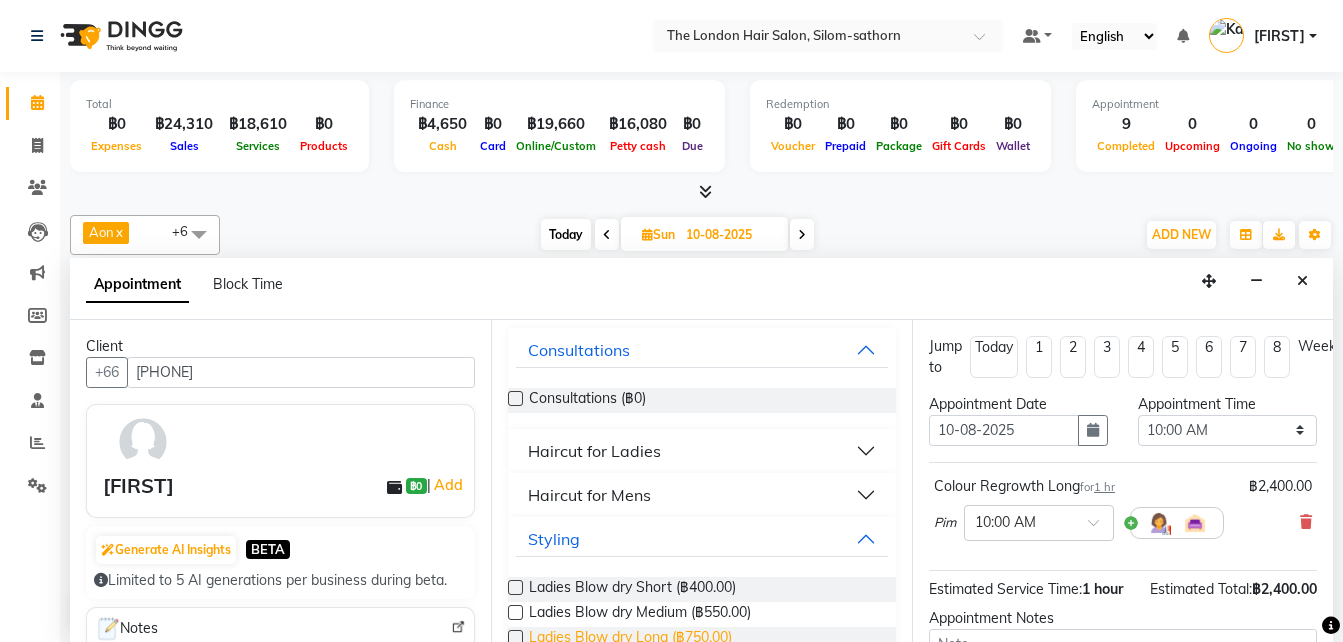 click on "Ladies Blow dry Long (฿750.00)" at bounding box center [630, 639] 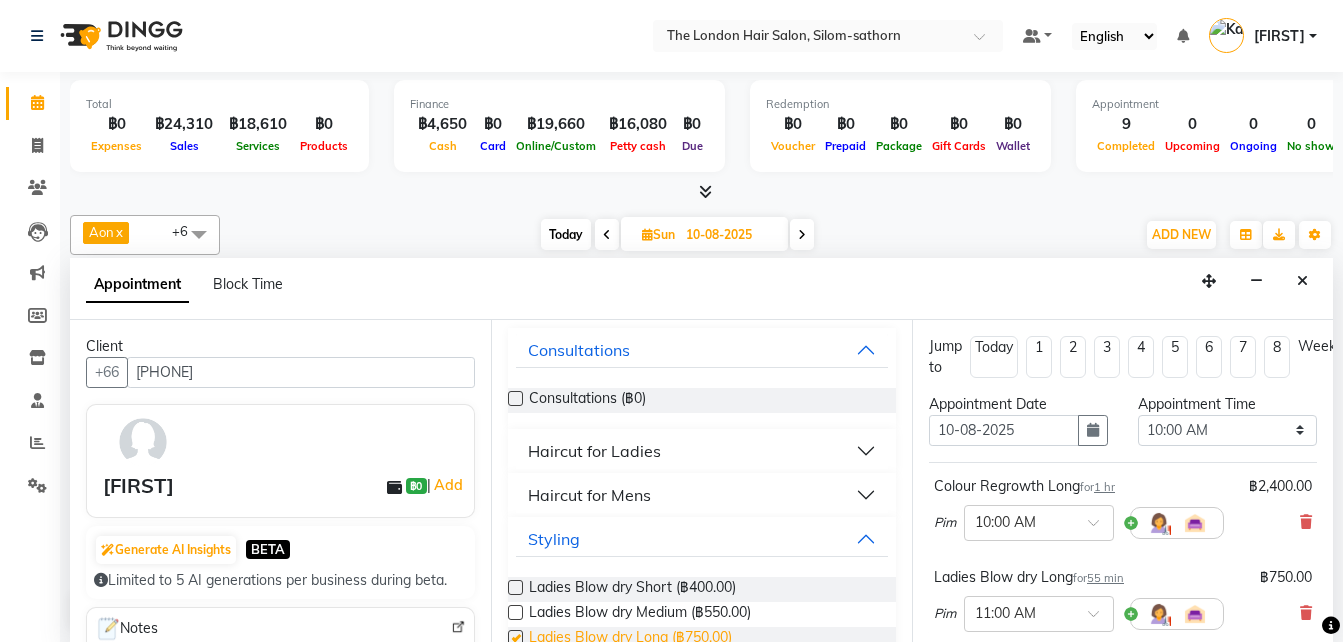 checkbox on "false" 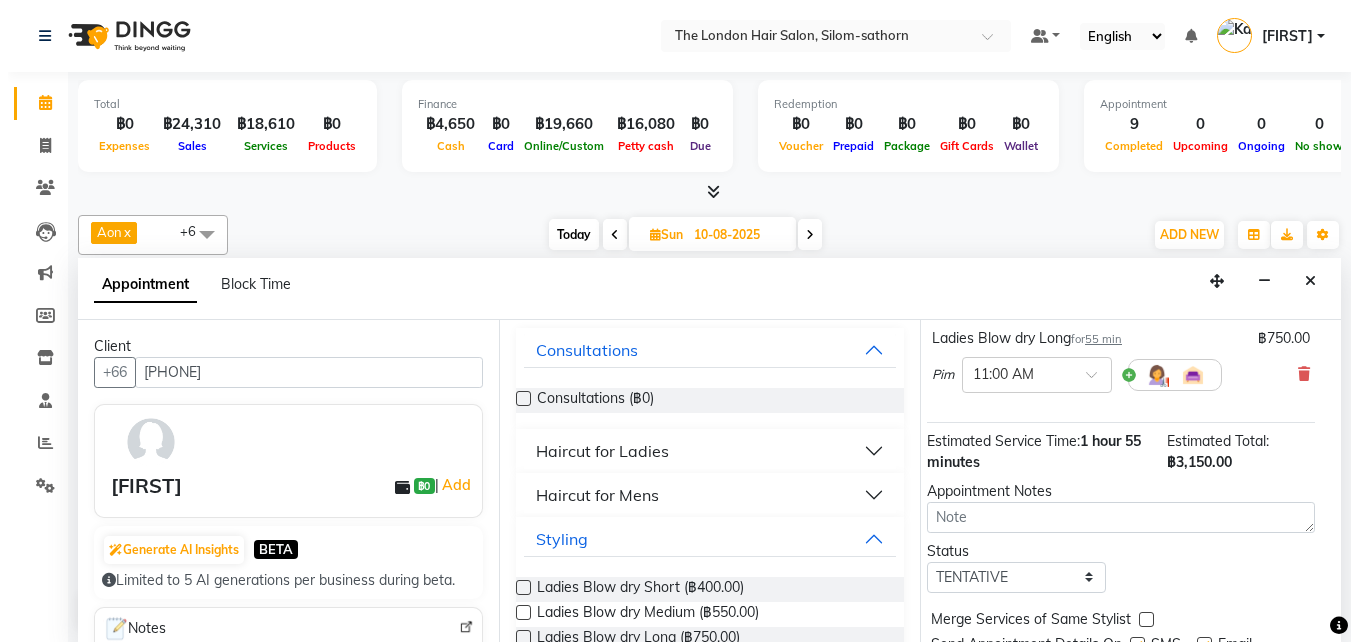 scroll, scrollTop: 297, scrollLeft: 29, axis: both 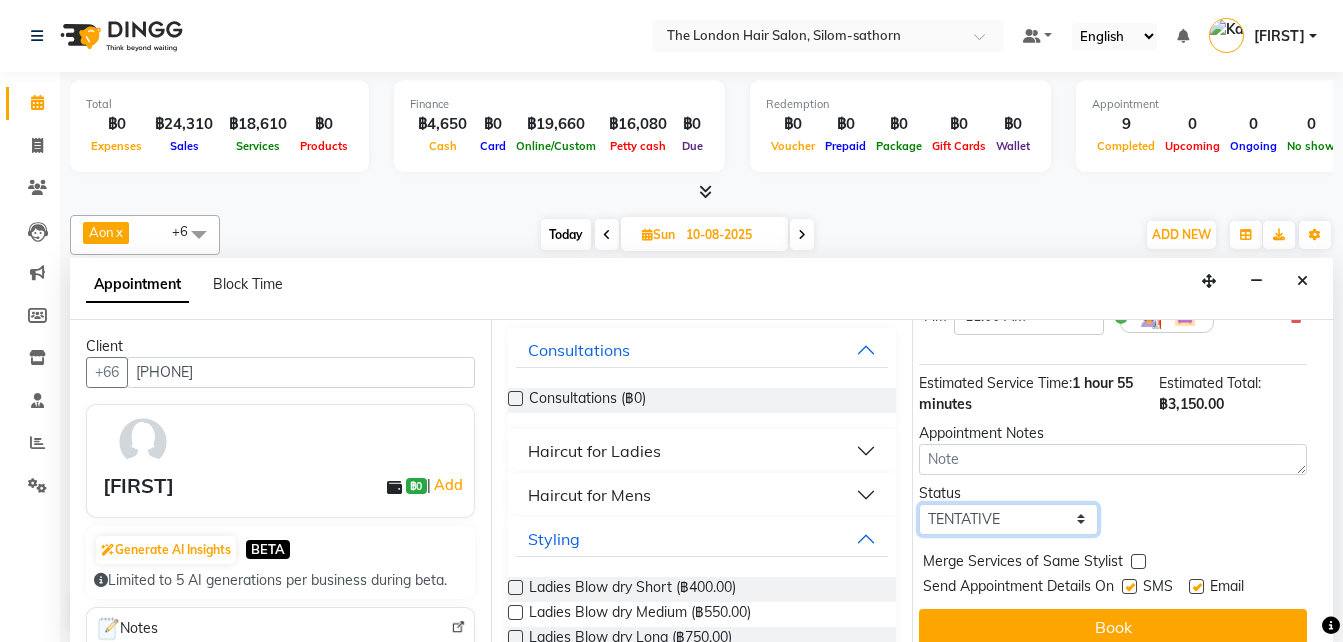 click on "Select TENTATIVE CONFIRM UPCOMING" at bounding box center [1008, 519] 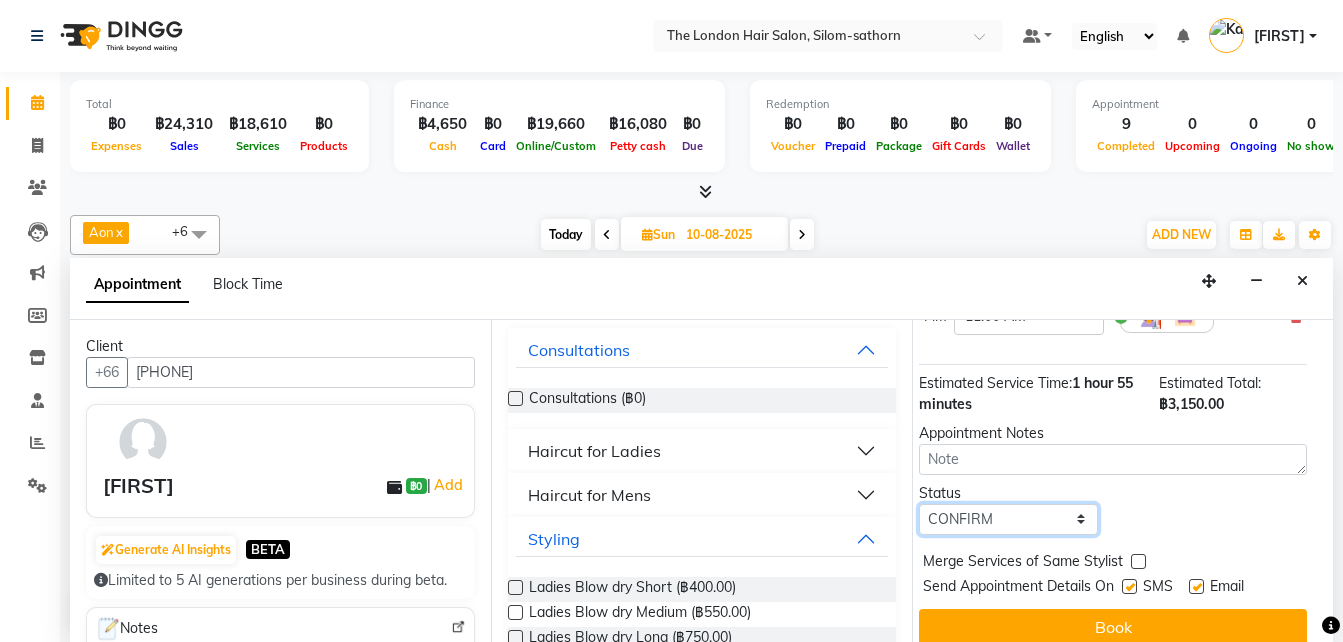 click on "Select TENTATIVE CONFIRM UPCOMING" at bounding box center (1008, 519) 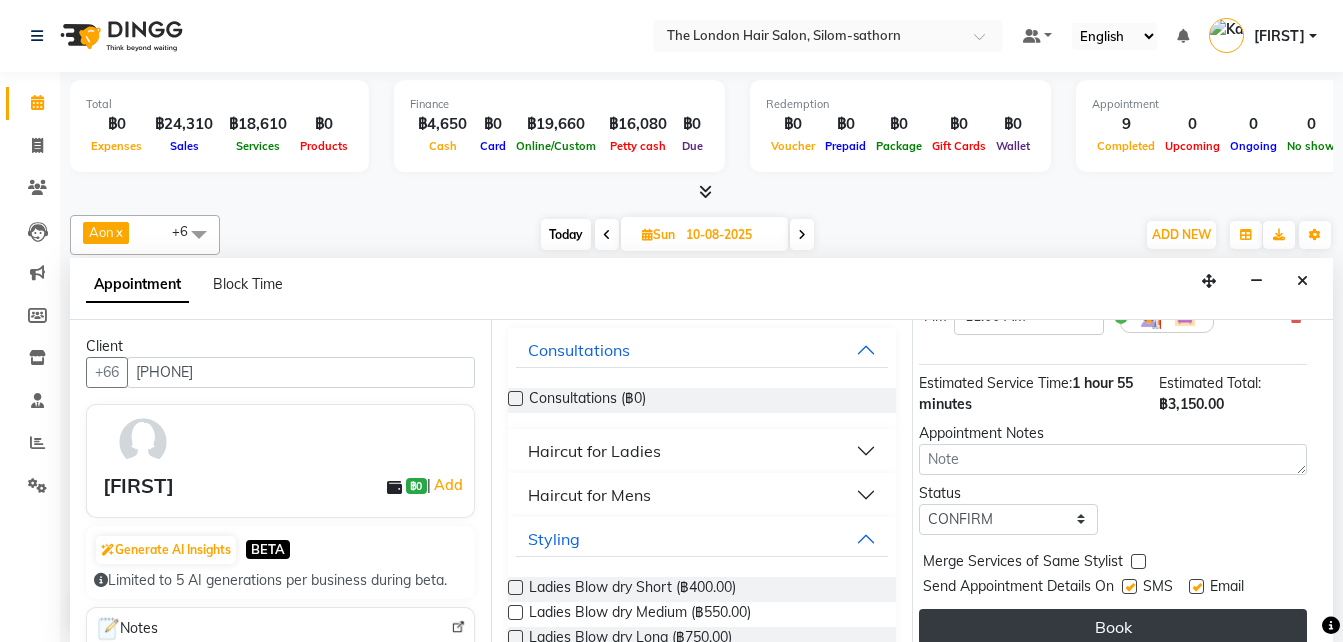 click on "Book" at bounding box center [1113, 627] 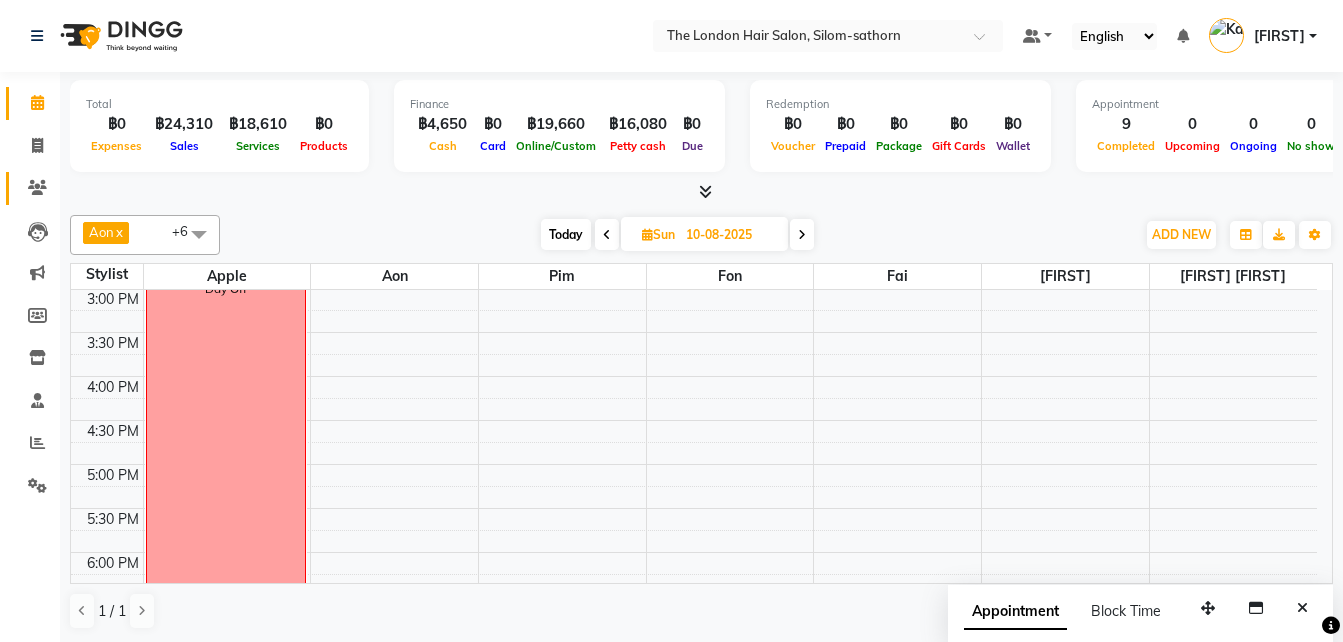 click 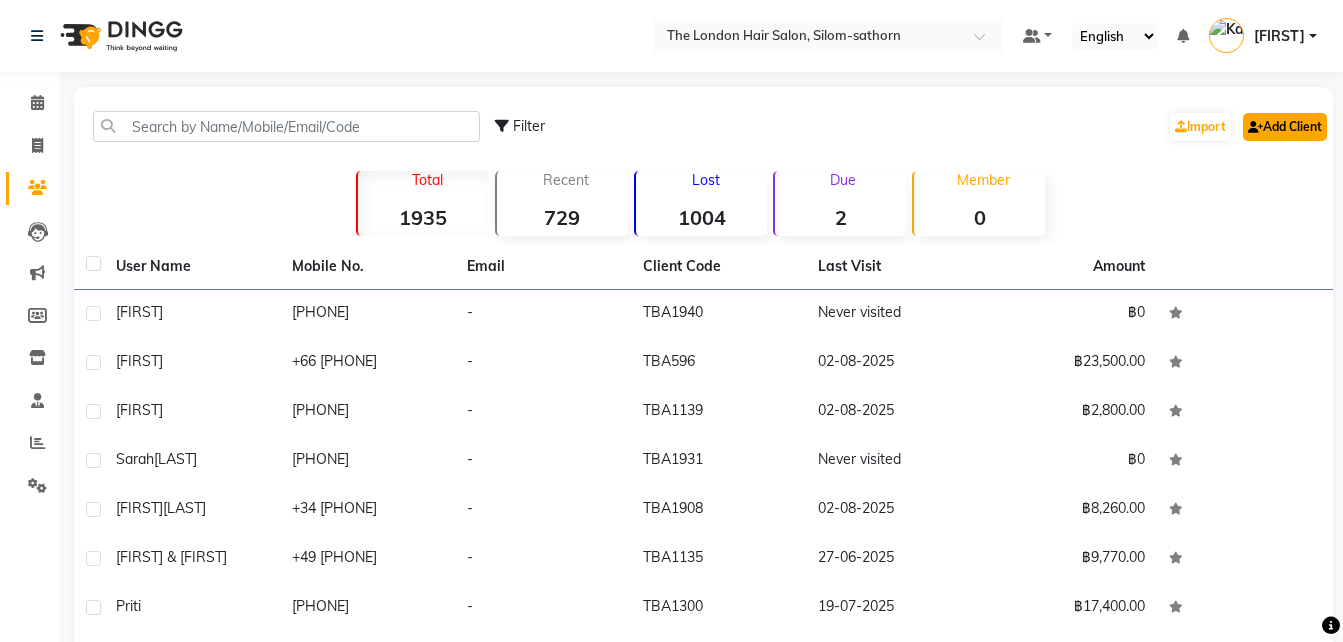 click on "Add Client" 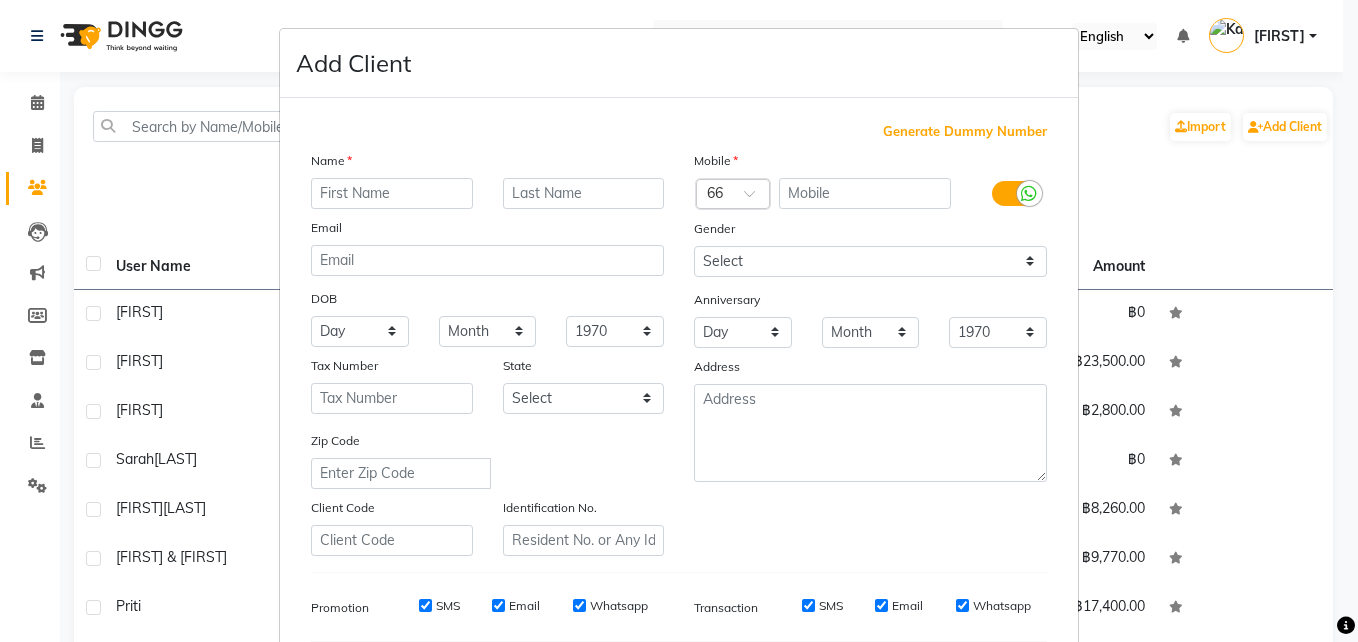 click at bounding box center [392, 193] 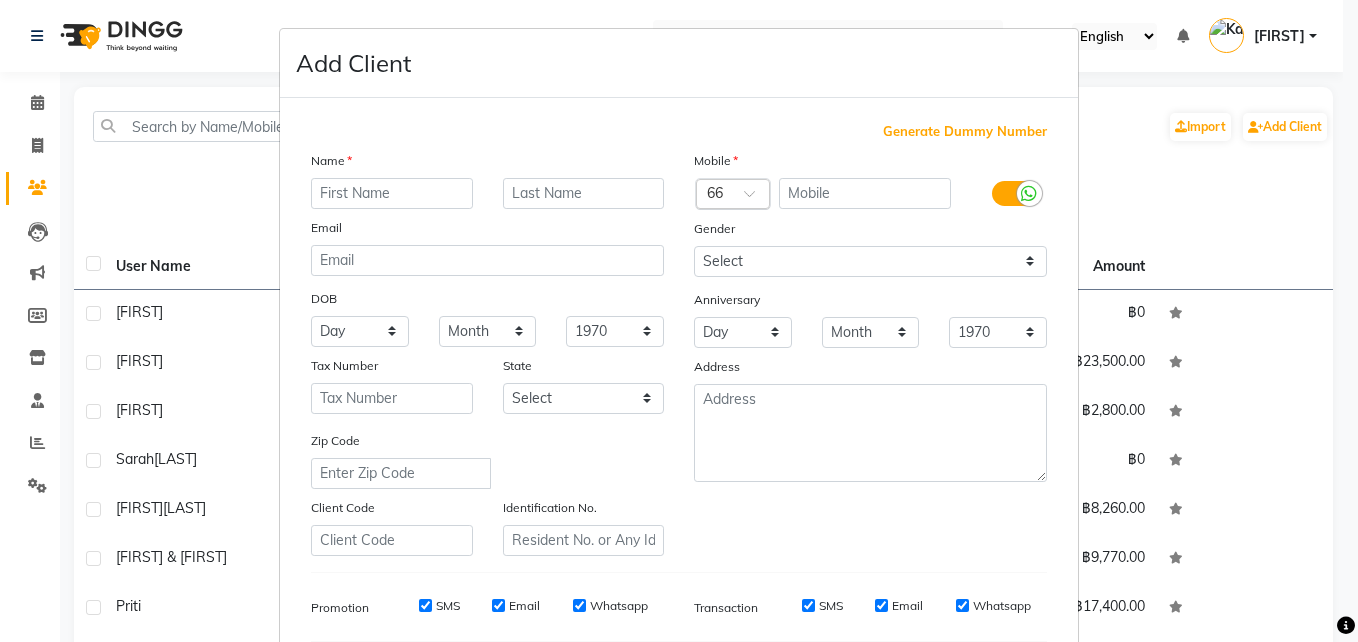 click at bounding box center (713, 195) 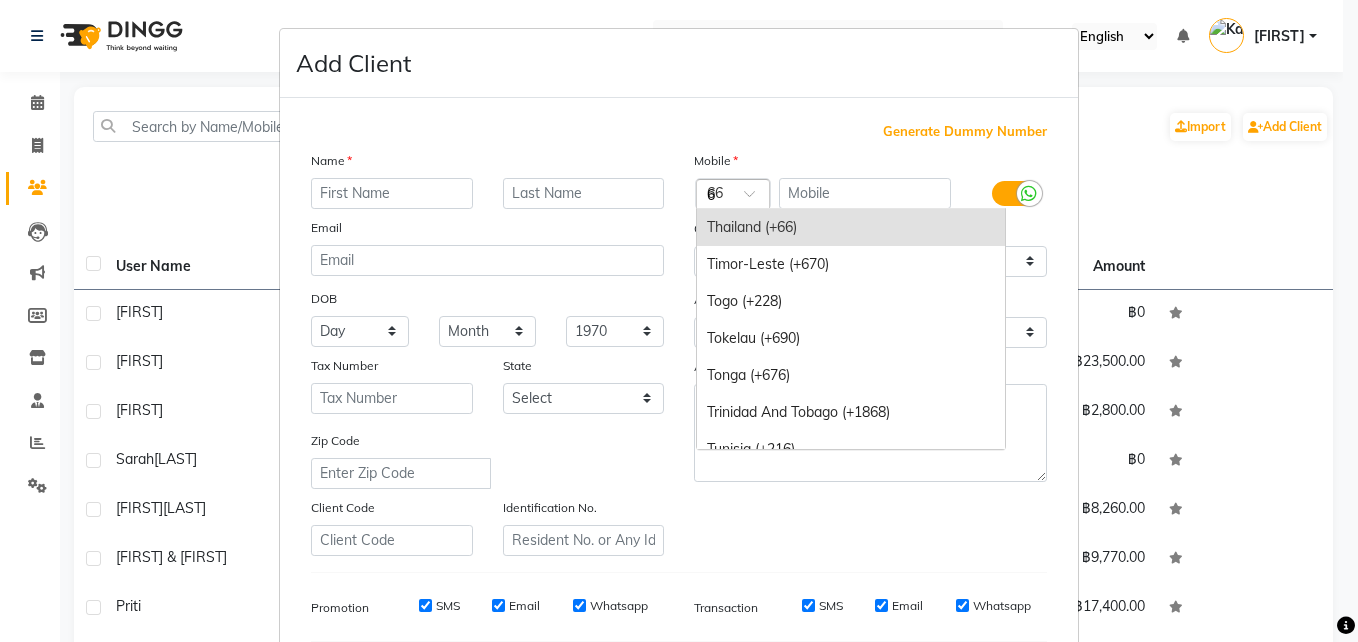 scroll, scrollTop: 2720, scrollLeft: 0, axis: vertical 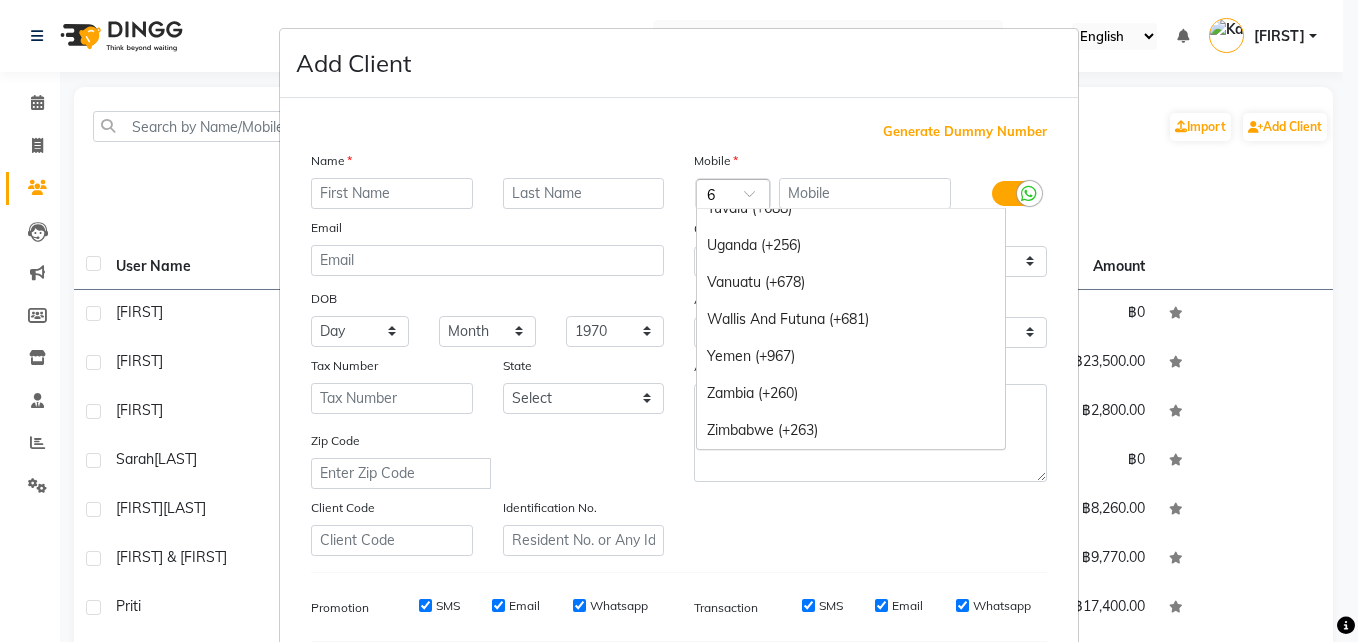 type on "61" 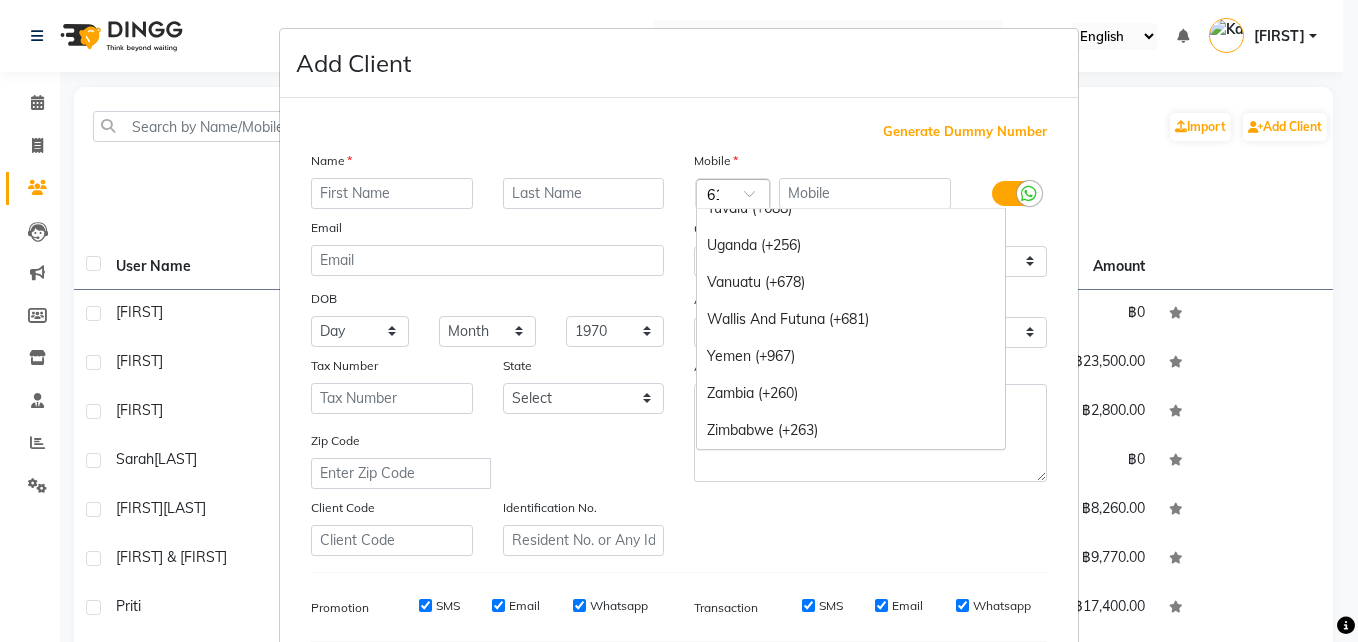 scroll, scrollTop: 0, scrollLeft: 5, axis: horizontal 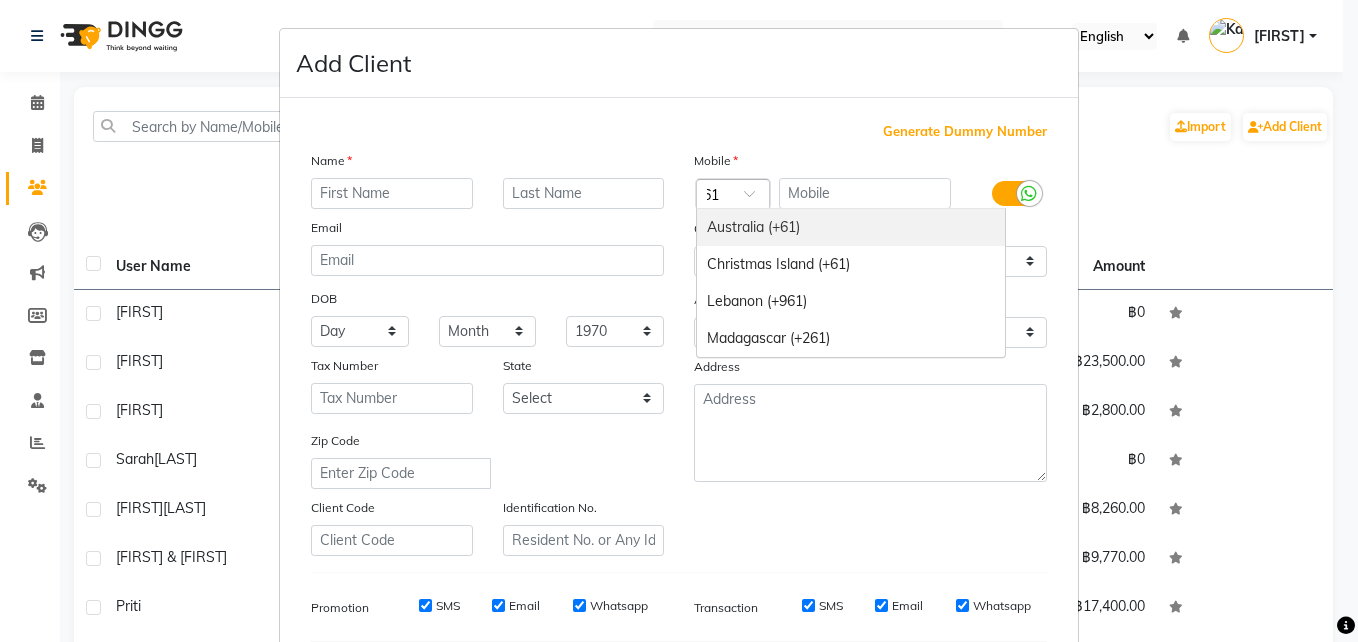 click on "Australia (+61)" at bounding box center (851, 227) 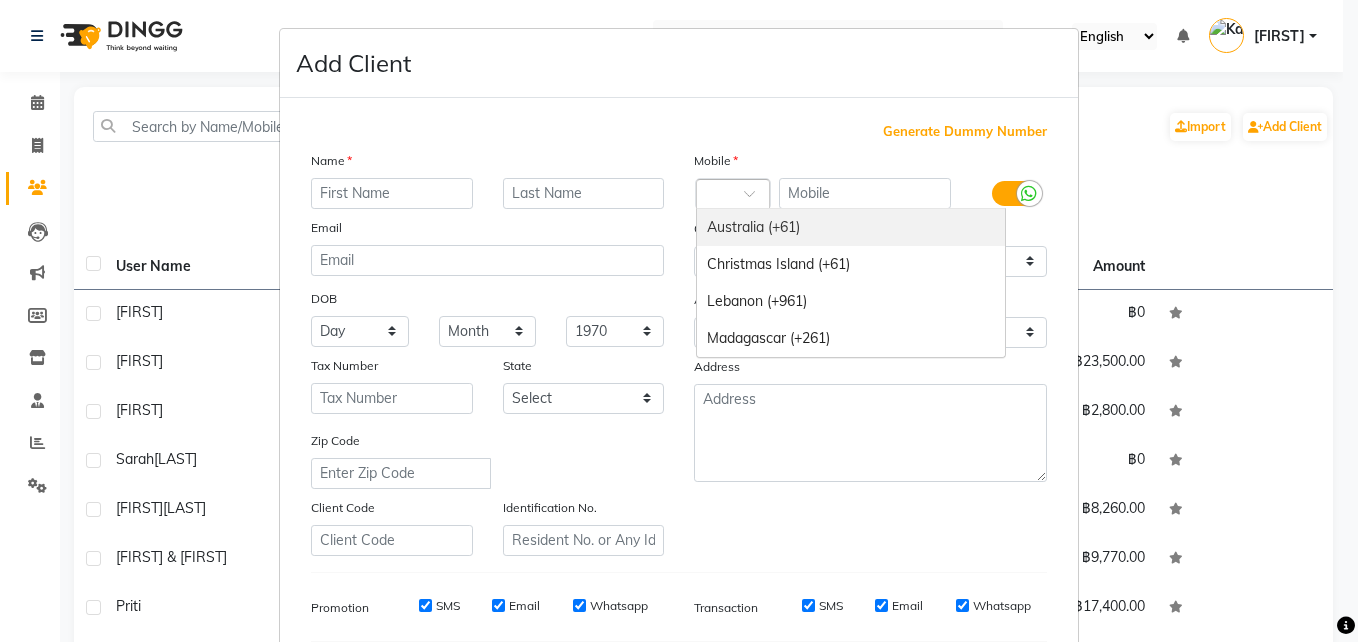 scroll, scrollTop: 0, scrollLeft: 0, axis: both 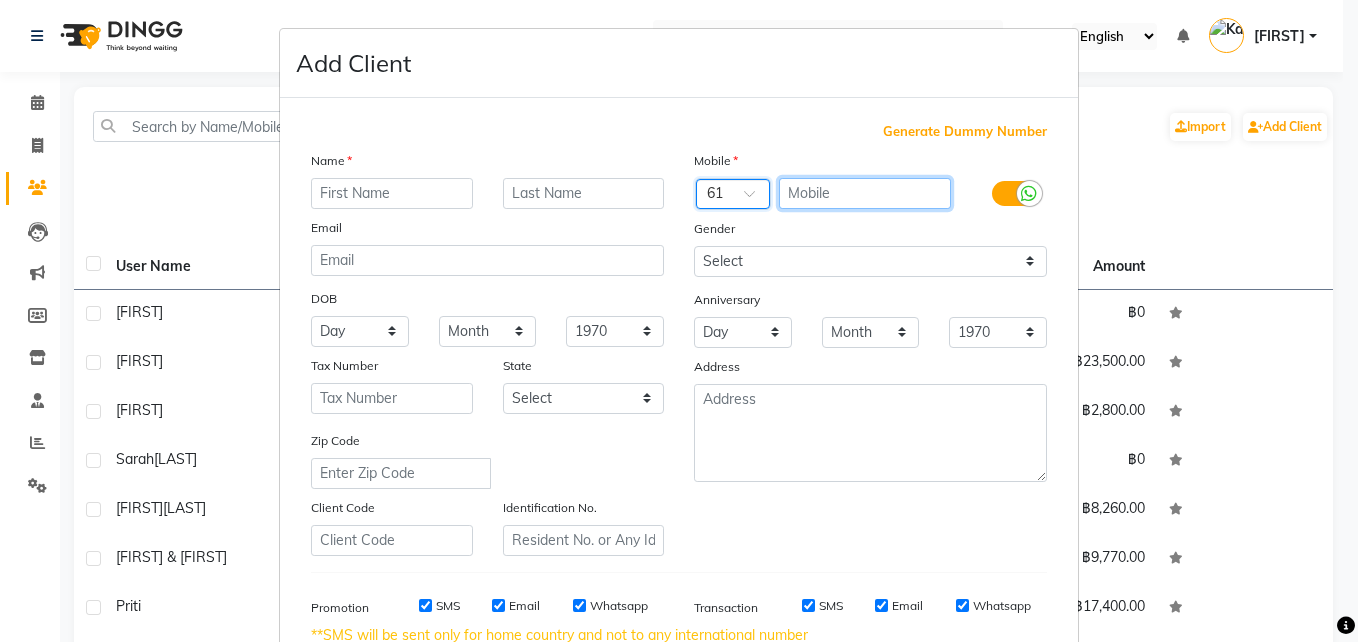 click at bounding box center [865, 193] 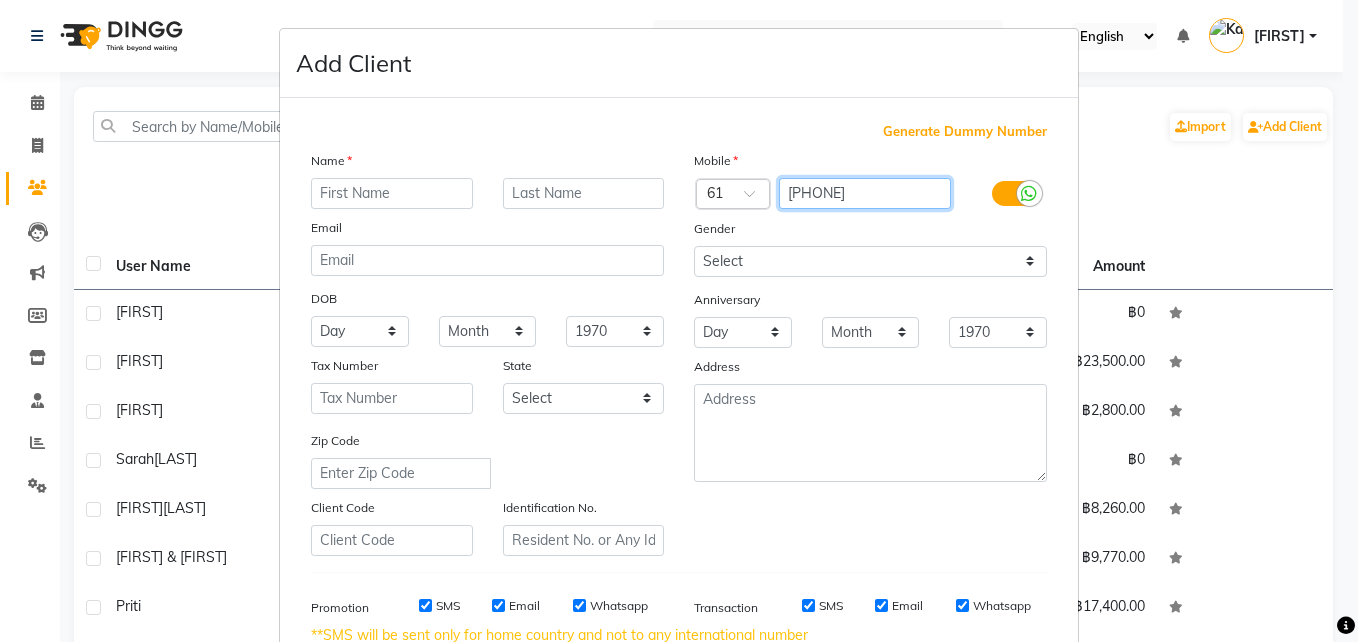 type on "403299229" 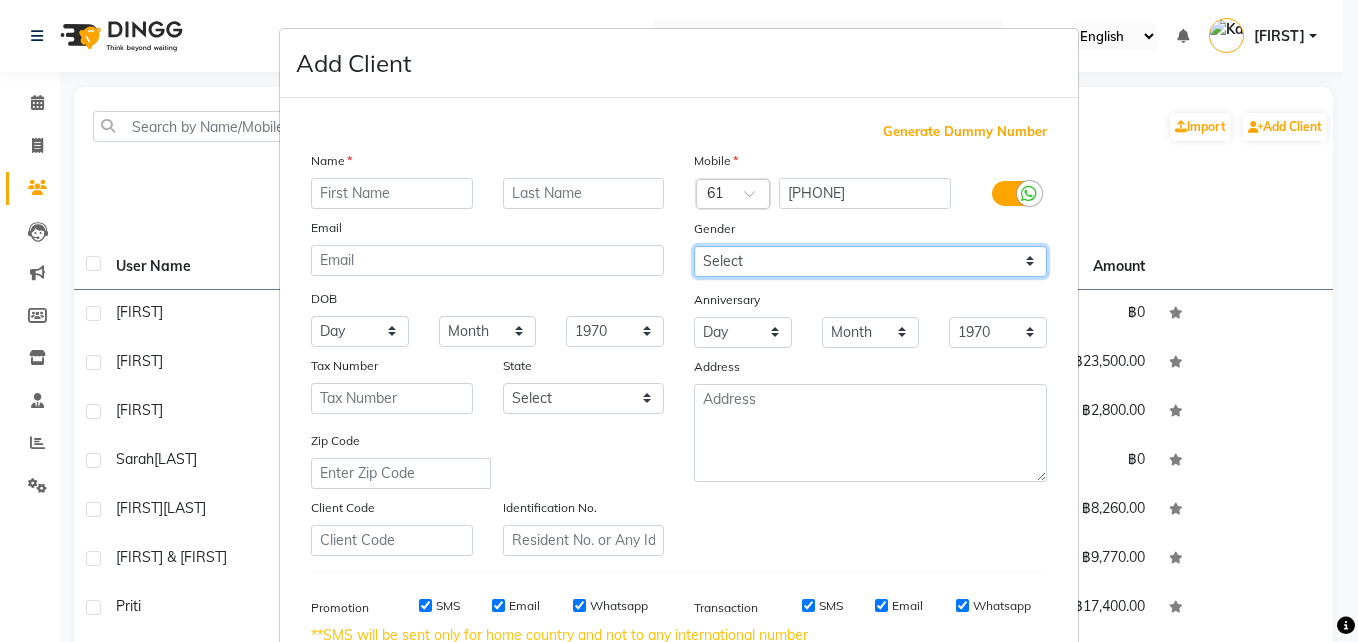 click on "Select Male Female Other Prefer Not To Say" at bounding box center (870, 261) 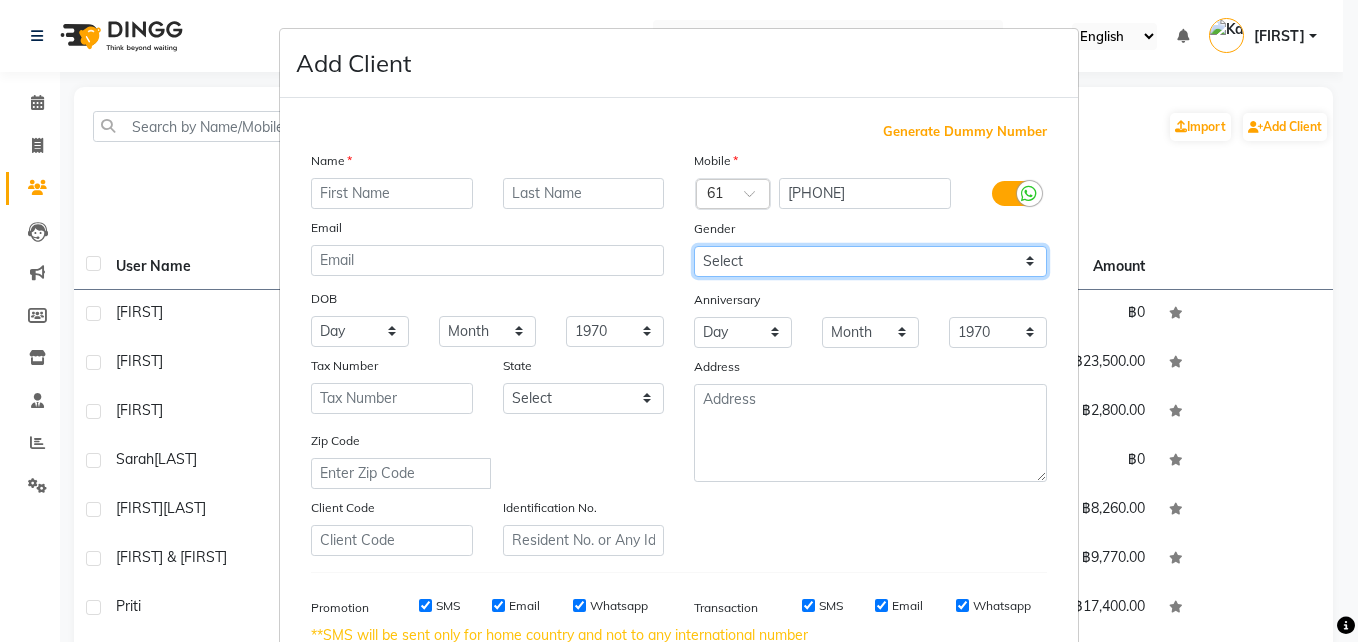 select on "female" 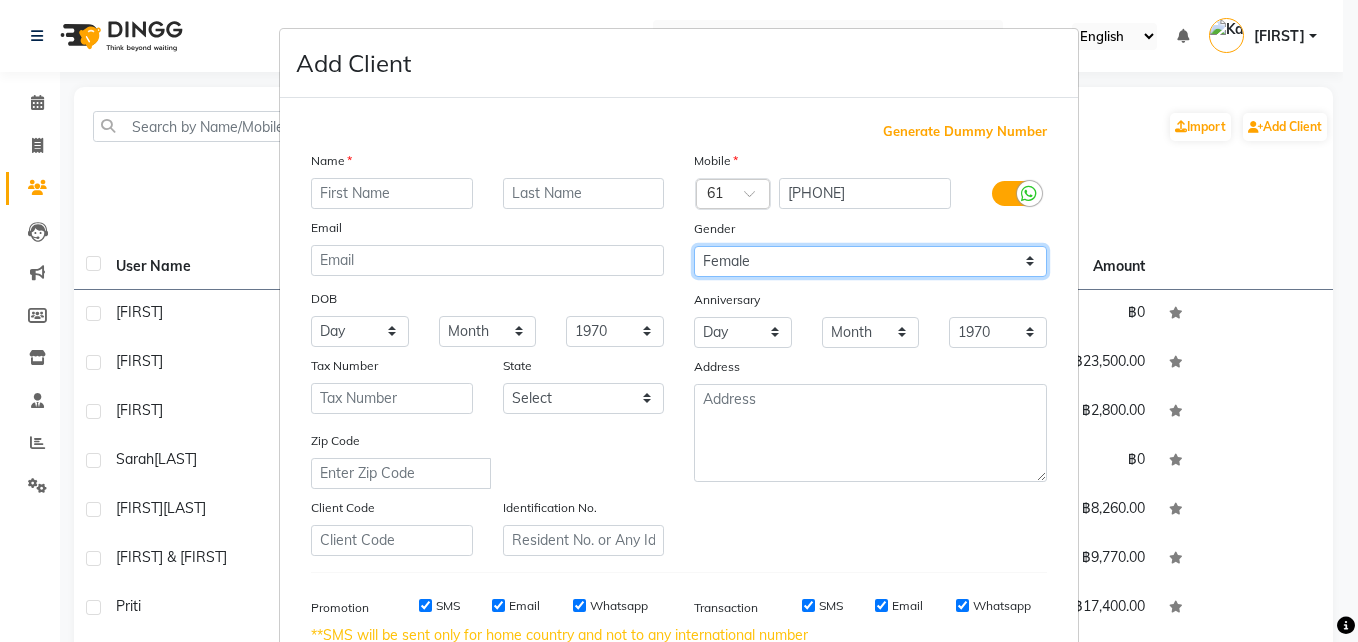 click on "Select Male Female Other Prefer Not To Say" at bounding box center (870, 261) 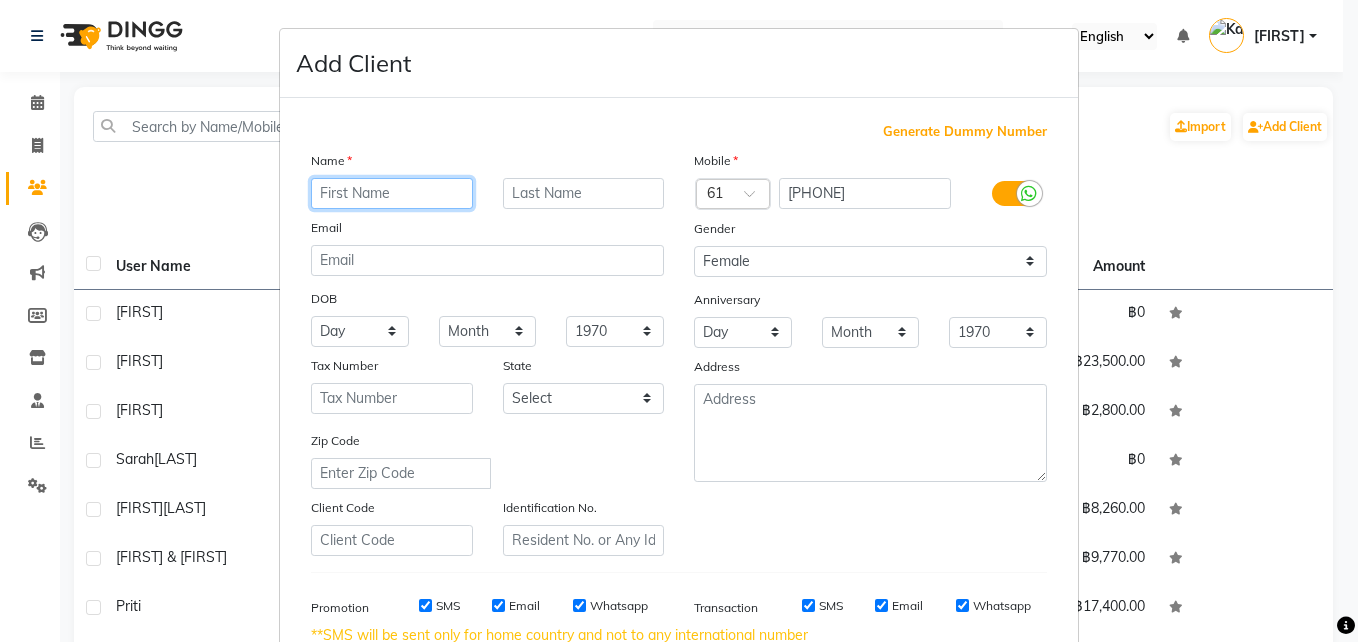 click at bounding box center (392, 193) 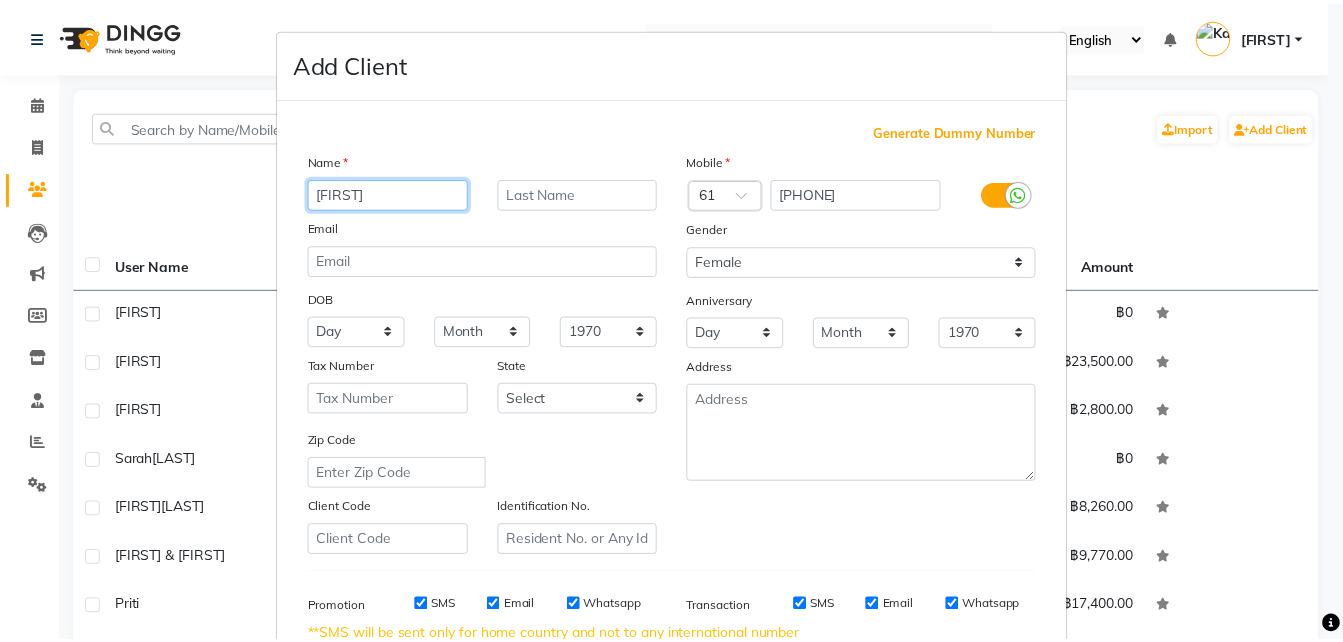 scroll, scrollTop: 302, scrollLeft: 0, axis: vertical 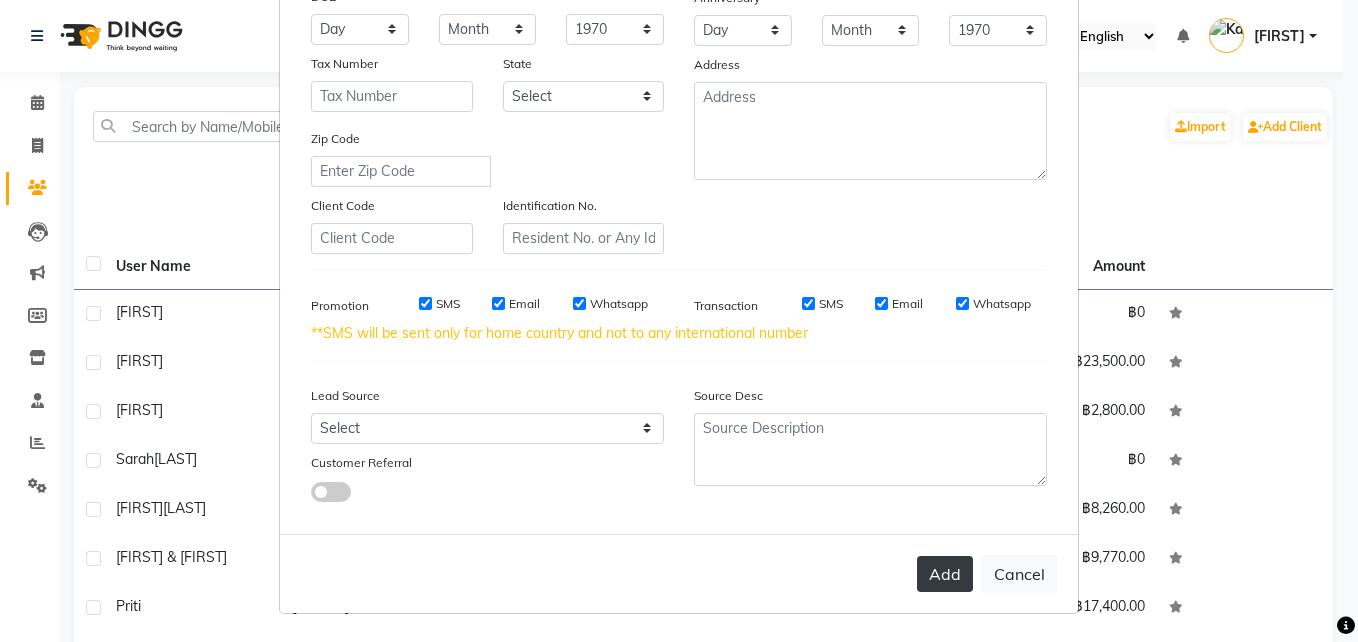 type on "[CITY]" 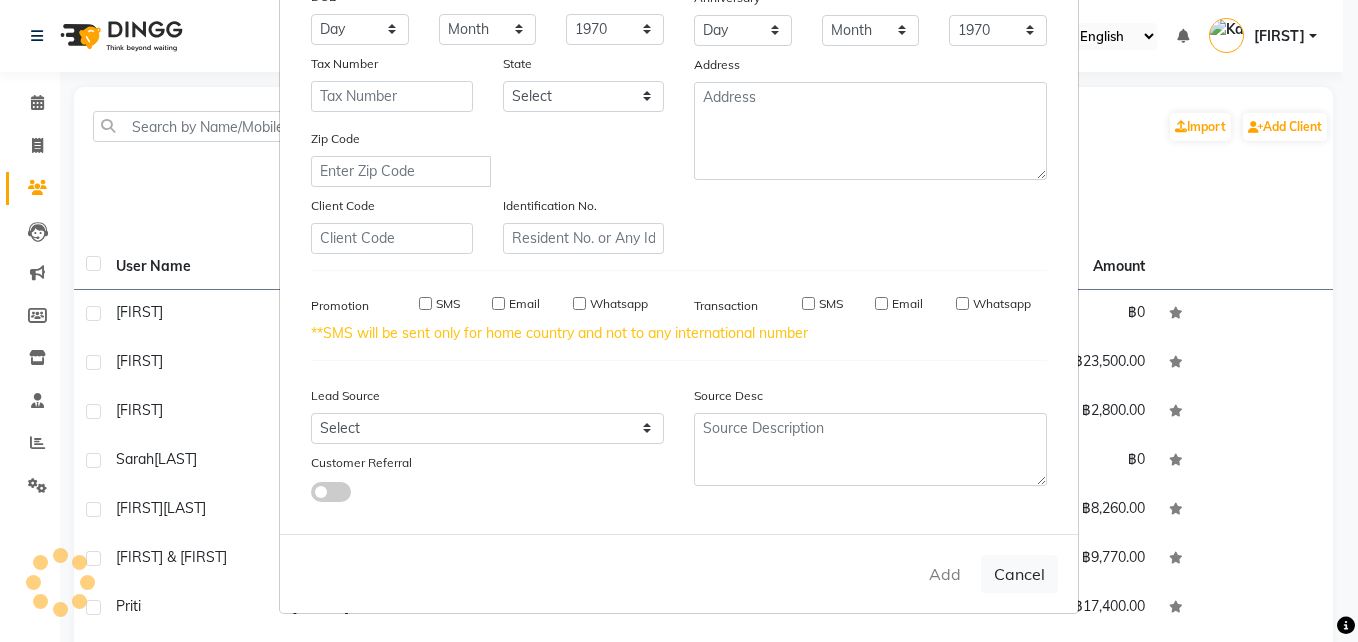 type 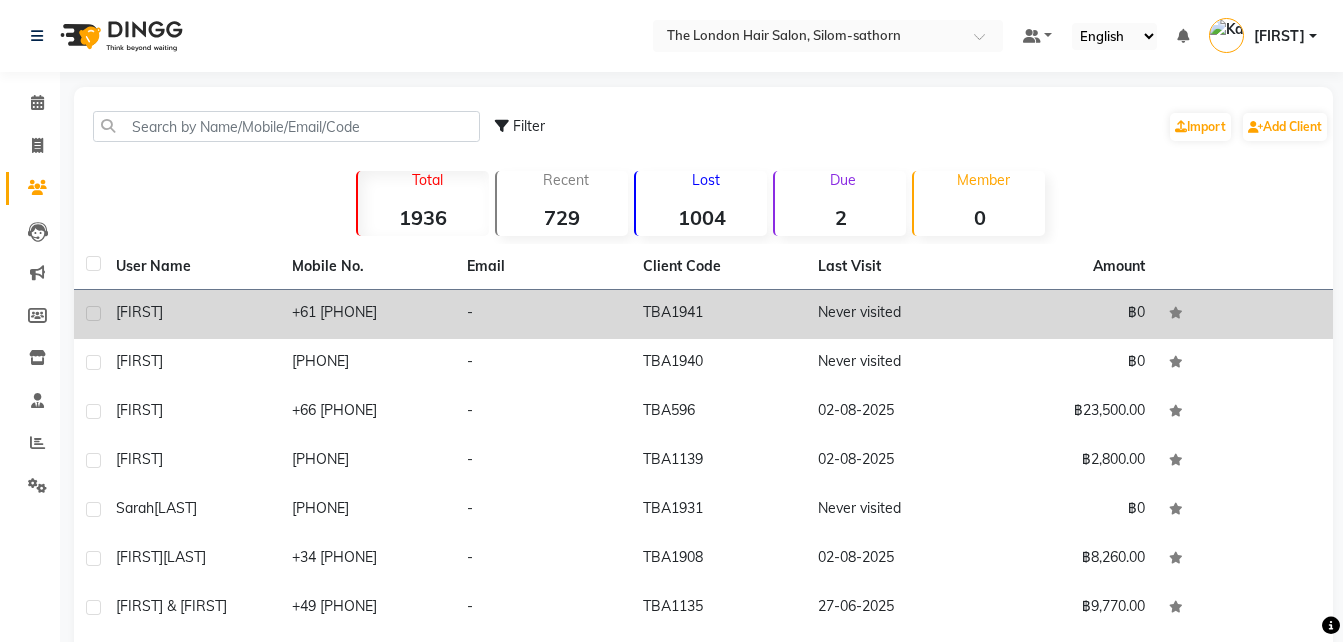 click on "+61  403299229" 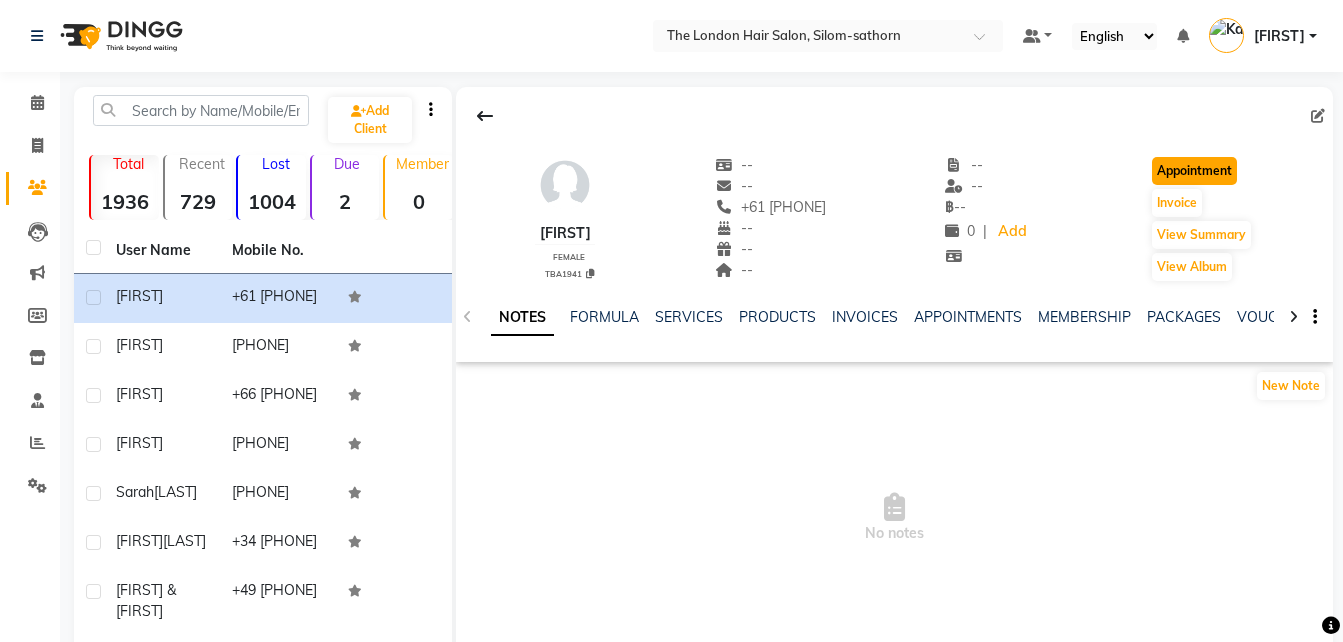click on "Appointment" 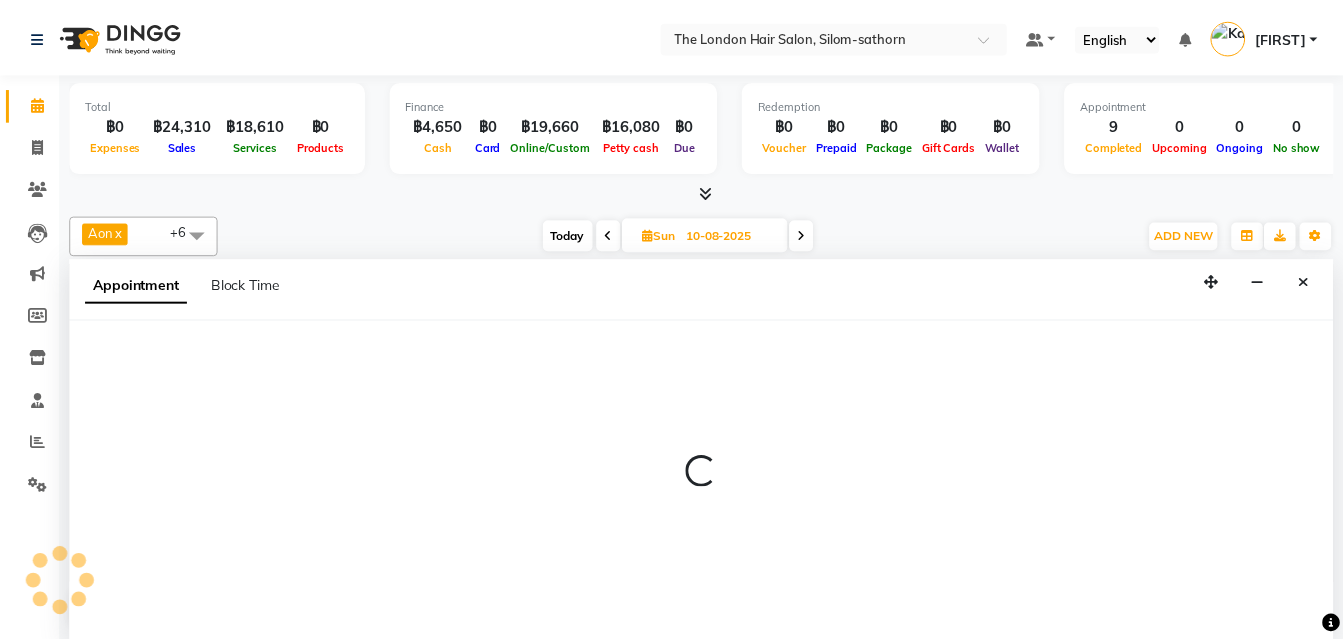 scroll, scrollTop: 0, scrollLeft: 0, axis: both 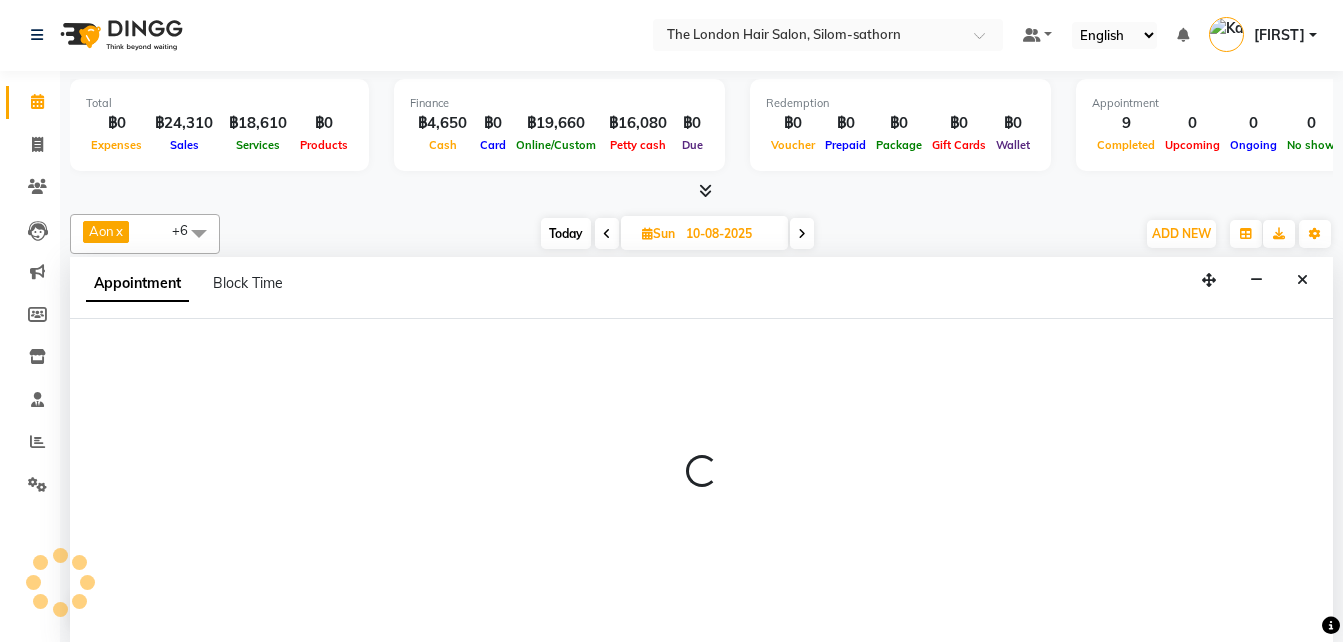 type on "02-08-2025" 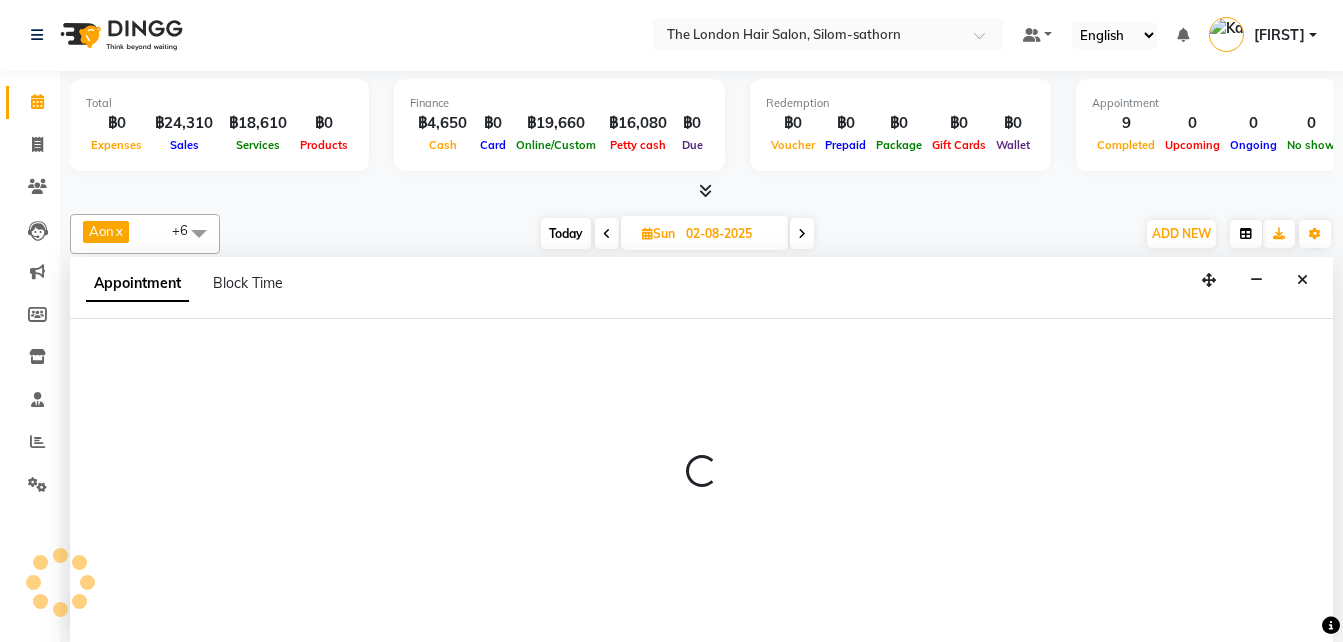 select on "600" 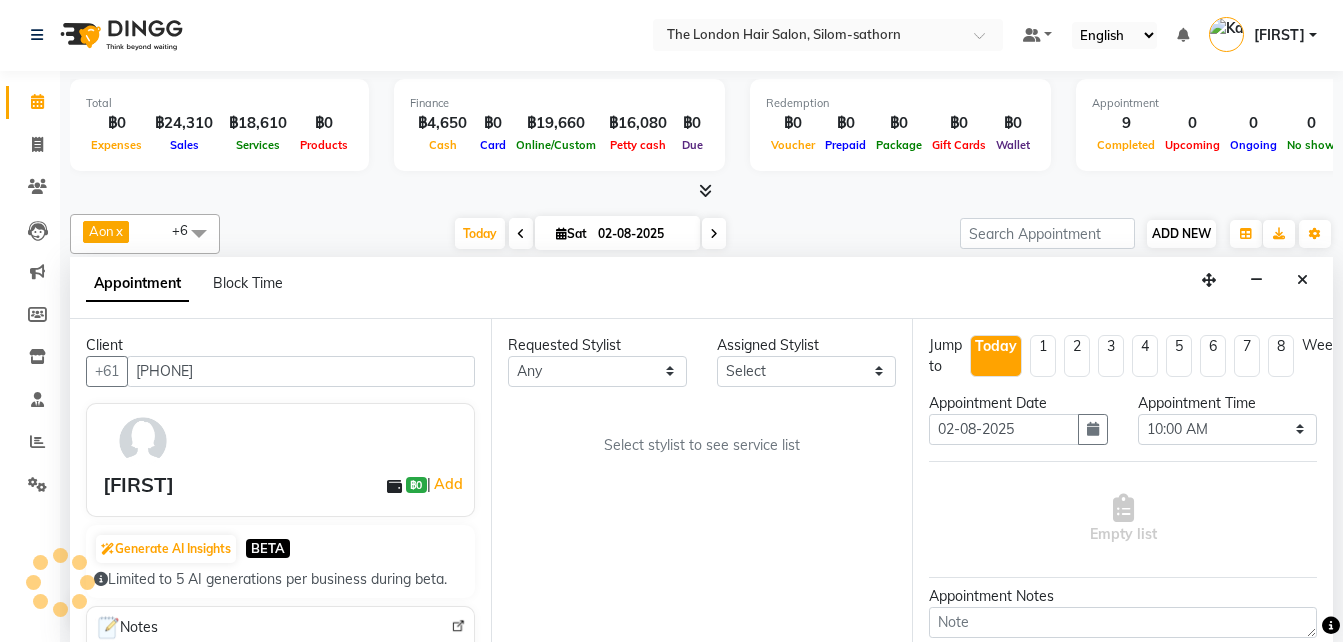 scroll, scrollTop: 529, scrollLeft: 0, axis: vertical 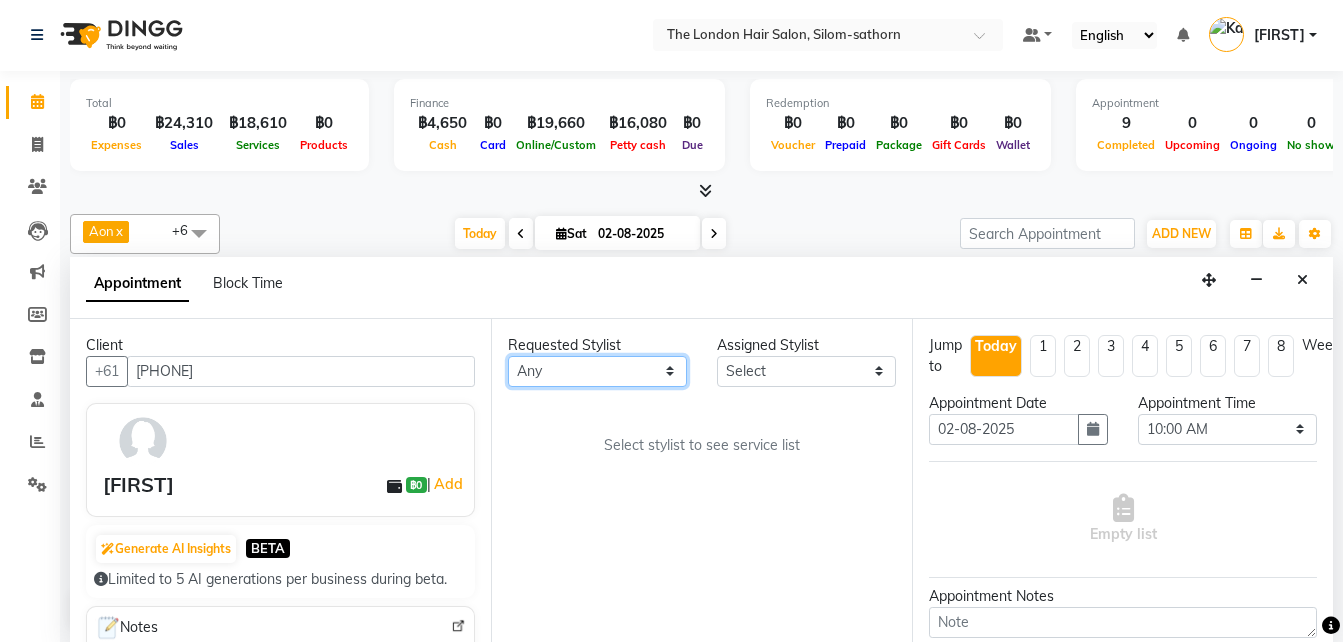 click on "Any Aon Apple   Boss Luke Fai  Fon Kate  Pim" at bounding box center [597, 371] 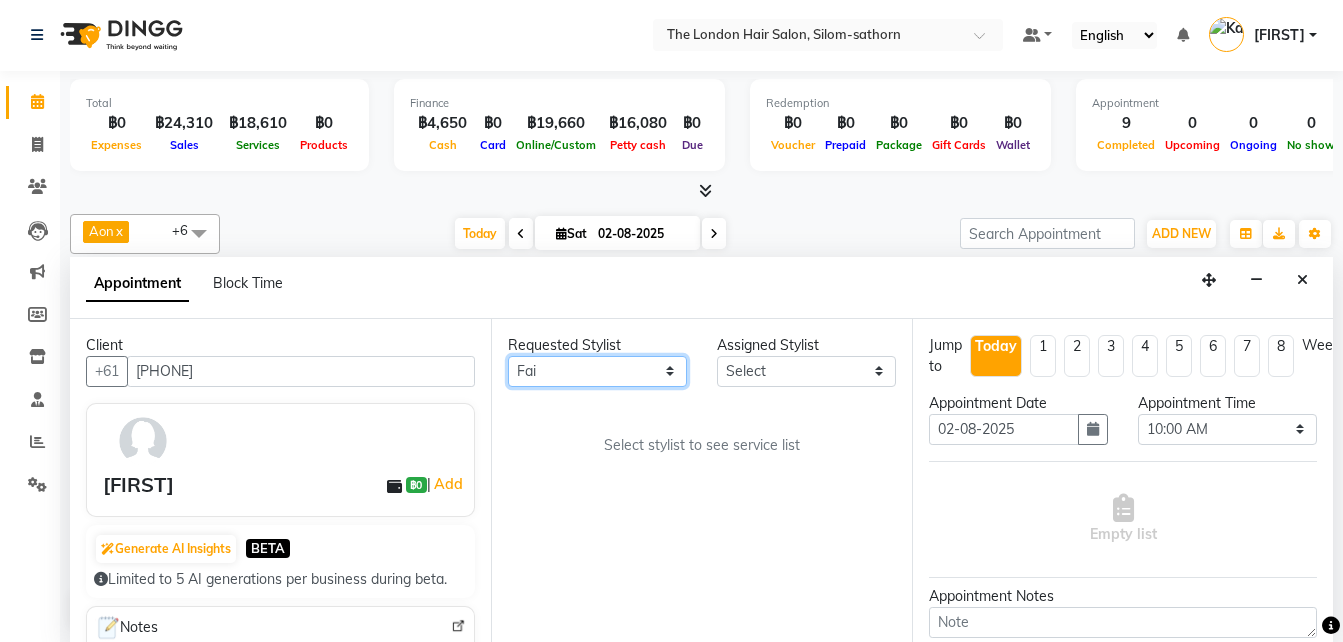 click on "Any Aon Apple   Boss Luke Fai  Fon Kate  Pim" at bounding box center [597, 371] 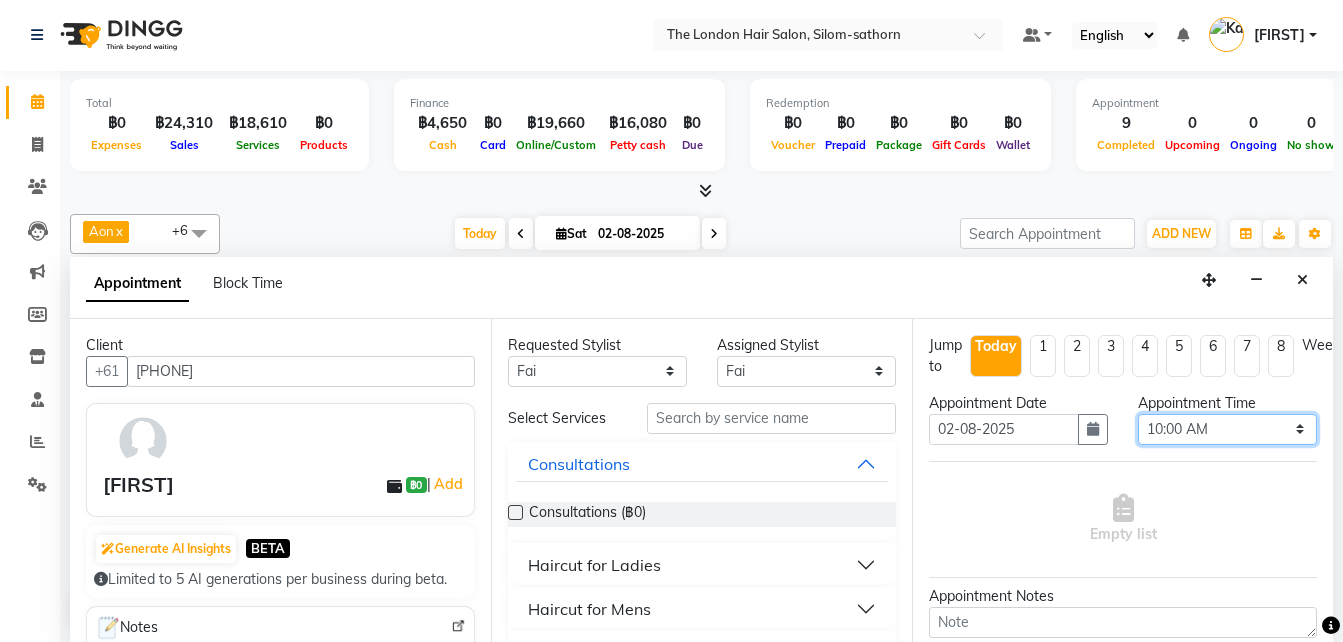 click on "Select 10:00 AM 10:05 AM 10:10 AM 10:15 AM 10:20 AM 10:25 AM 10:30 AM 10:35 AM 10:40 AM 10:45 AM 10:50 AM 10:55 AM 11:00 AM 11:05 AM 11:10 AM 11:15 AM 11:20 AM 11:25 AM 11:30 AM 11:35 AM 11:40 AM 11:45 AM 11:50 AM 11:55 AM 12:00 PM 12:05 PM 12:10 PM 12:15 PM 12:20 PM 12:25 PM 12:30 PM 12:35 PM 12:40 PM 12:45 PM 12:50 PM 12:55 PM 01:00 PM 01:05 PM 01:10 PM 01:15 PM 01:20 PM 01:25 PM 01:30 PM 01:35 PM 01:40 PM 01:45 PM 01:50 PM 01:55 PM 02:00 PM 02:05 PM 02:10 PM 02:15 PM 02:20 PM 02:25 PM 02:30 PM 02:35 PM 02:40 PM 02:45 PM 02:50 PM 02:55 PM 03:00 PM 03:05 PM 03:10 PM 03:15 PM 03:20 PM 03:25 PM 03:30 PM 03:35 PM 03:40 PM 03:45 PM 03:50 PM 03:55 PM 04:00 PM 04:05 PM 04:10 PM 04:15 PM 04:20 PM 04:25 PM 04:30 PM 04:35 PM 04:40 PM 04:45 PM 04:50 PM 04:55 PM 05:00 PM 05:05 PM 05:10 PM 05:15 PM 05:20 PM 05:25 PM 05:30 PM 05:35 PM 05:40 PM 05:45 PM 05:50 PM 05:55 PM 06:00 PM 06:05 PM 06:10 PM 06:15 PM 06:20 PM 06:25 PM 06:30 PM 06:35 PM 06:40 PM 06:45 PM 06:50 PM 06:55 PM 07:00 PM 07:05 PM 07:10 PM 07:15 PM 07:20 PM" at bounding box center (1227, 429) 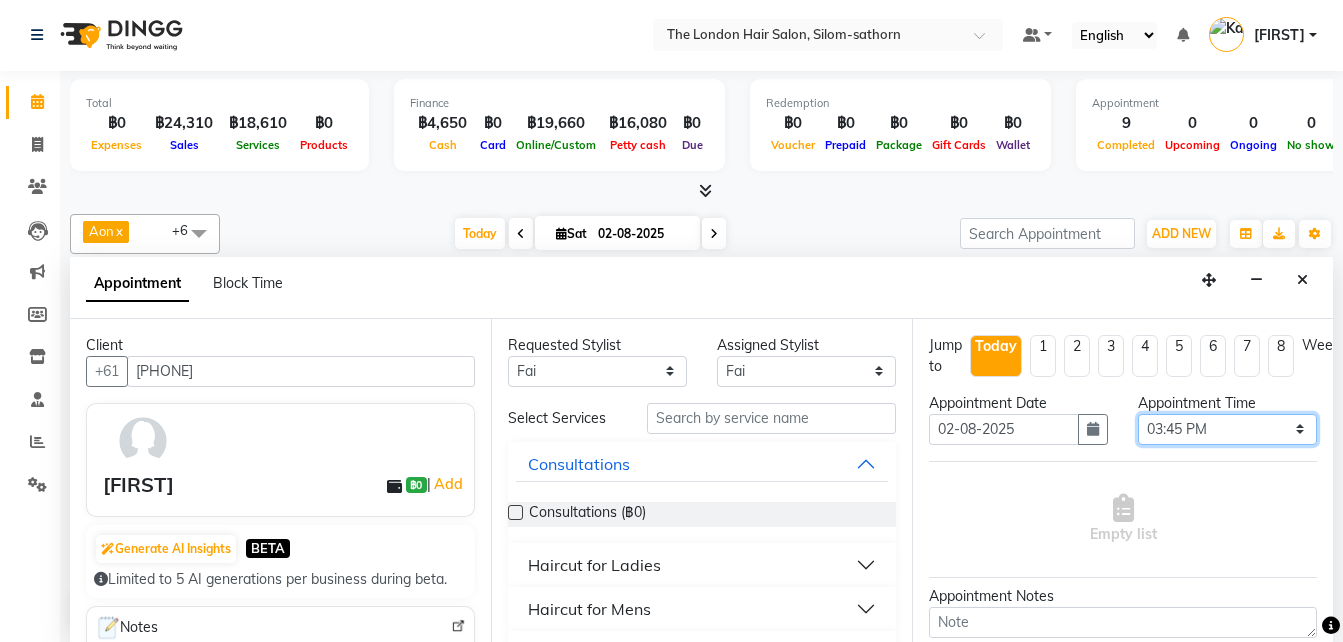 click on "Select 10:00 AM 10:05 AM 10:10 AM 10:15 AM 10:20 AM 10:25 AM 10:30 AM 10:35 AM 10:40 AM 10:45 AM 10:50 AM 10:55 AM 11:00 AM 11:05 AM 11:10 AM 11:15 AM 11:20 AM 11:25 AM 11:30 AM 11:35 AM 11:40 AM 11:45 AM 11:50 AM 11:55 AM 12:00 PM 12:05 PM 12:10 PM 12:15 PM 12:20 PM 12:25 PM 12:30 PM 12:35 PM 12:40 PM 12:45 PM 12:50 PM 12:55 PM 01:00 PM 01:05 PM 01:10 PM 01:15 PM 01:20 PM 01:25 PM 01:30 PM 01:35 PM 01:40 PM 01:45 PM 01:50 PM 01:55 PM 02:00 PM 02:05 PM 02:10 PM 02:15 PM 02:20 PM 02:25 PM 02:30 PM 02:35 PM 02:40 PM 02:45 PM 02:50 PM 02:55 PM 03:00 PM 03:05 PM 03:10 PM 03:15 PM 03:20 PM 03:25 PM 03:30 PM 03:35 PM 03:40 PM 03:45 PM 03:50 PM 03:55 PM 04:00 PM 04:05 PM 04:10 PM 04:15 PM 04:20 PM 04:25 PM 04:30 PM 04:35 PM 04:40 PM 04:45 PM 04:50 PM 04:55 PM 05:00 PM 05:05 PM 05:10 PM 05:15 PM 05:20 PM 05:25 PM 05:30 PM 05:35 PM 05:40 PM 05:45 PM 05:50 PM 05:55 PM 06:00 PM 06:05 PM 06:10 PM 06:15 PM 06:20 PM 06:25 PM 06:30 PM 06:35 PM 06:40 PM 06:45 PM 06:50 PM 06:55 PM 07:00 PM 07:05 PM 07:10 PM 07:15 PM 07:20 PM" at bounding box center [1227, 429] 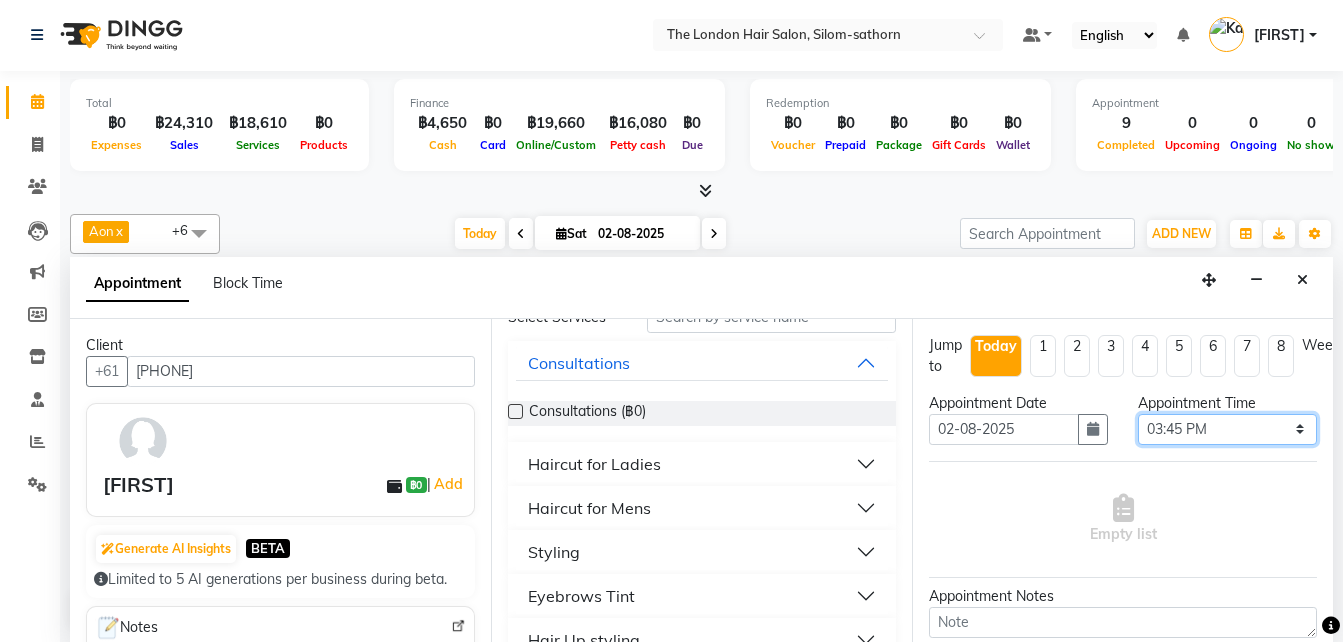 scroll, scrollTop: 102, scrollLeft: 0, axis: vertical 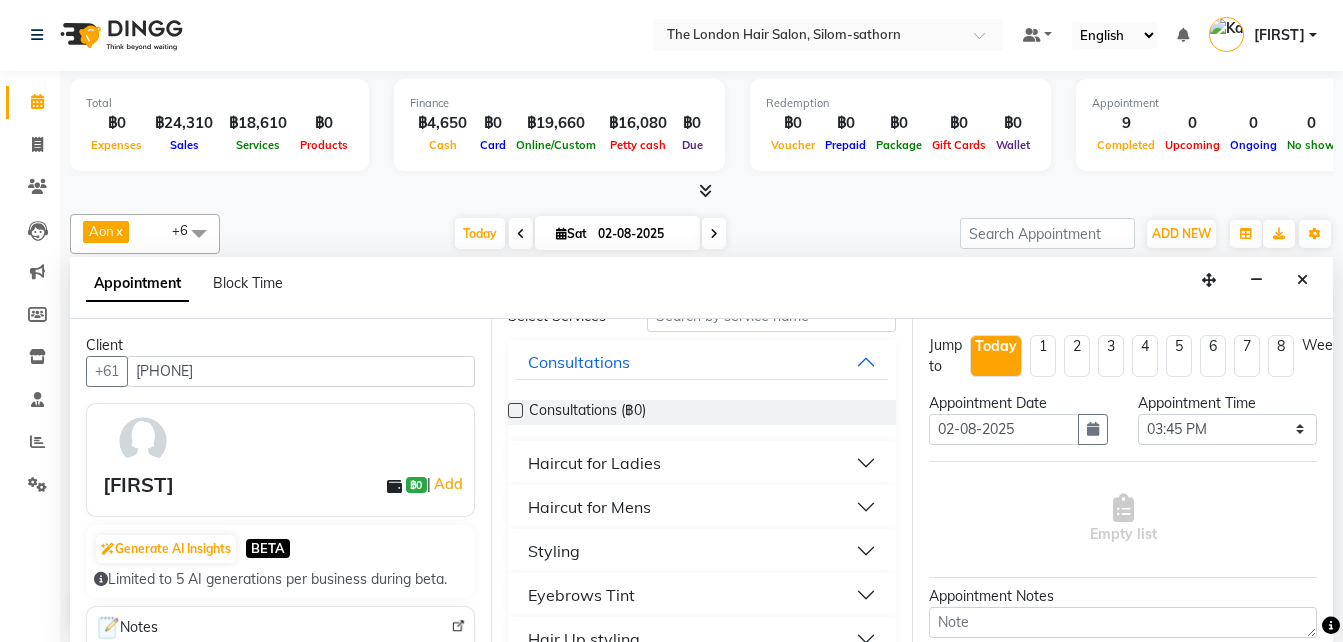 click on "Styling" at bounding box center [554, 551] 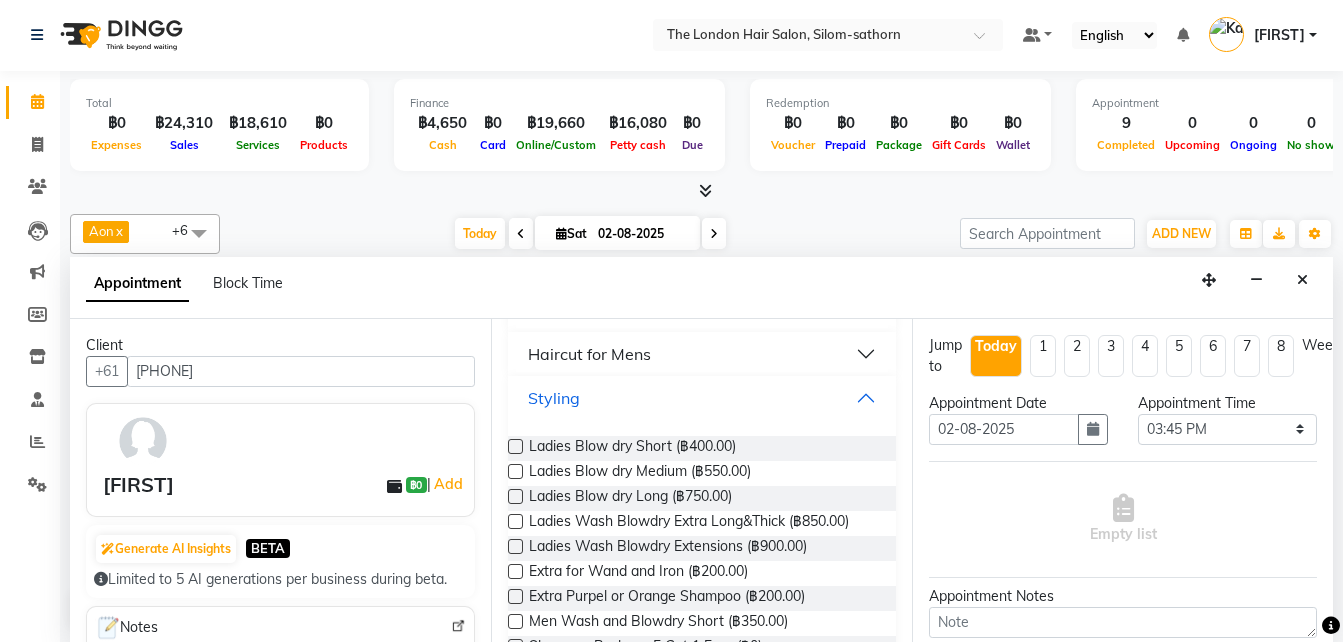 scroll, scrollTop: 257, scrollLeft: 0, axis: vertical 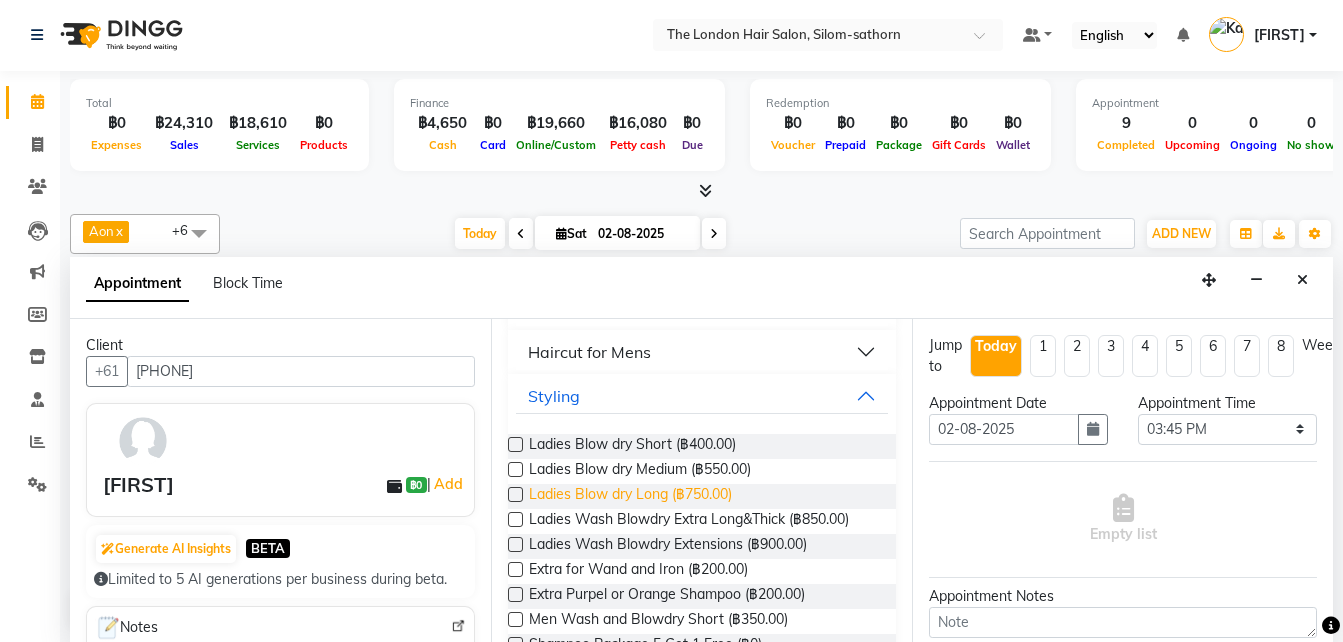 click on "Ladies Blow dry Long (฿750.00)" at bounding box center [630, 496] 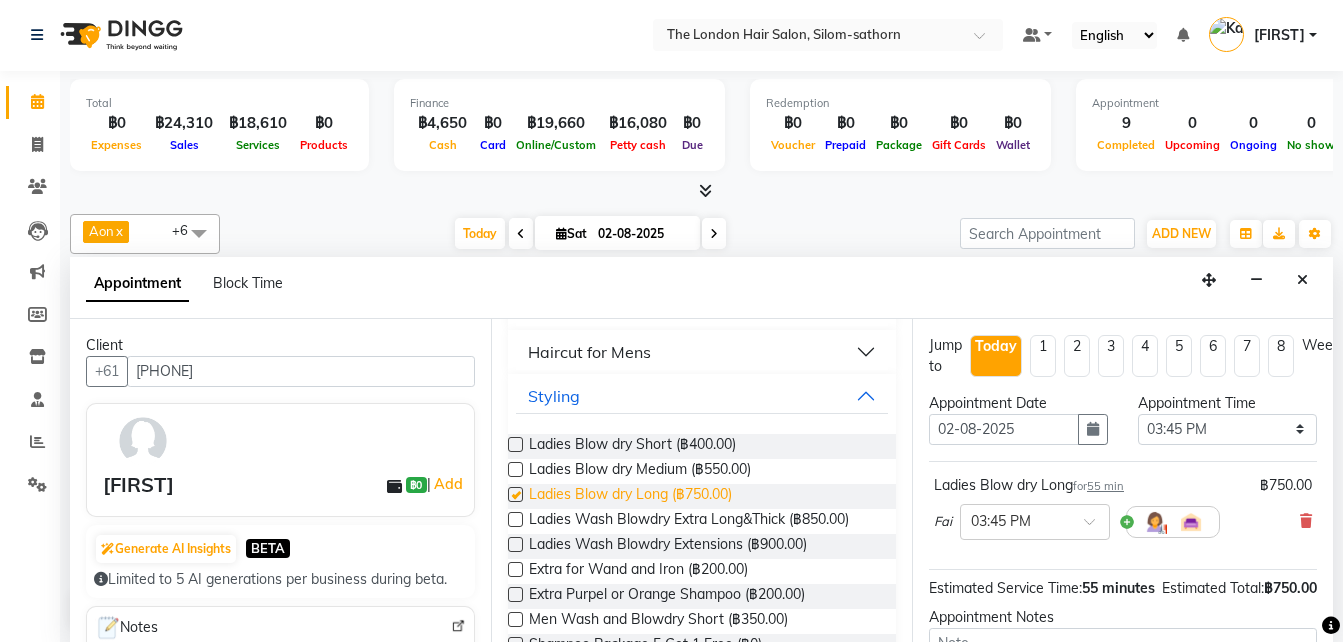 checkbox on "false" 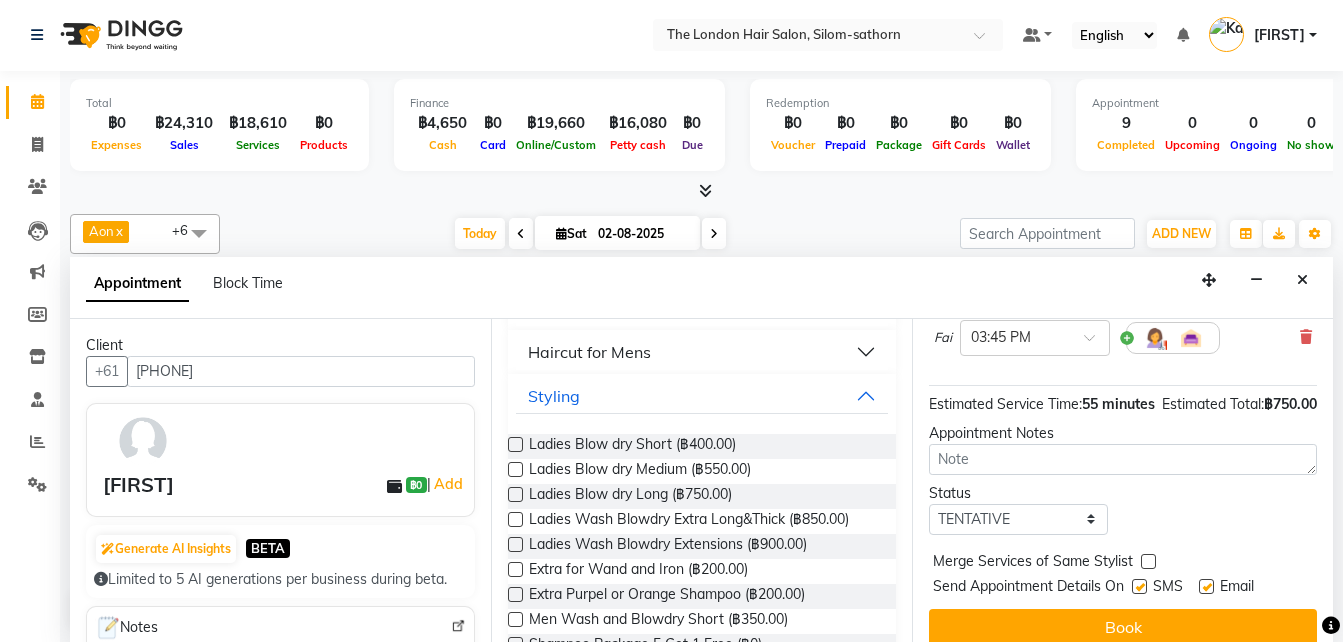 scroll, scrollTop: 187, scrollLeft: 0, axis: vertical 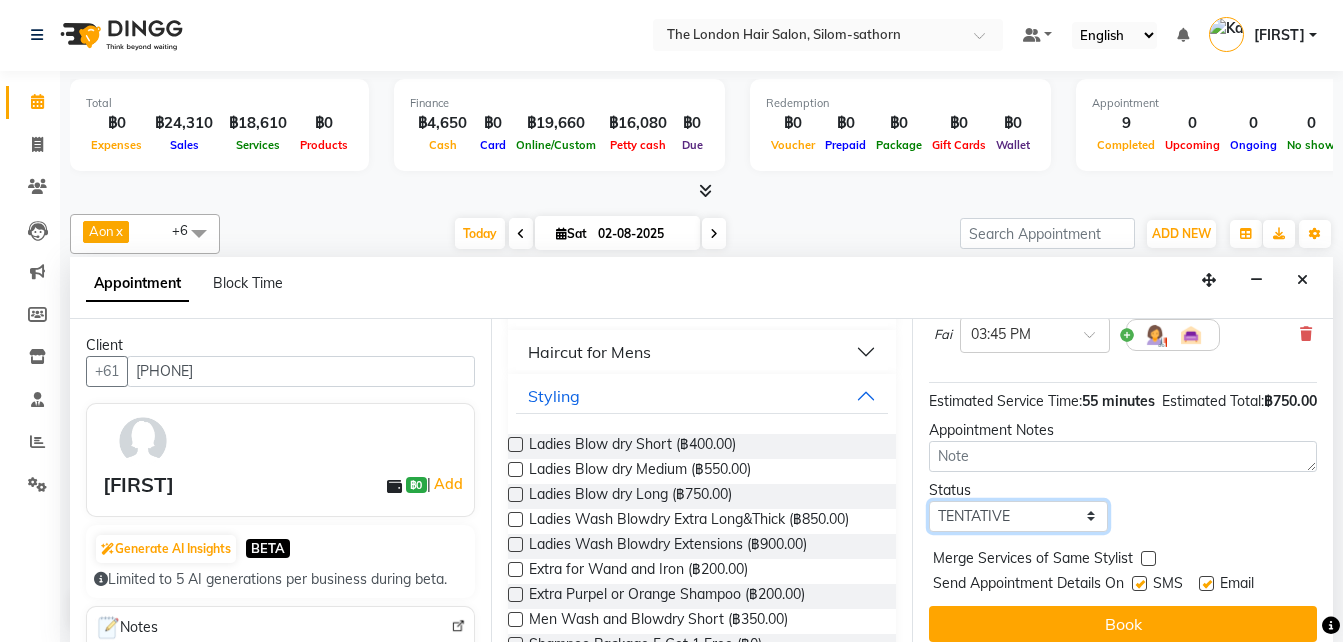 click on "Select TENTATIVE CONFIRM CHECK-IN UPCOMING" at bounding box center (1018, 516) 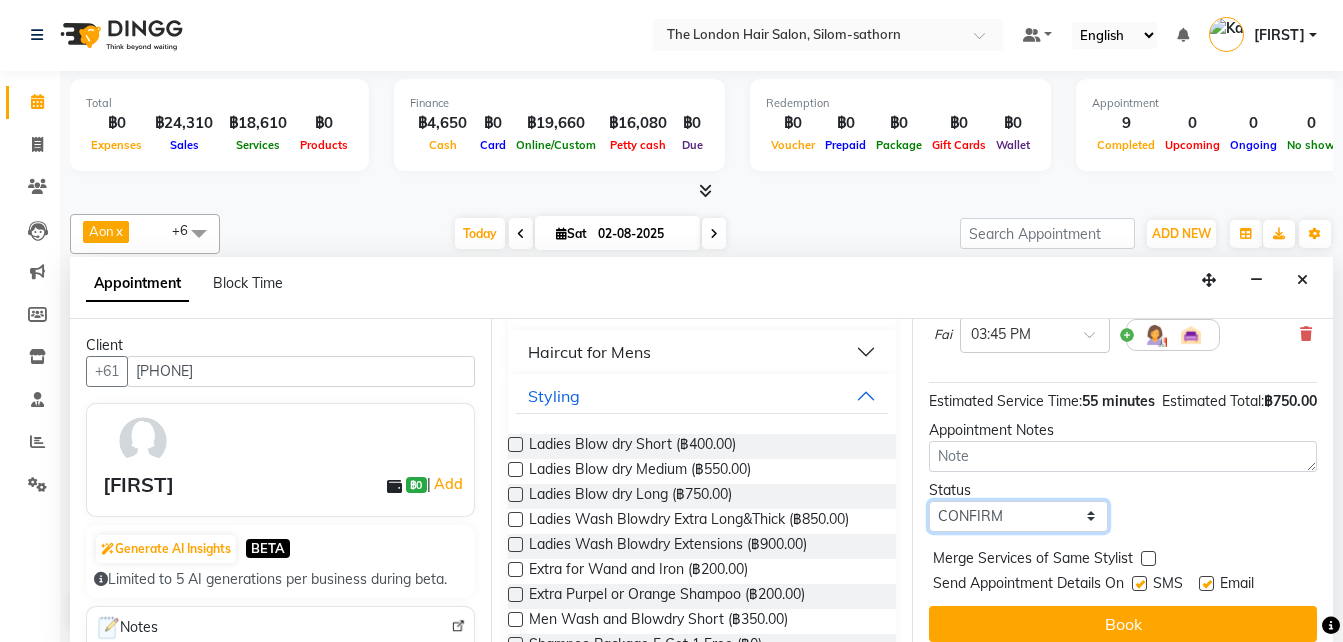 click on "Select TENTATIVE CONFIRM CHECK-IN UPCOMING" at bounding box center (1018, 516) 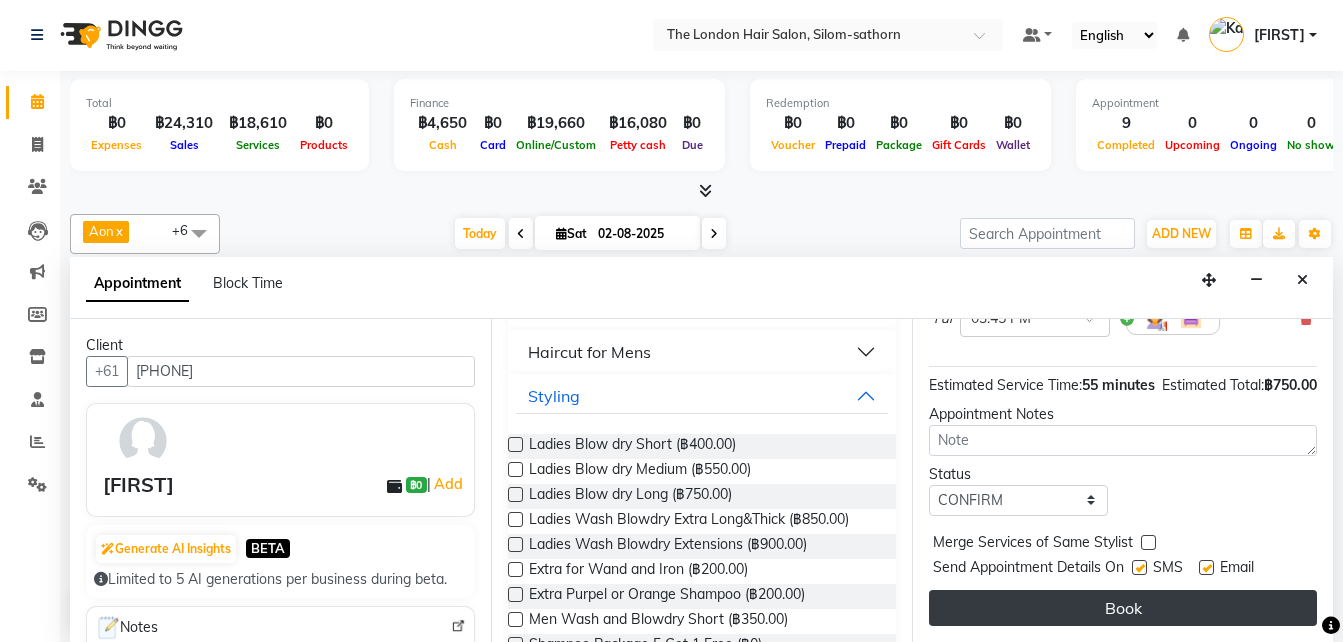 click on "Book" at bounding box center (1123, 608) 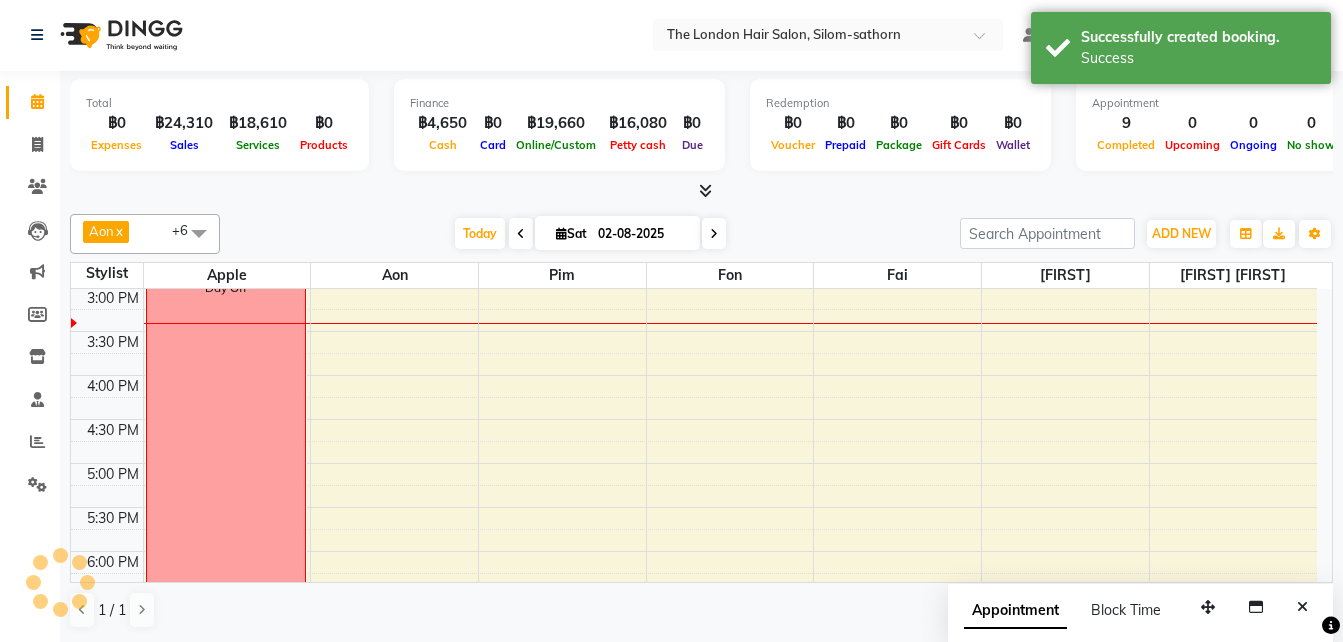 scroll, scrollTop: 0, scrollLeft: 0, axis: both 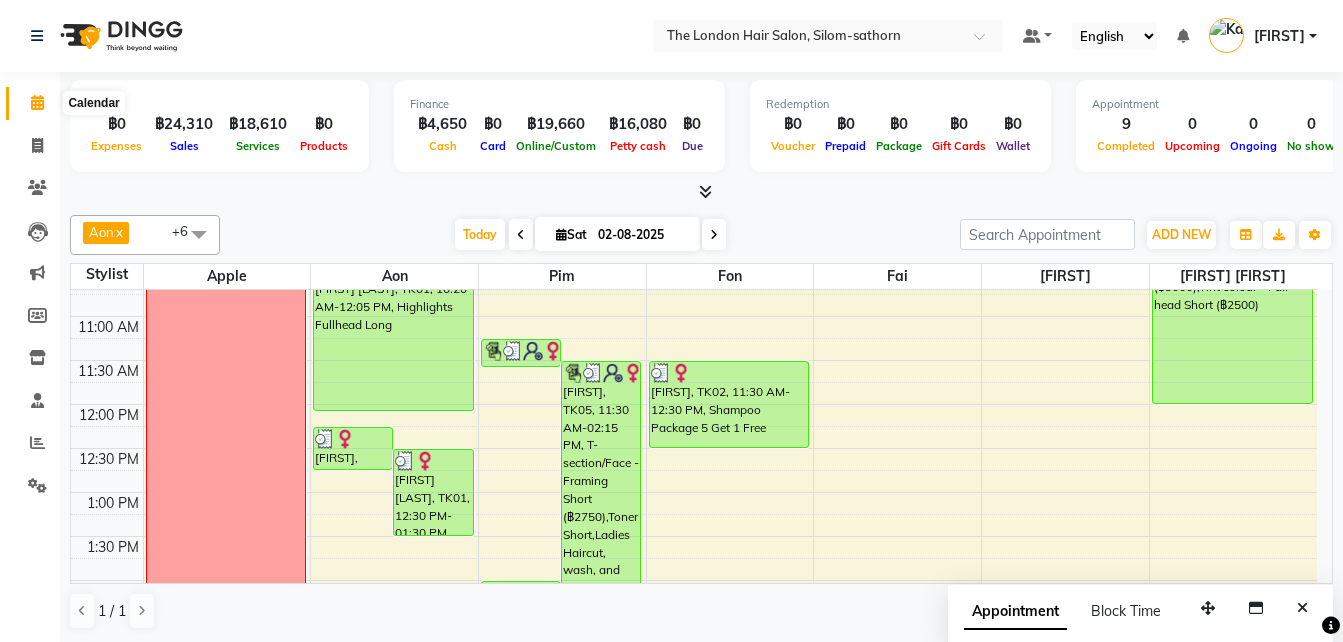 click 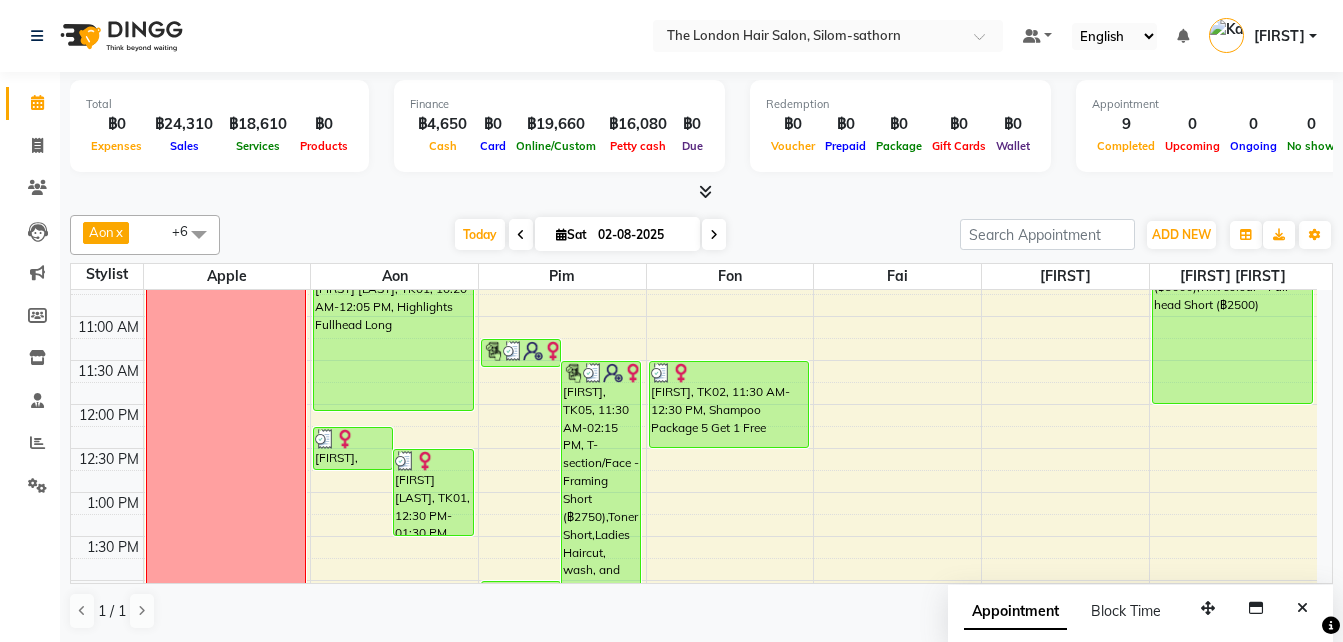 click 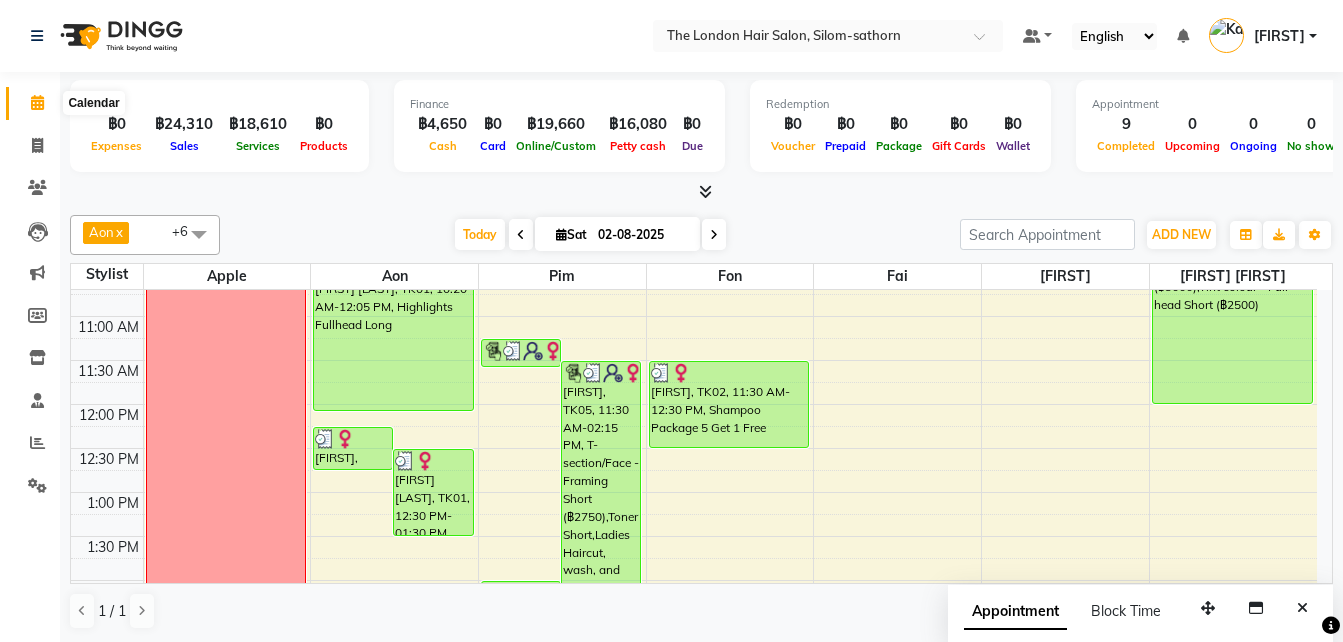 click 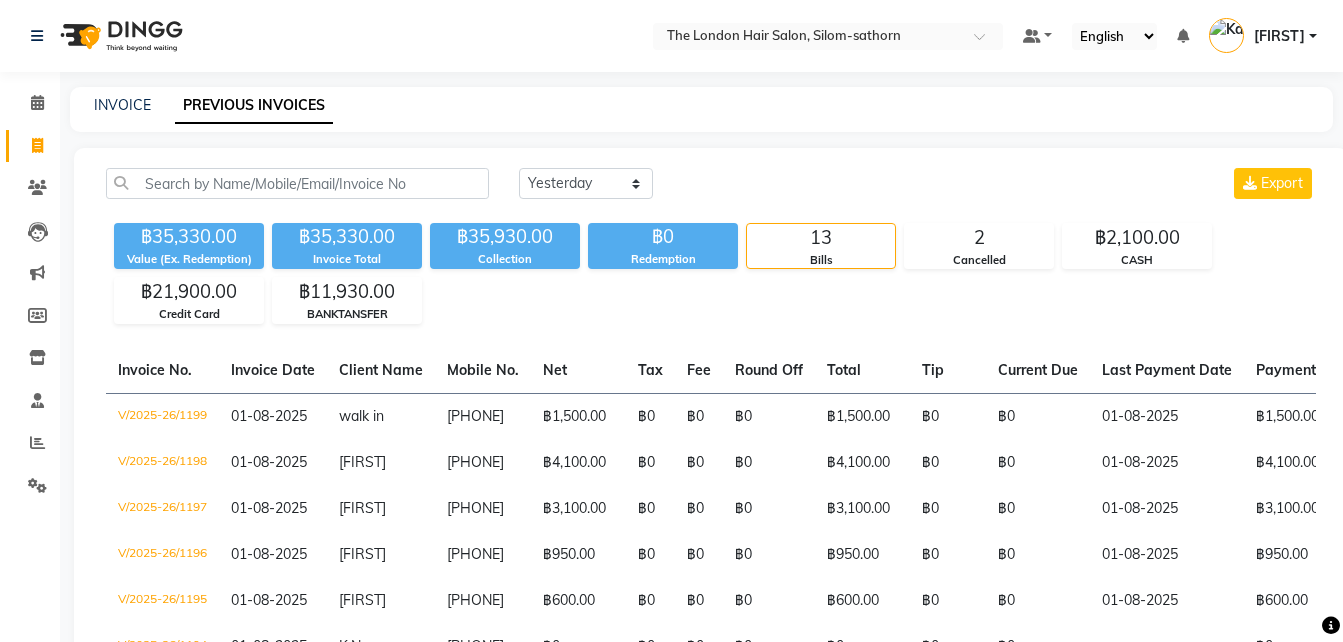 select on "yesterday" 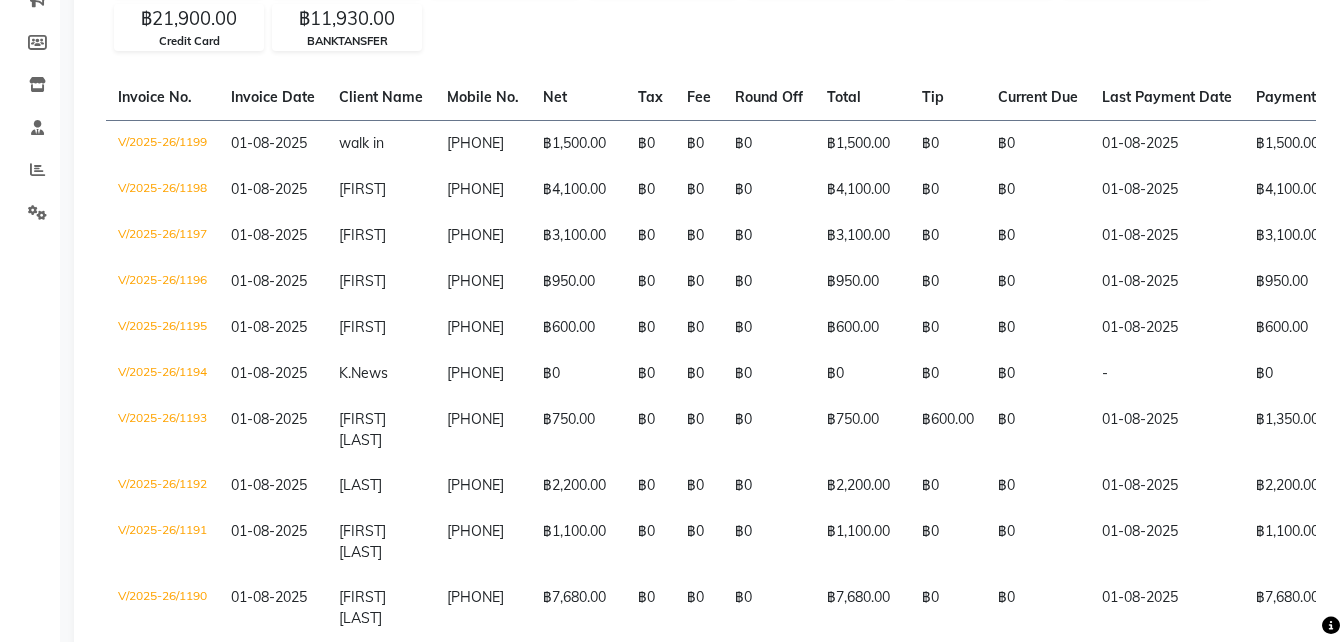 scroll, scrollTop: 0, scrollLeft: 0, axis: both 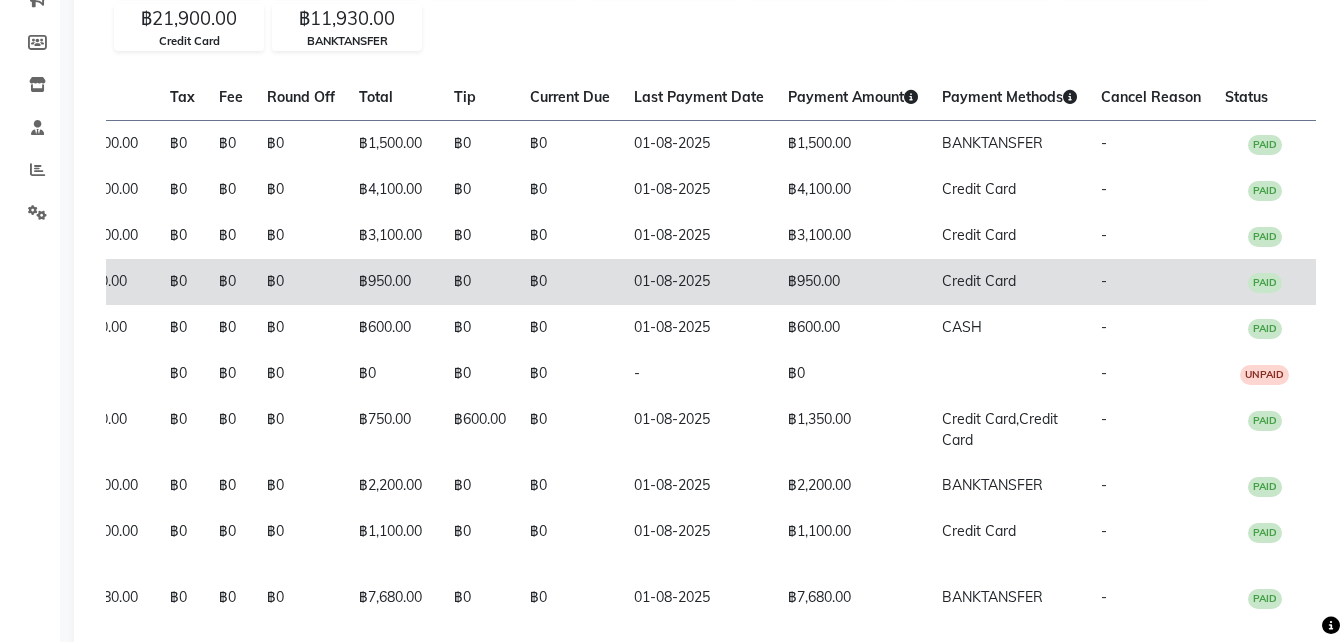 click on "-" 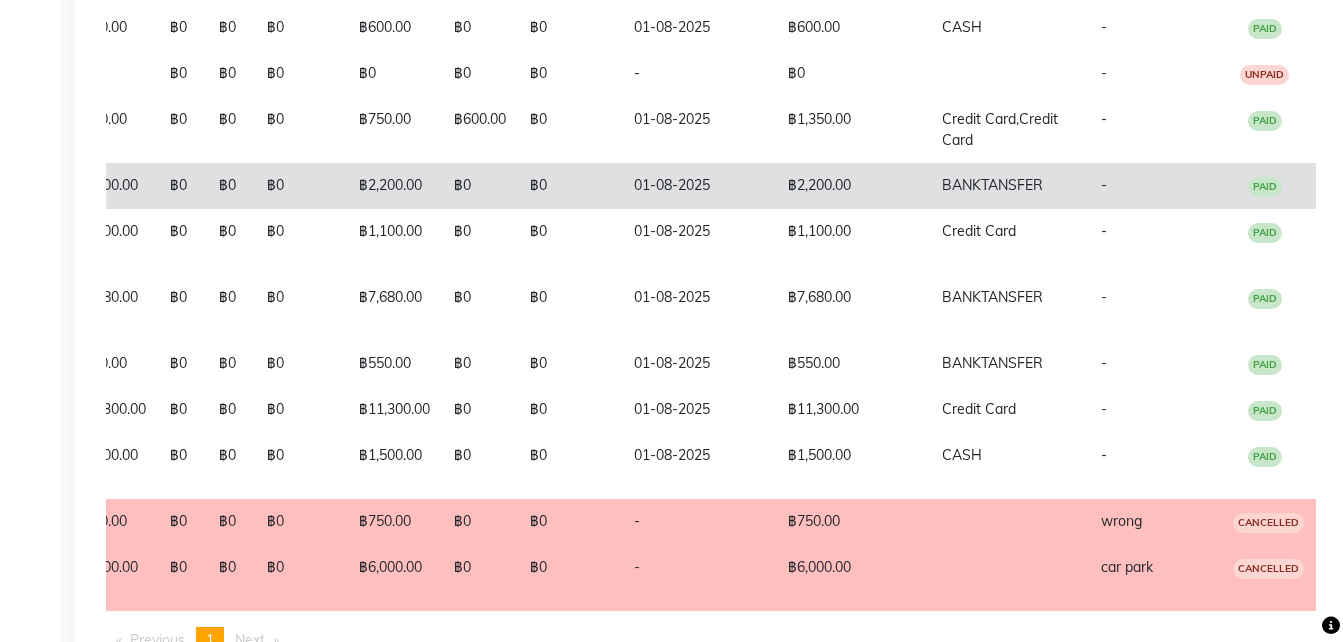 scroll, scrollTop: 574, scrollLeft: 0, axis: vertical 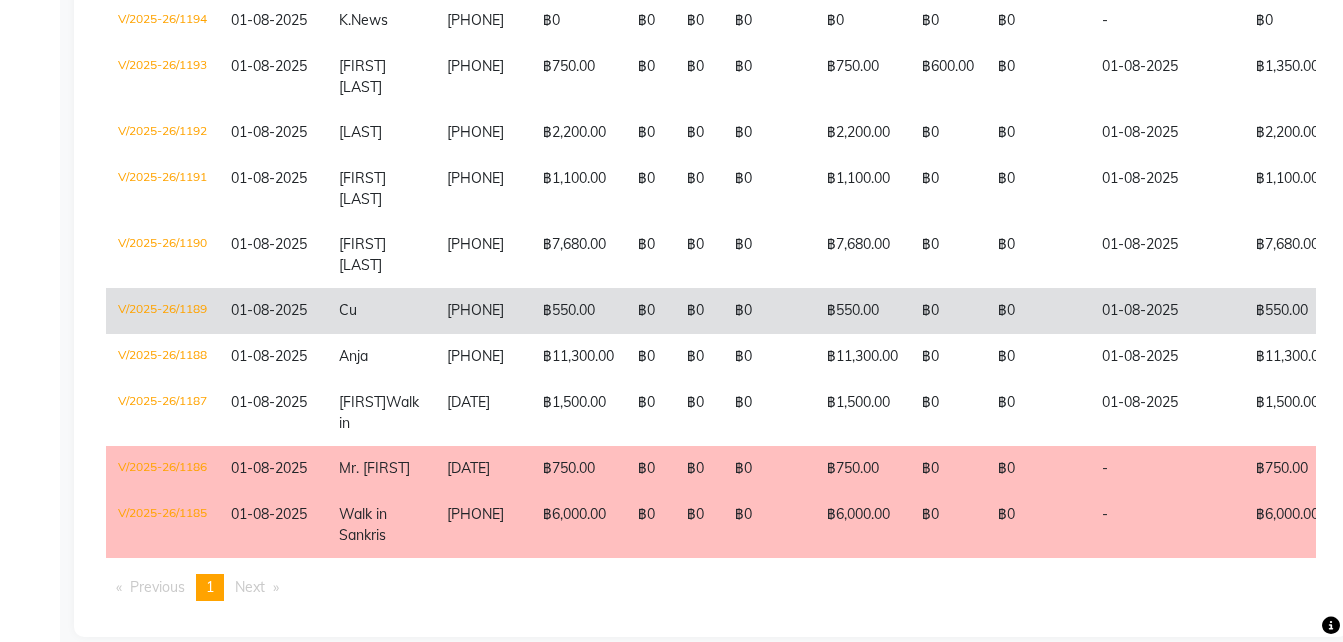 click on "฿550.00" 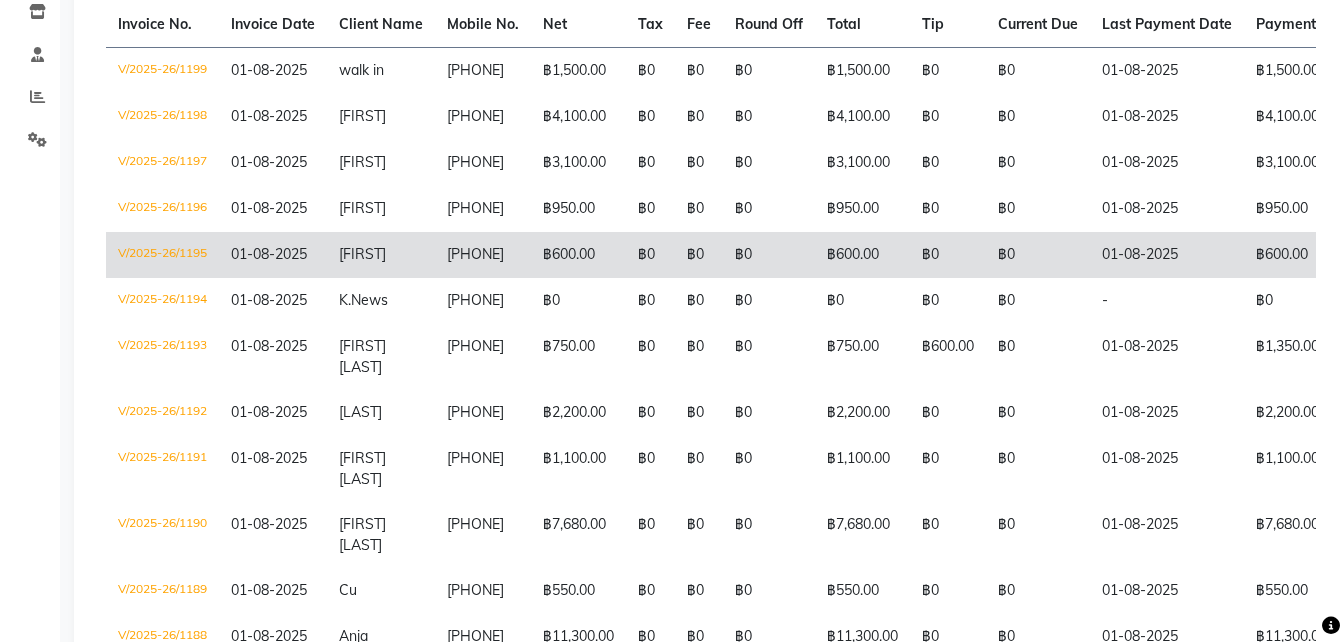 scroll, scrollTop: 347, scrollLeft: 0, axis: vertical 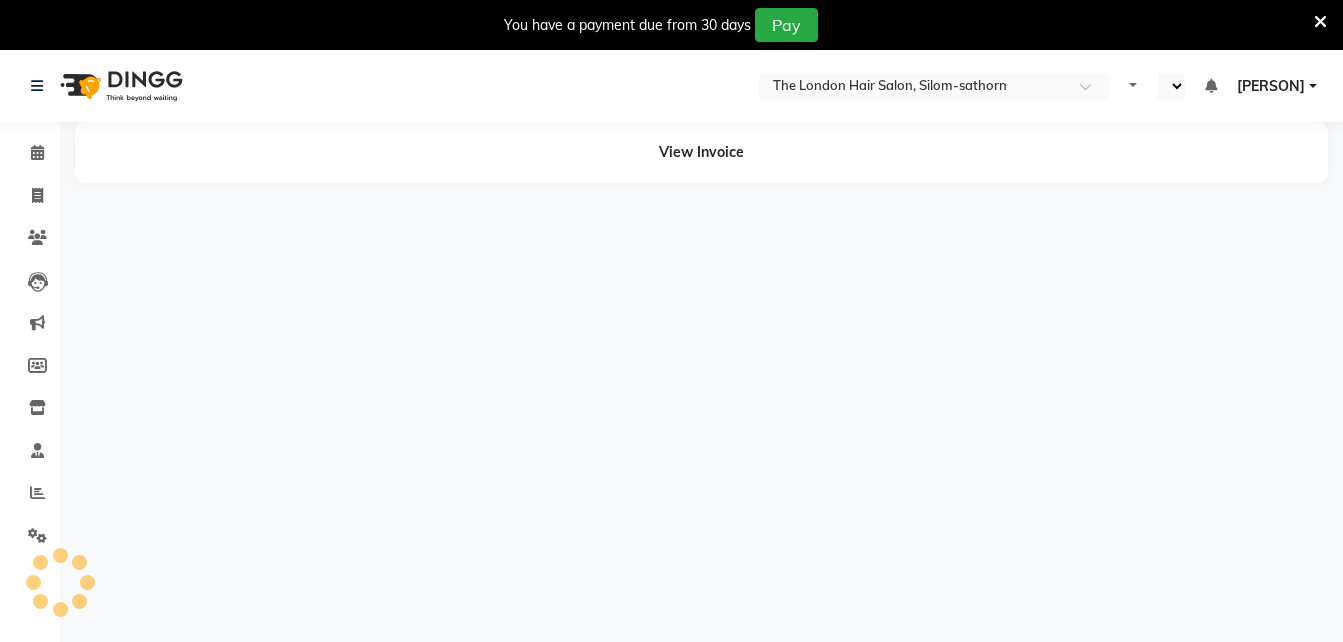 select on "en" 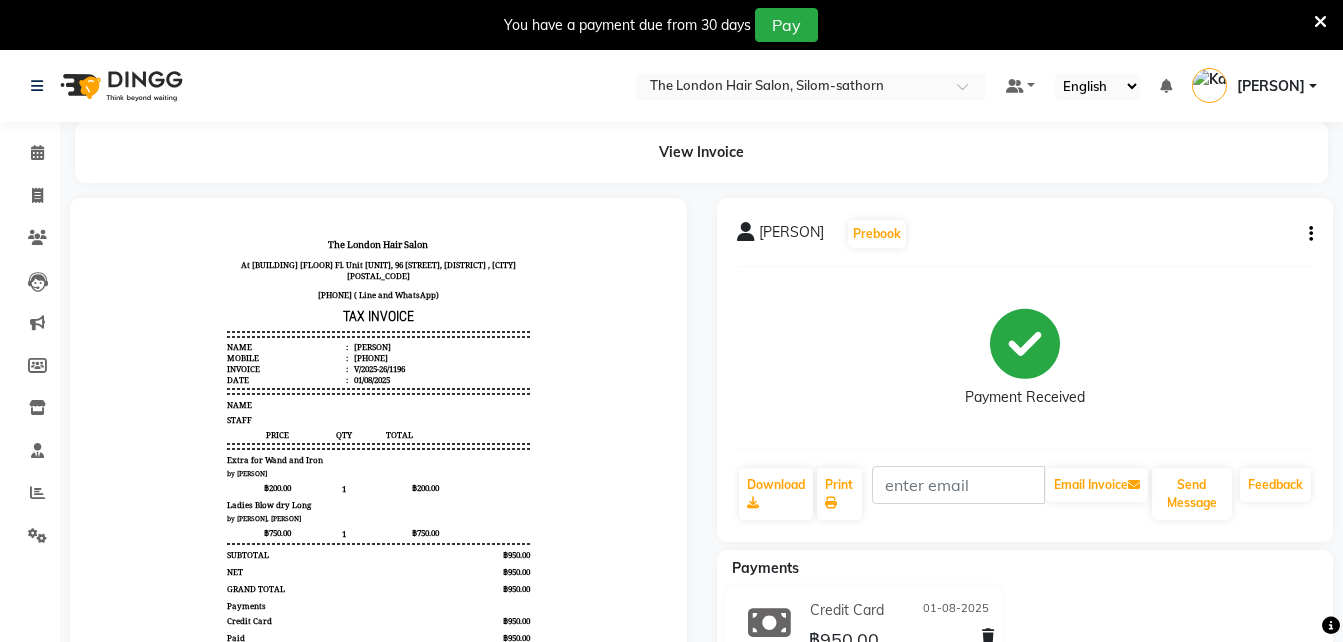 scroll, scrollTop: 0, scrollLeft: 0, axis: both 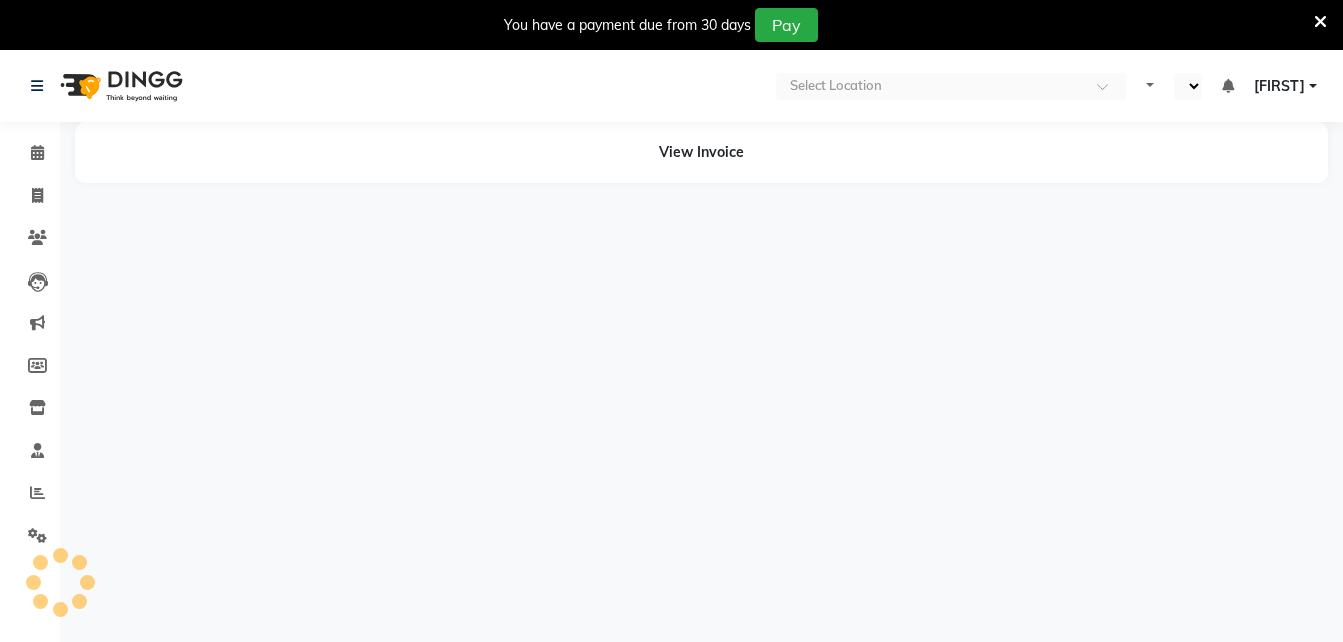 select on "en" 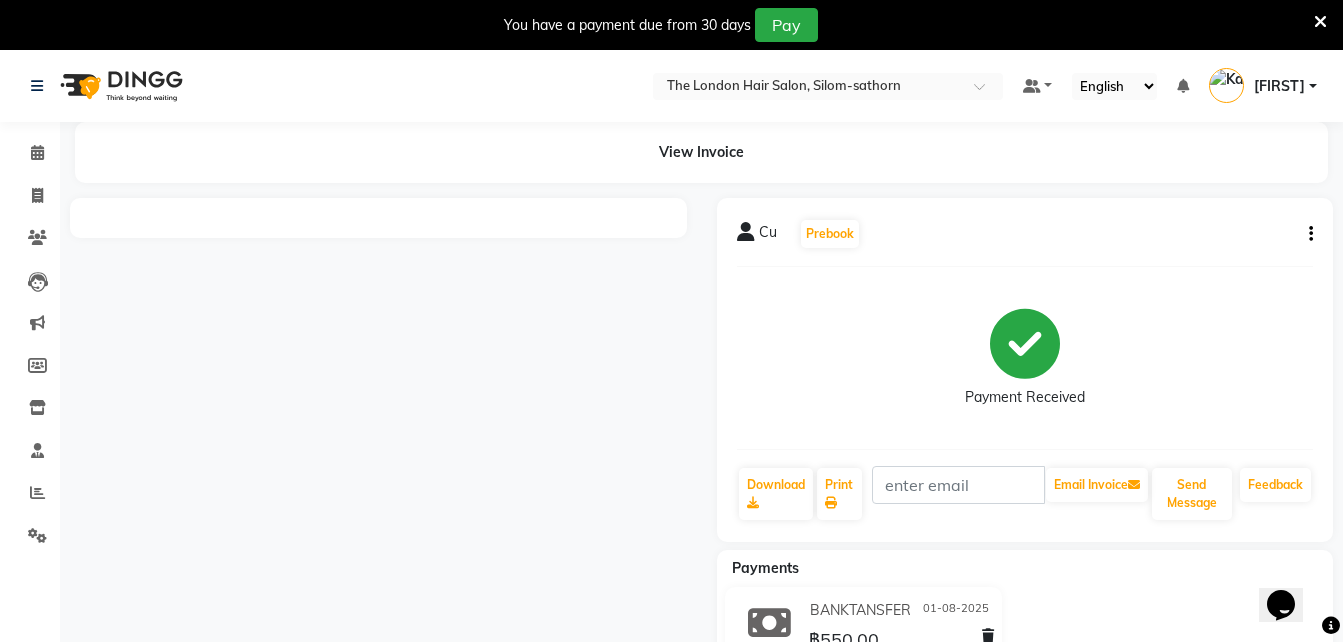 scroll, scrollTop: 0, scrollLeft: 0, axis: both 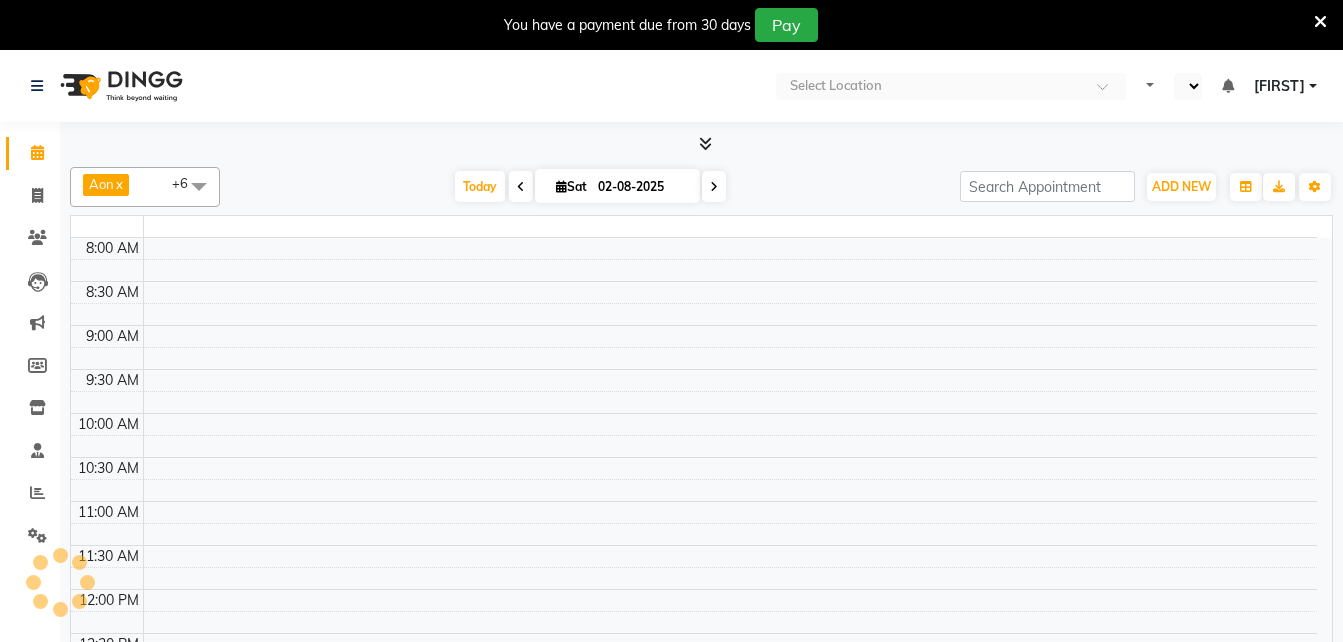 select on "en" 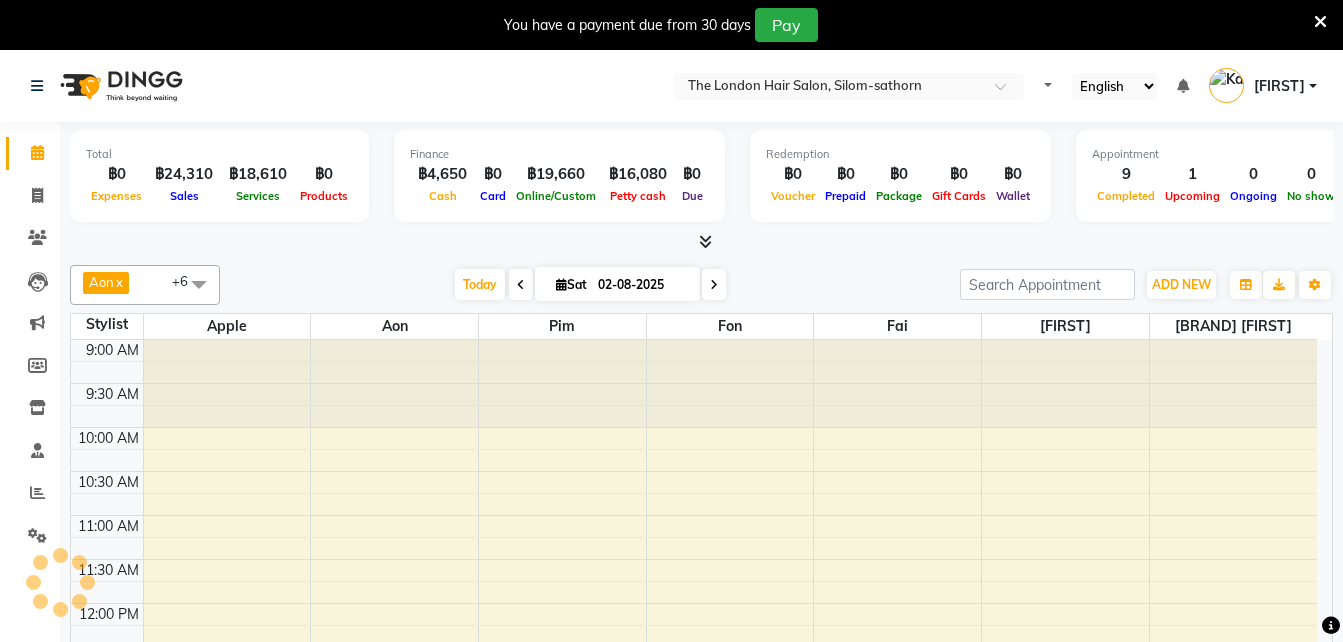 scroll, scrollTop: 0, scrollLeft: 0, axis: both 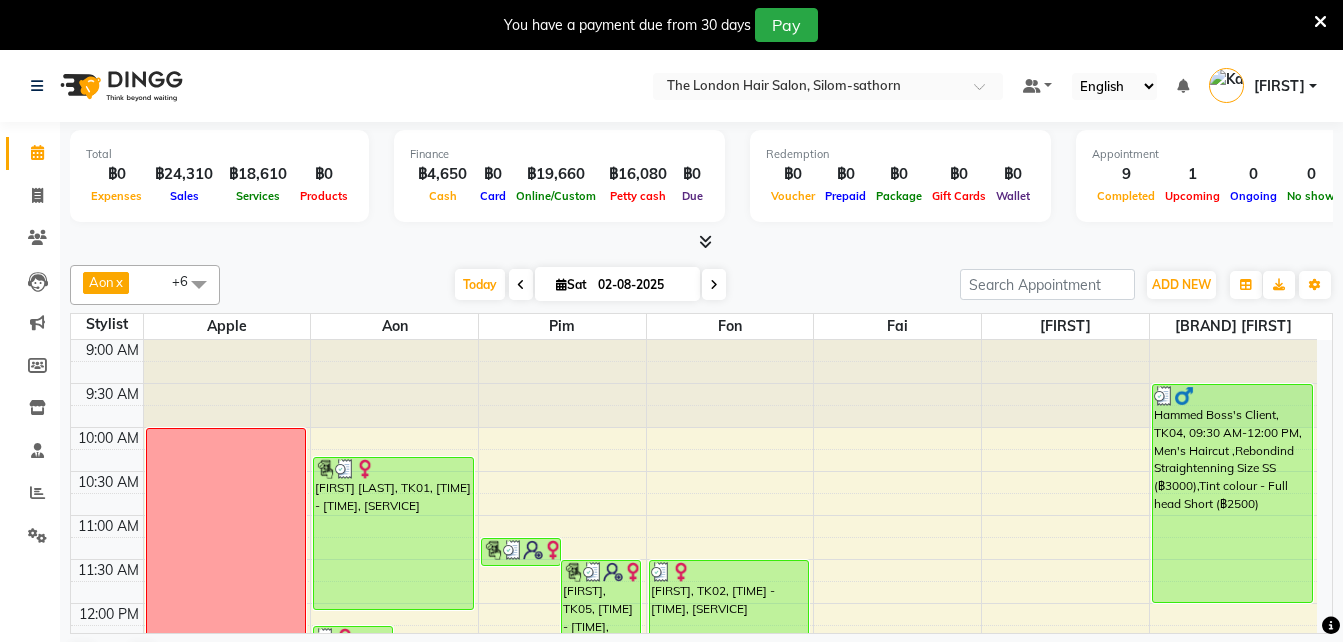 click at bounding box center (1320, 22) 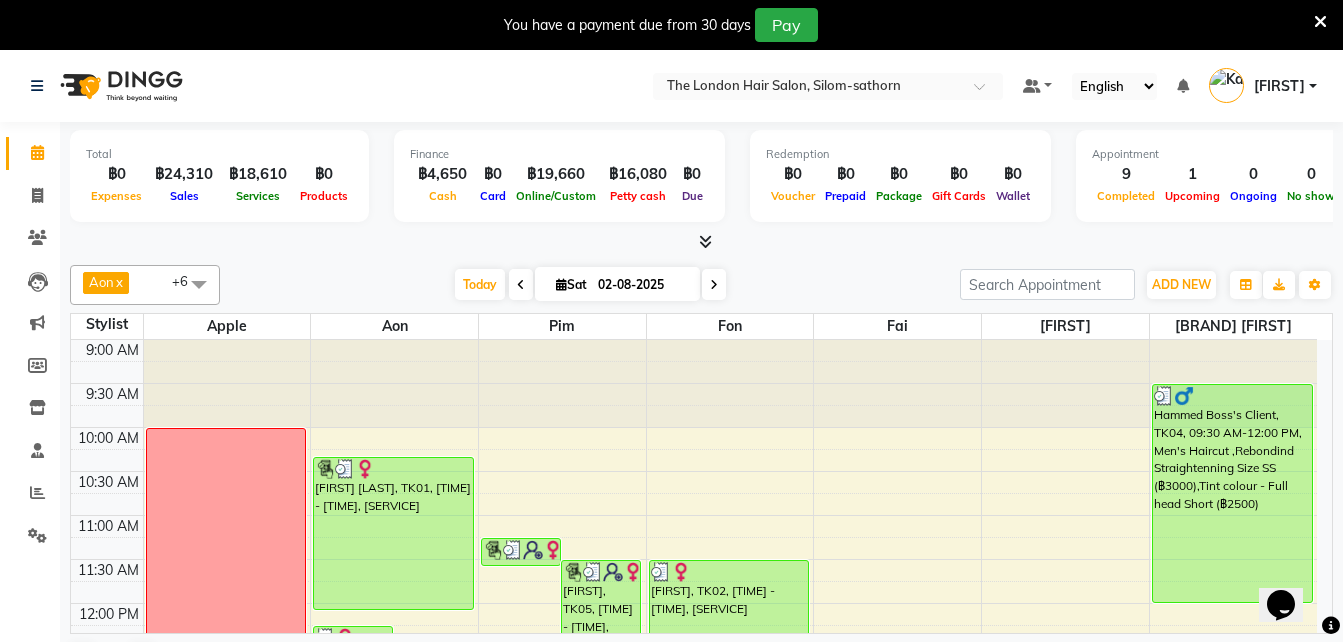 scroll, scrollTop: 0, scrollLeft: 0, axis: both 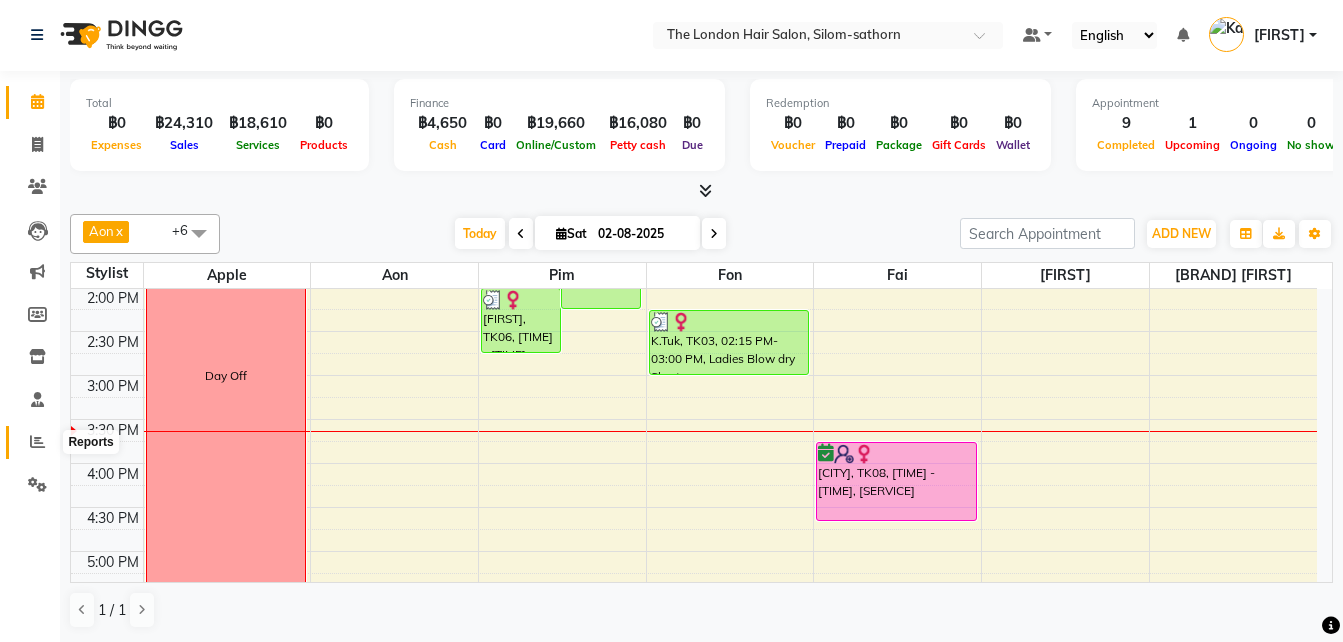 click 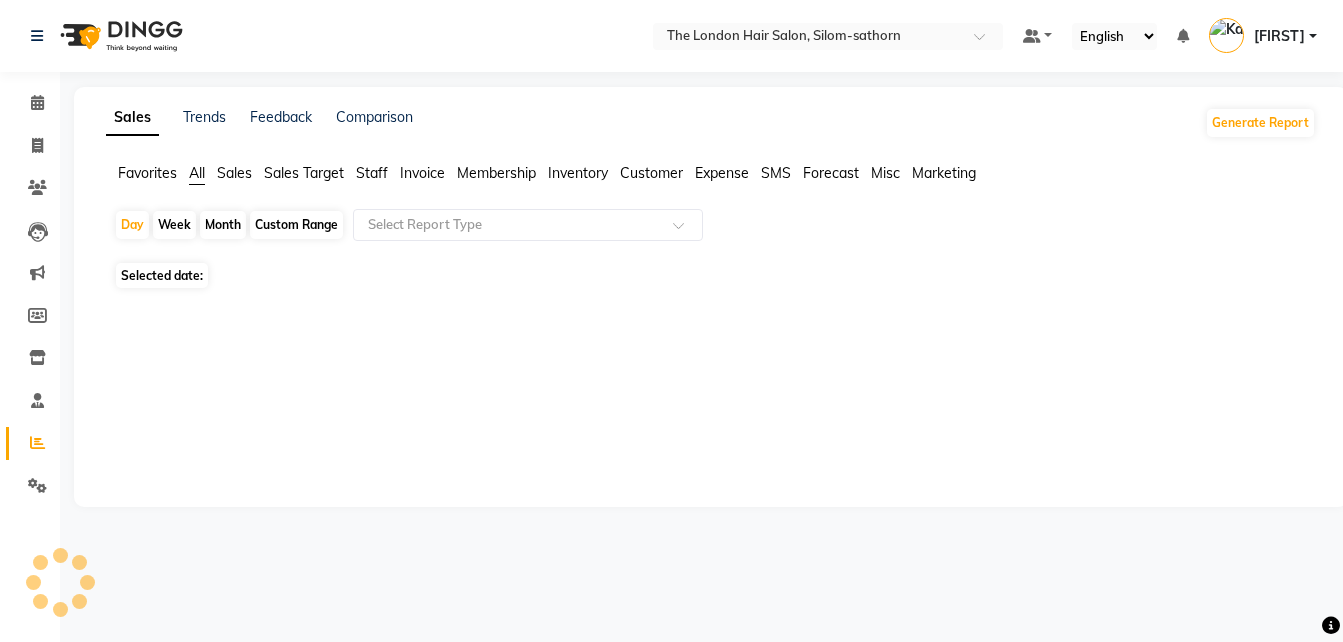 scroll, scrollTop: 0, scrollLeft: 0, axis: both 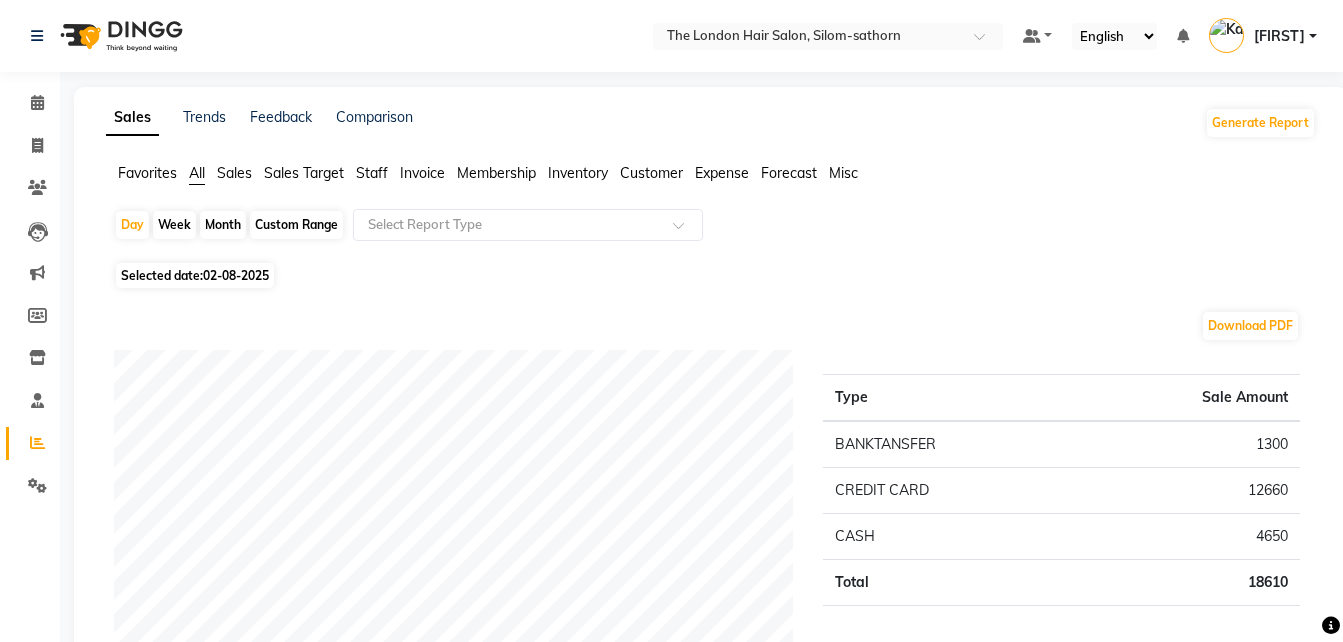 click on "Custom Range" 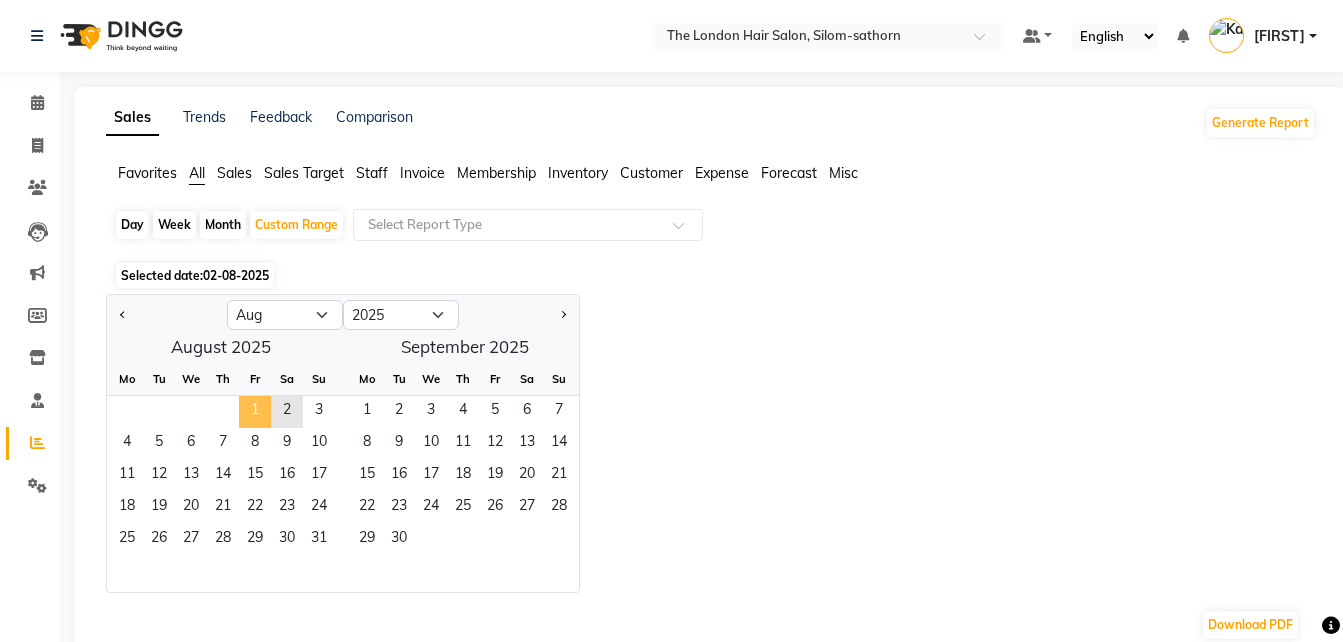 click on "1" 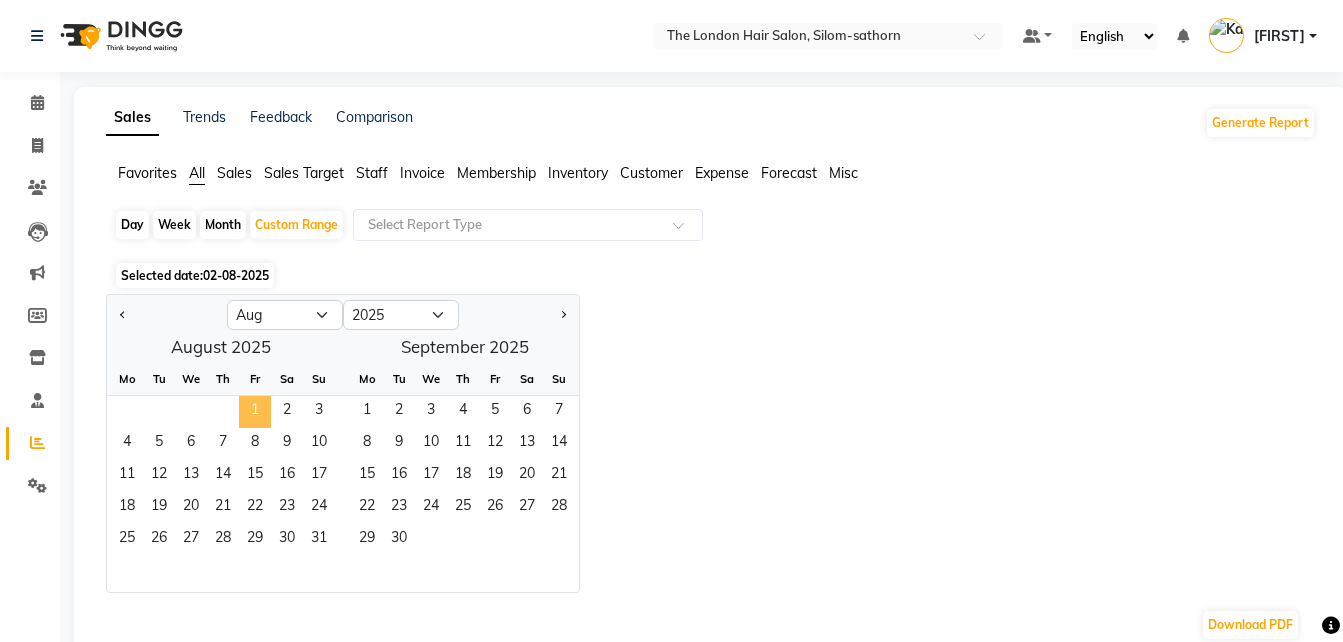 click on "1" 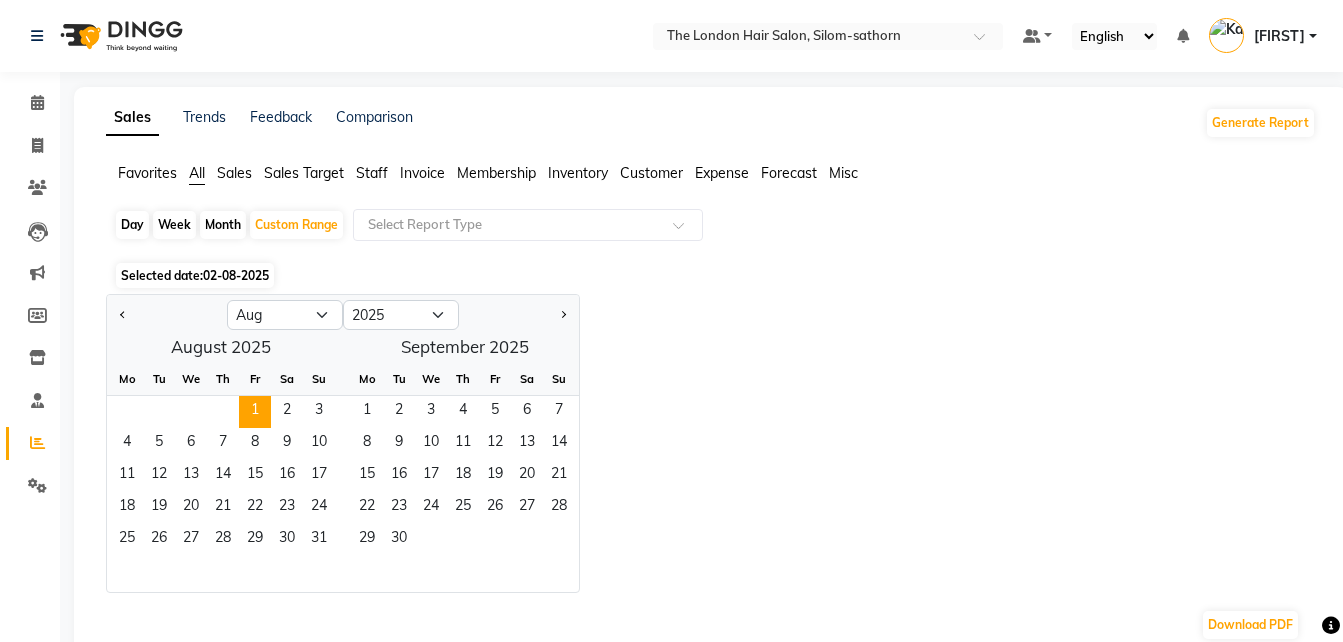 click on "Day" 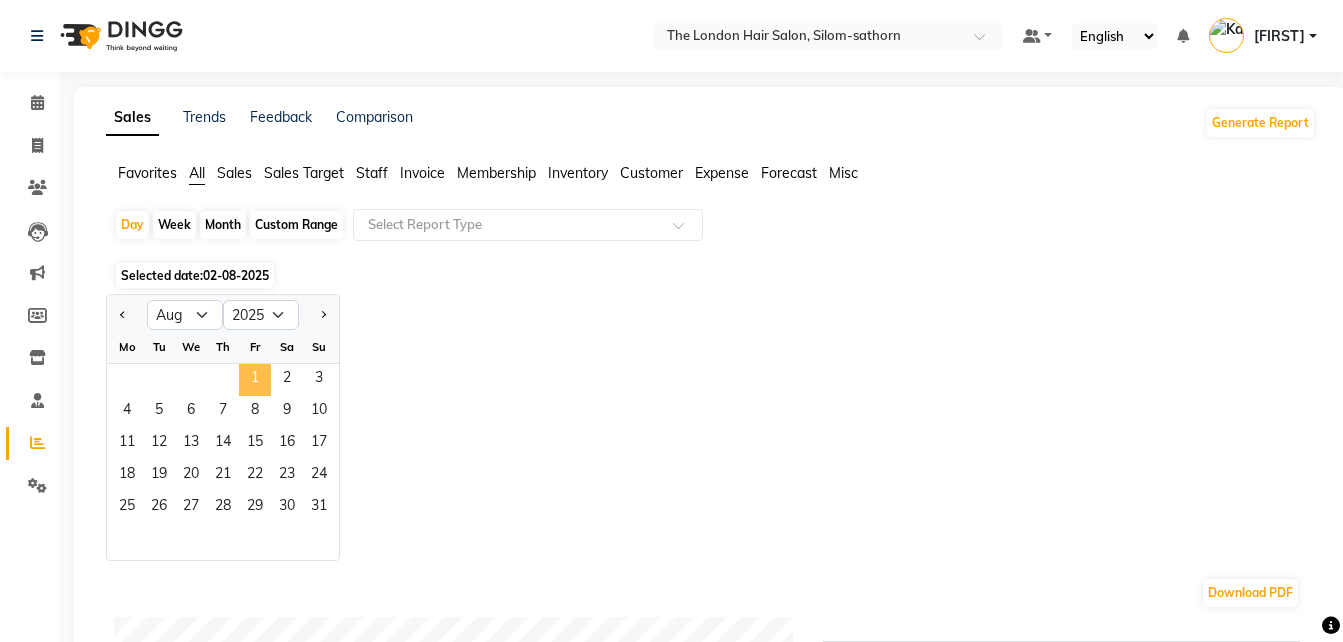 click on "1" 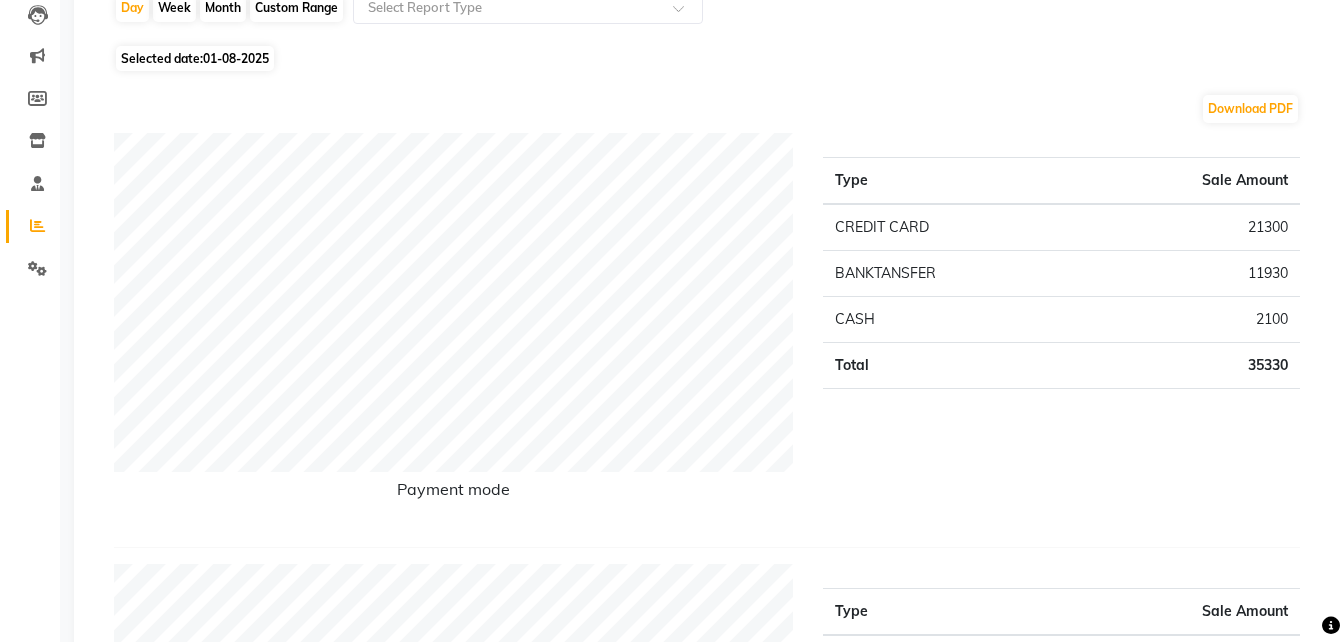 scroll, scrollTop: 0, scrollLeft: 0, axis: both 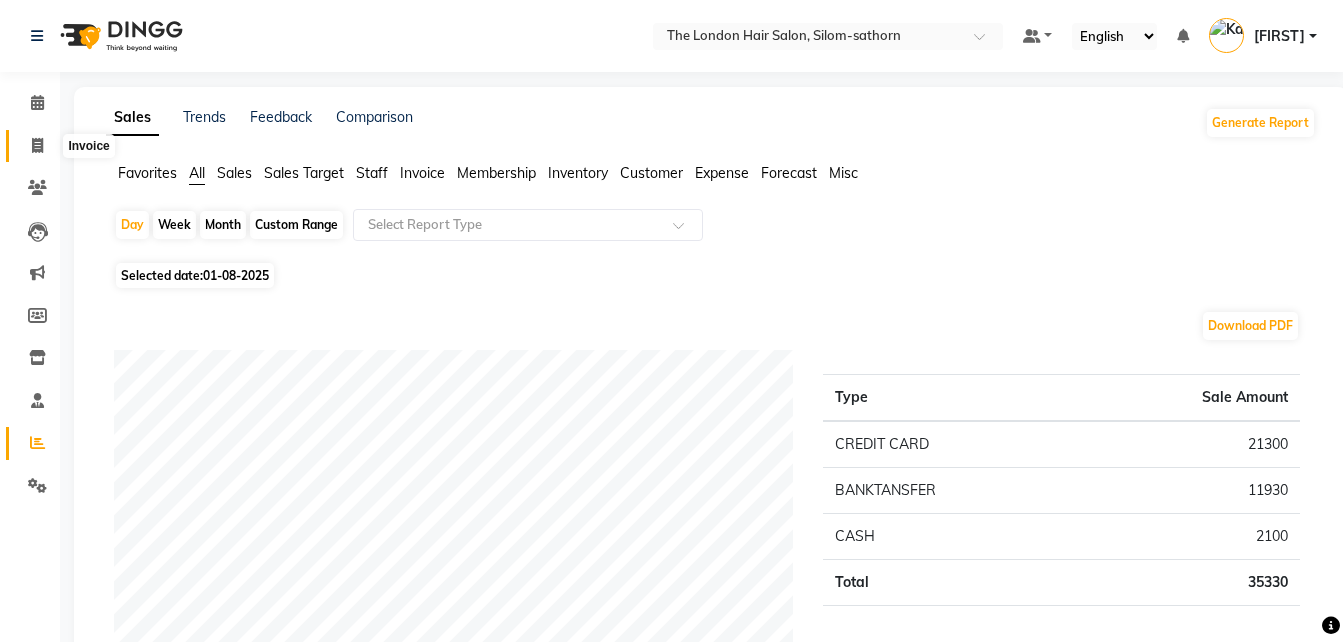 click 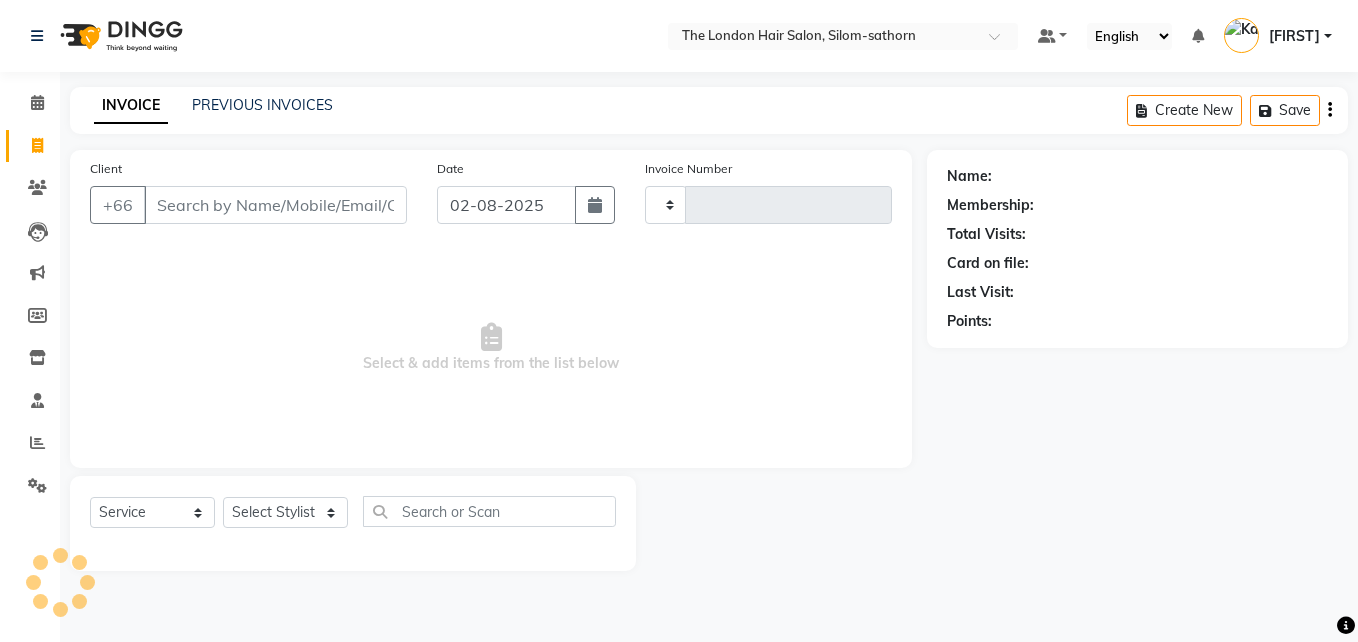 type on "1206" 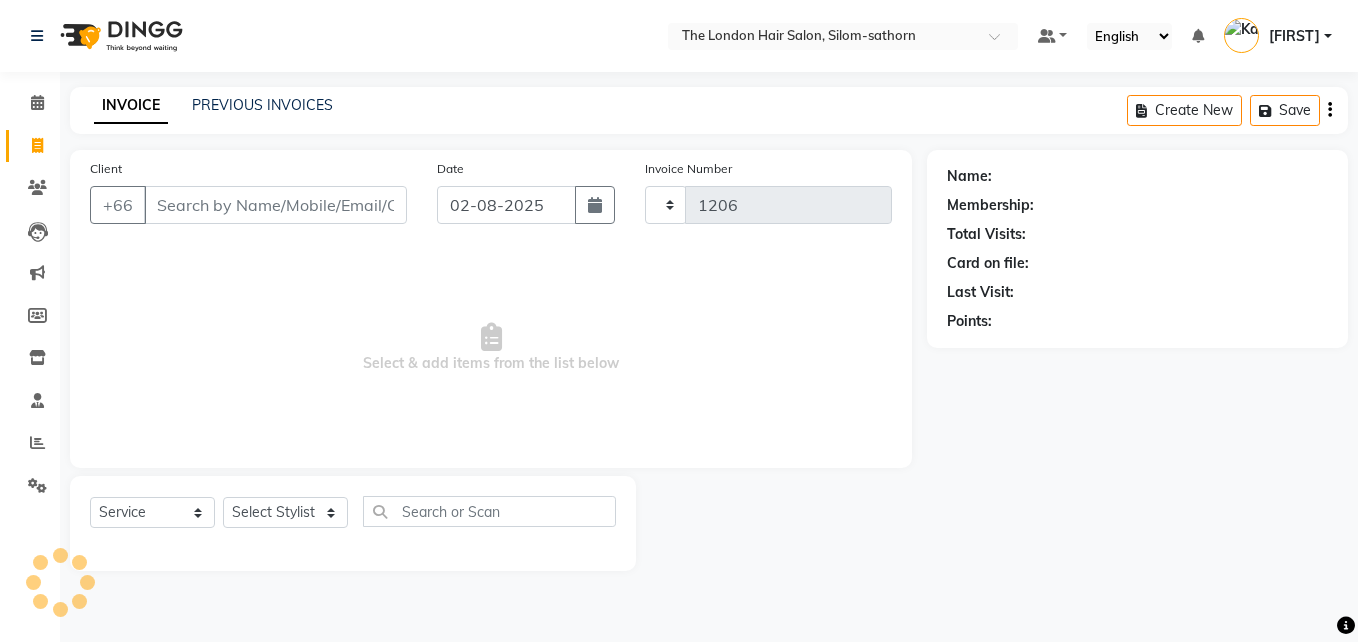 select on "6977" 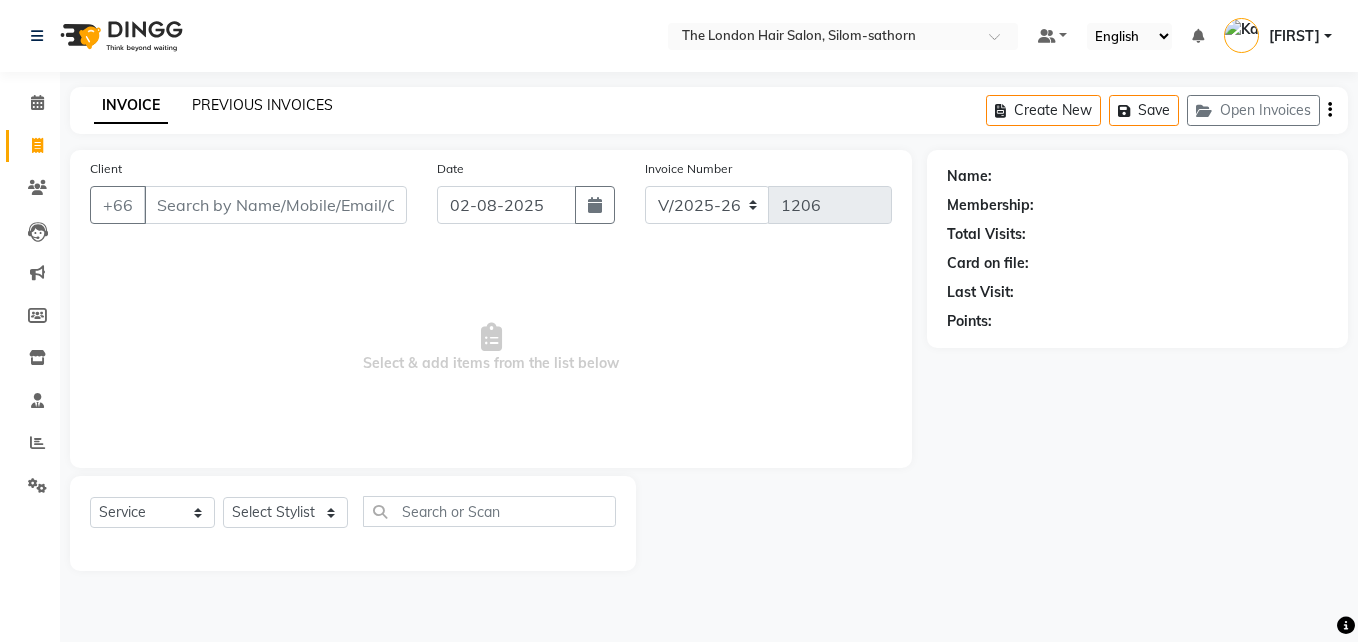 click on "PREVIOUS INVOICES" 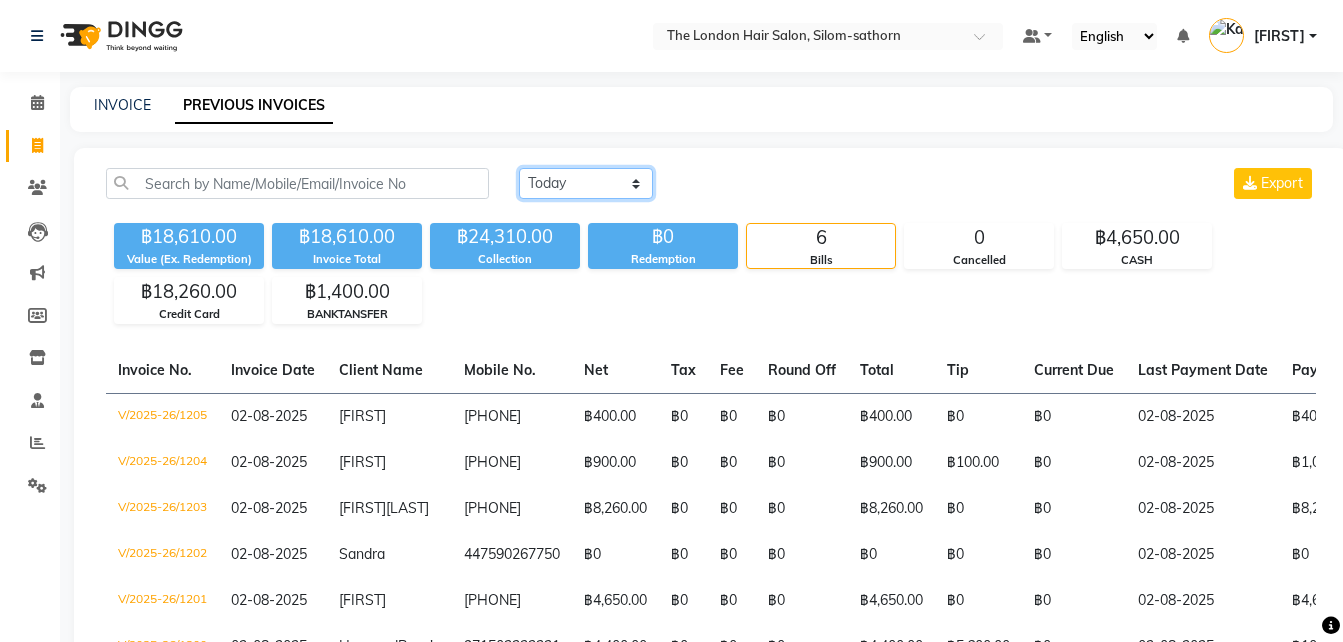 click on "Today Yesterday Custom Range" 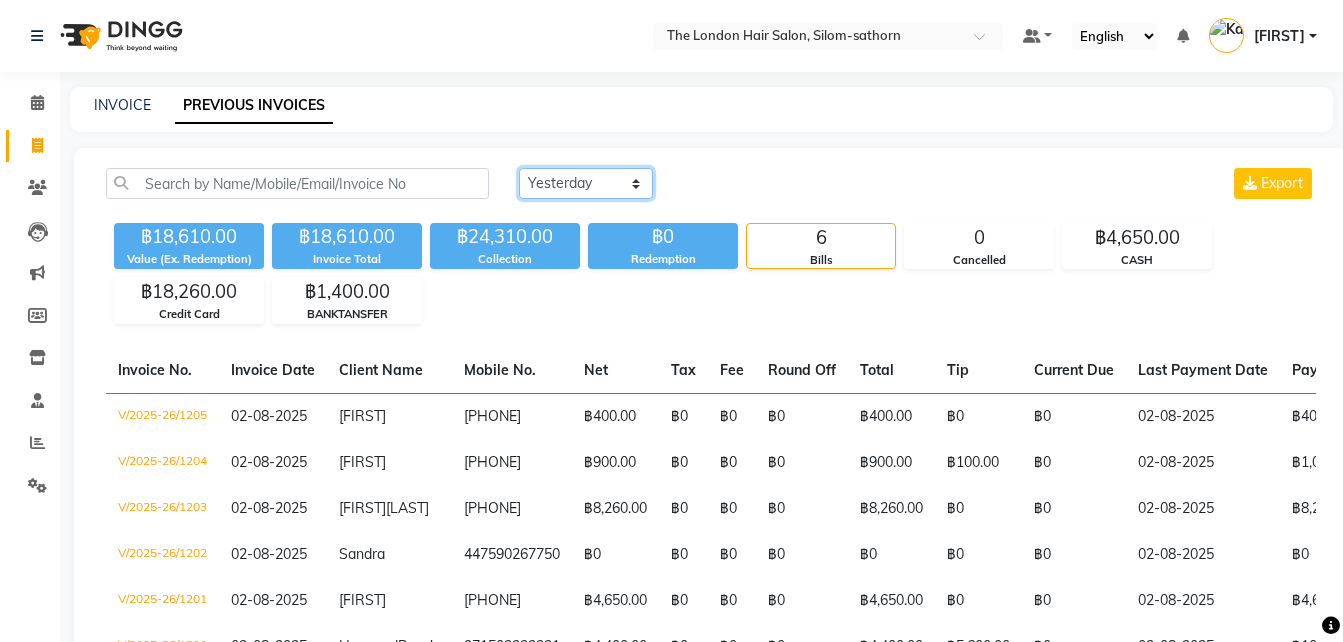 click on "Today Yesterday Custom Range" 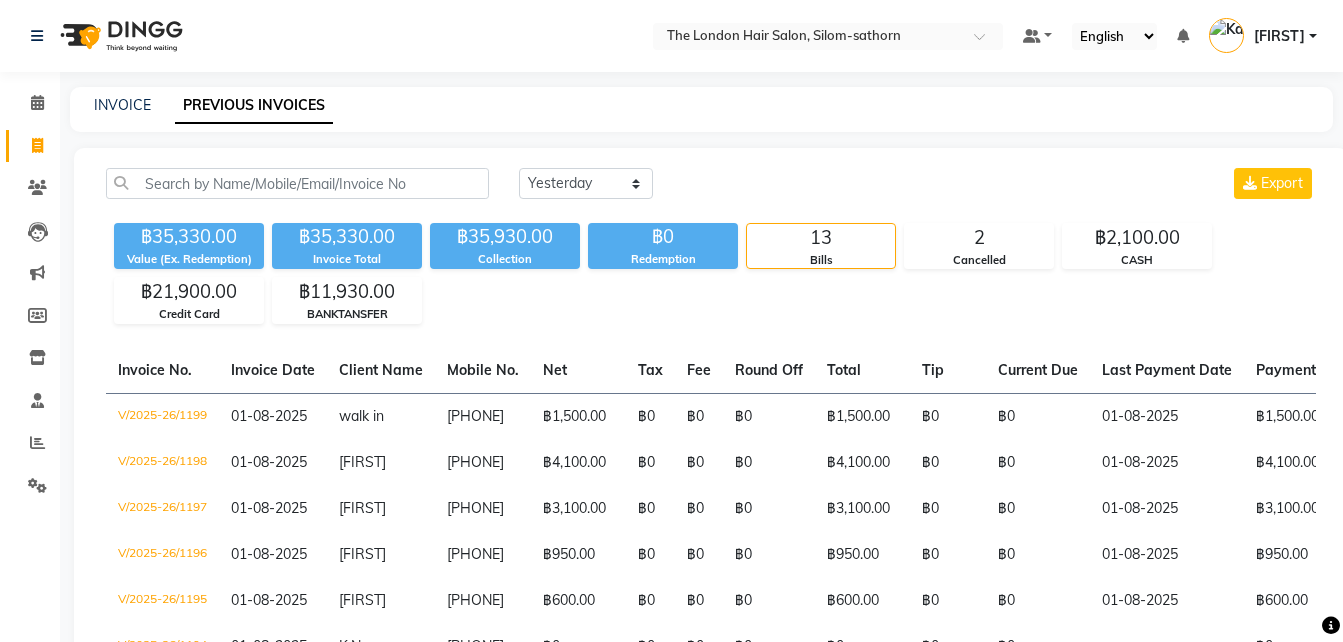 click on "฿35,930.00" 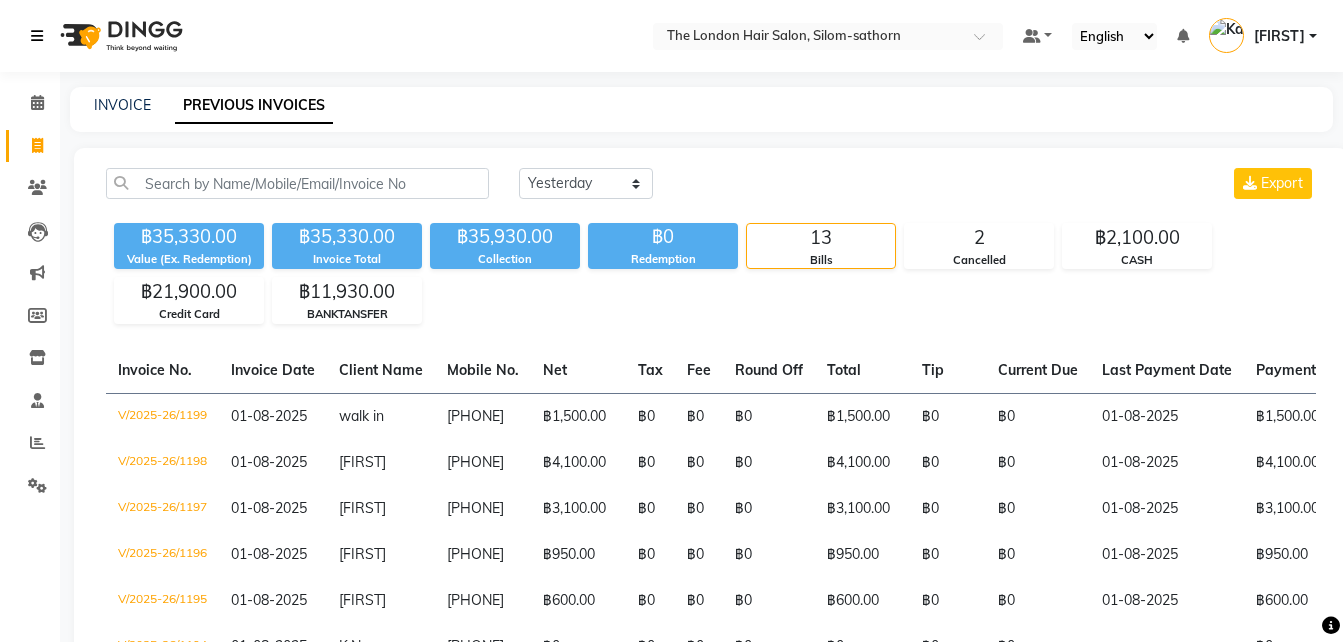 click at bounding box center (41, 36) 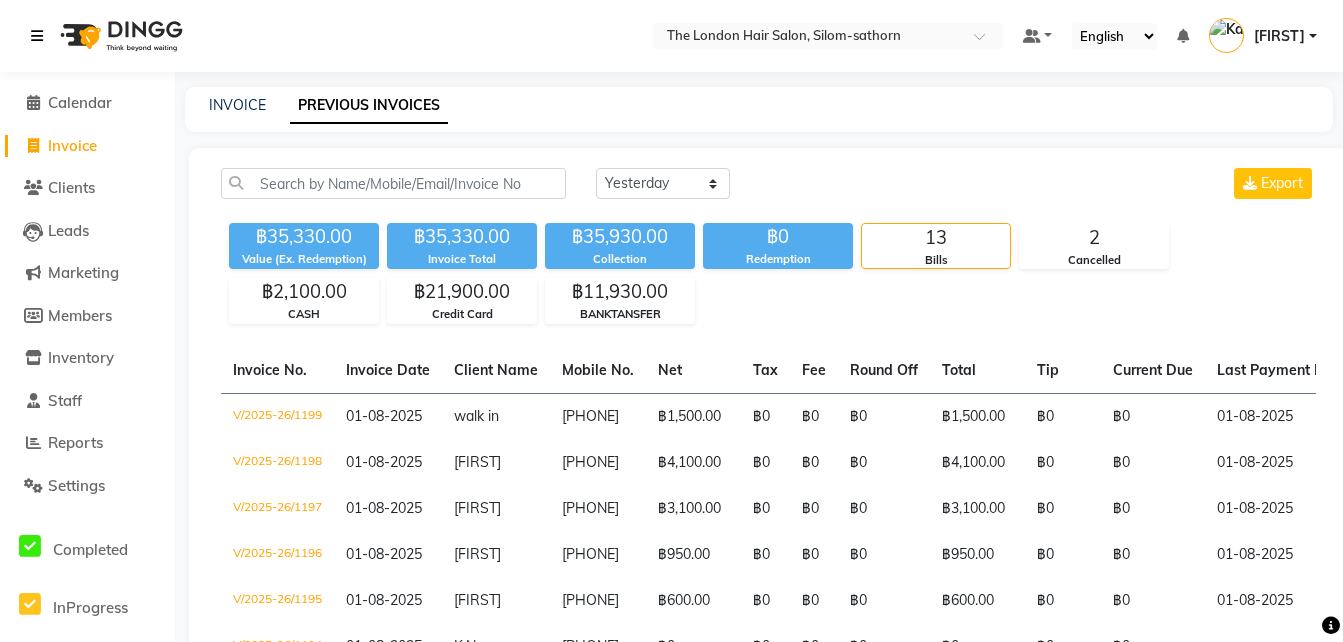 click at bounding box center (37, 36) 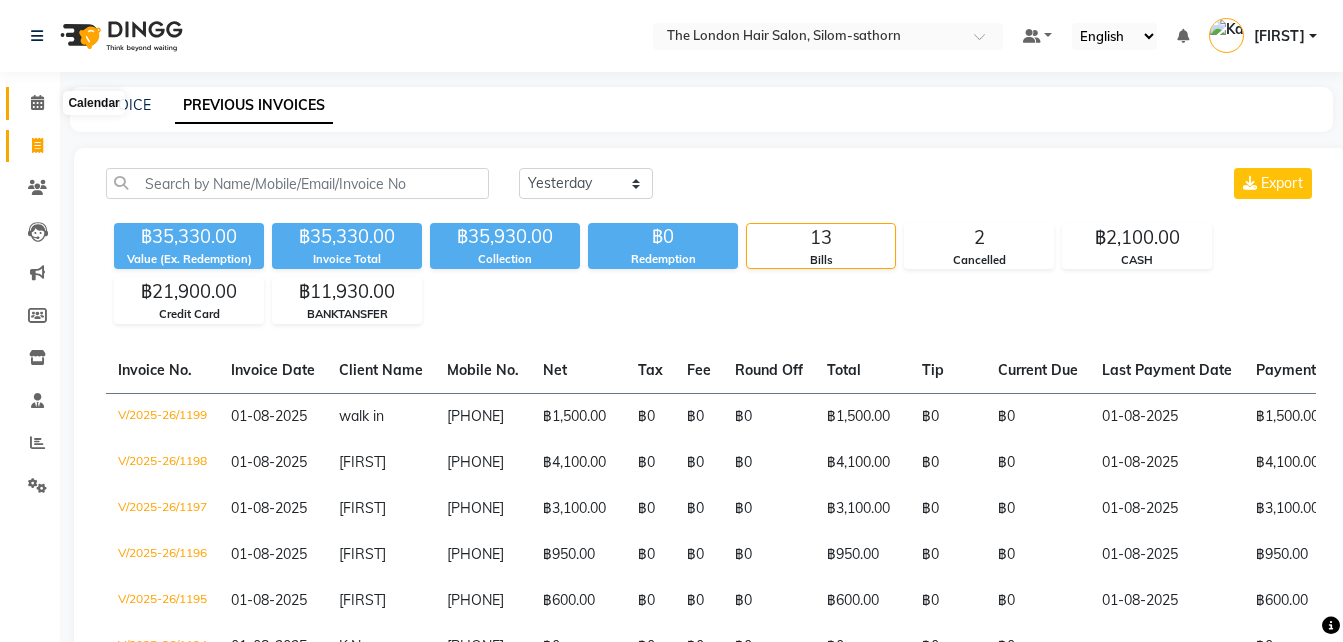 click 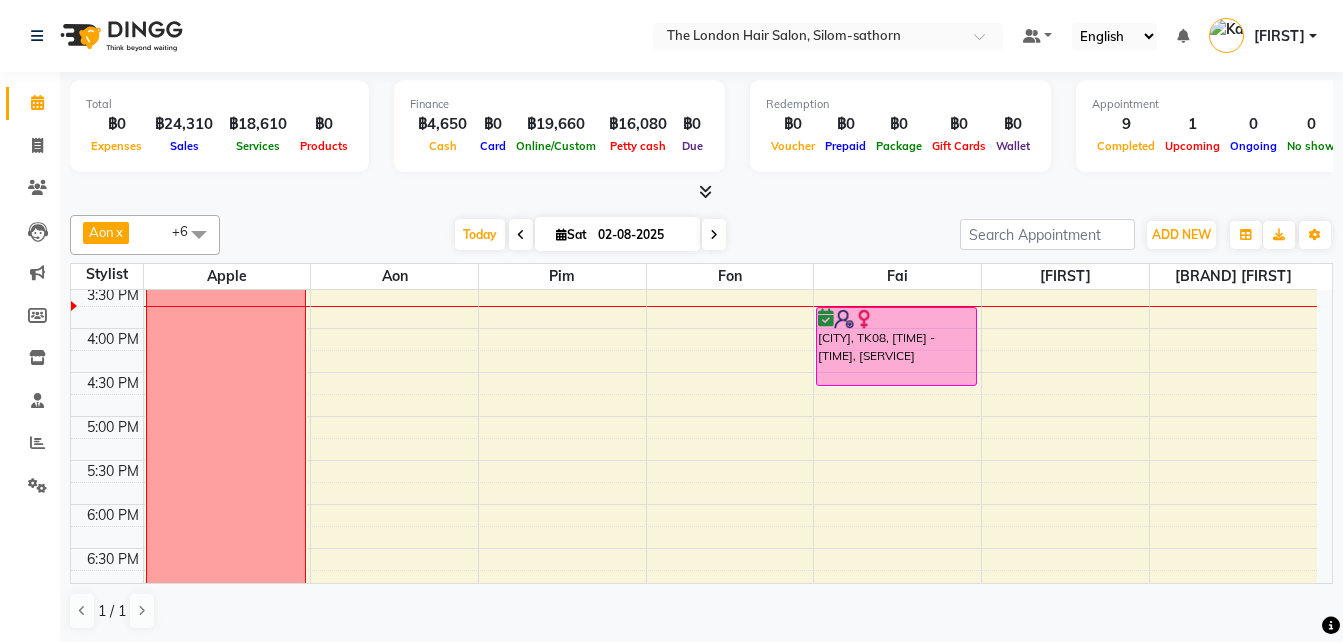scroll, scrollTop: 578, scrollLeft: 0, axis: vertical 